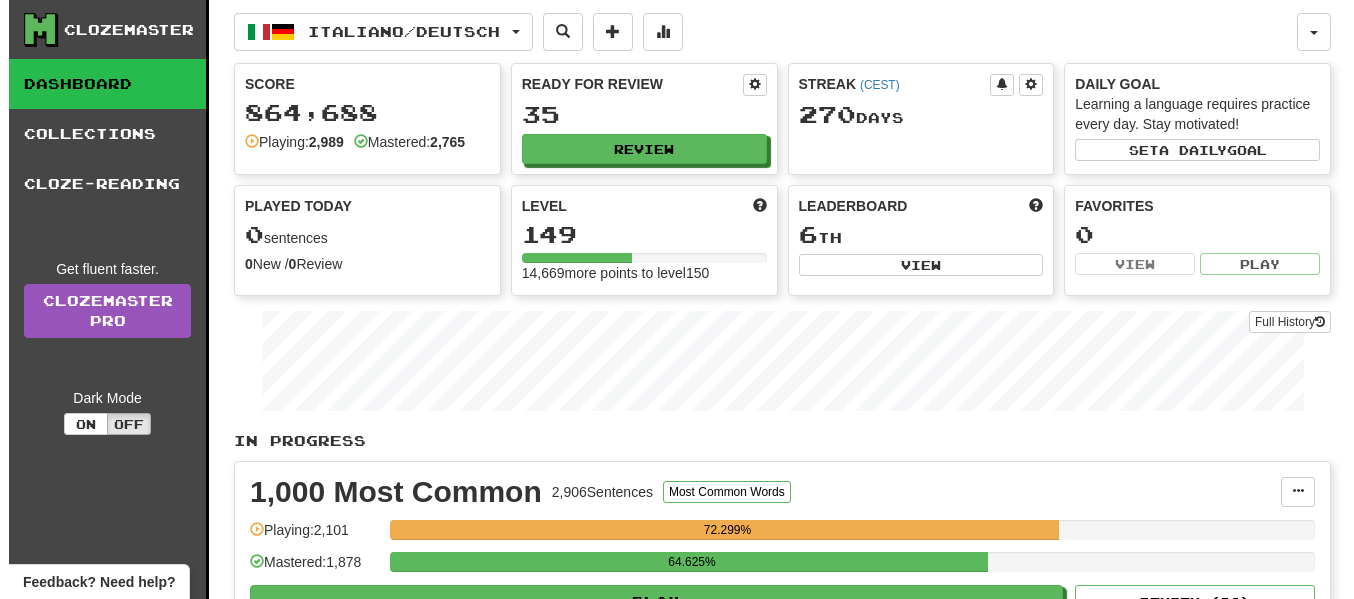 scroll, scrollTop: 102, scrollLeft: 0, axis: vertical 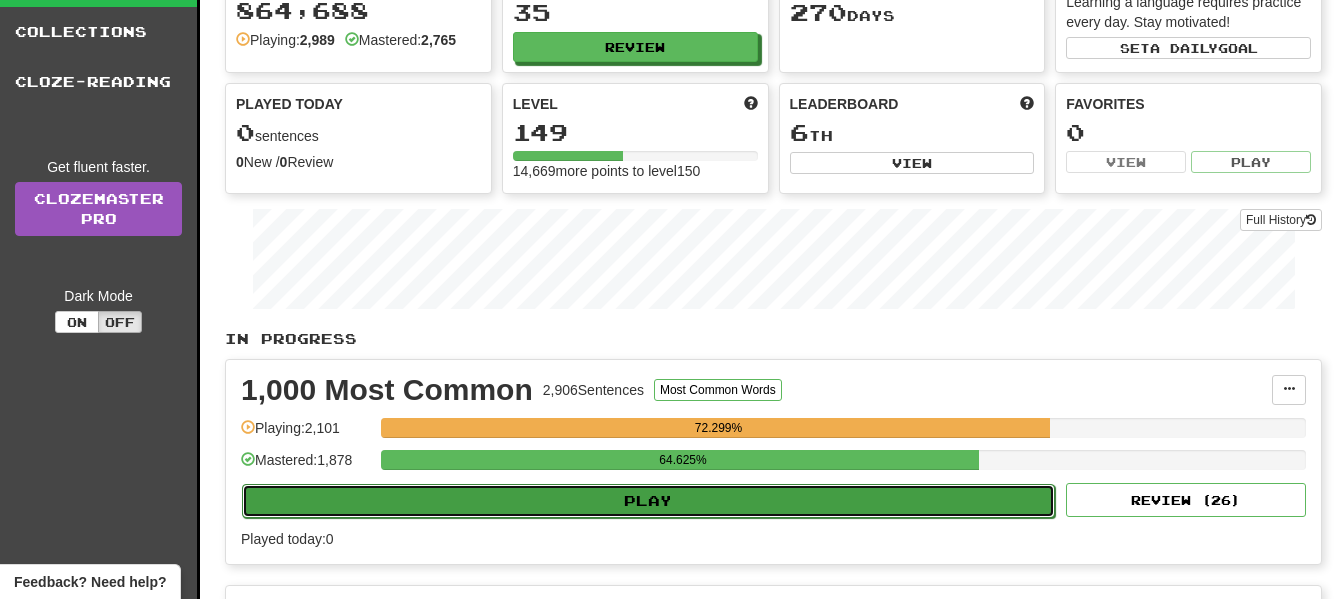 click on "Play" at bounding box center [648, 501] 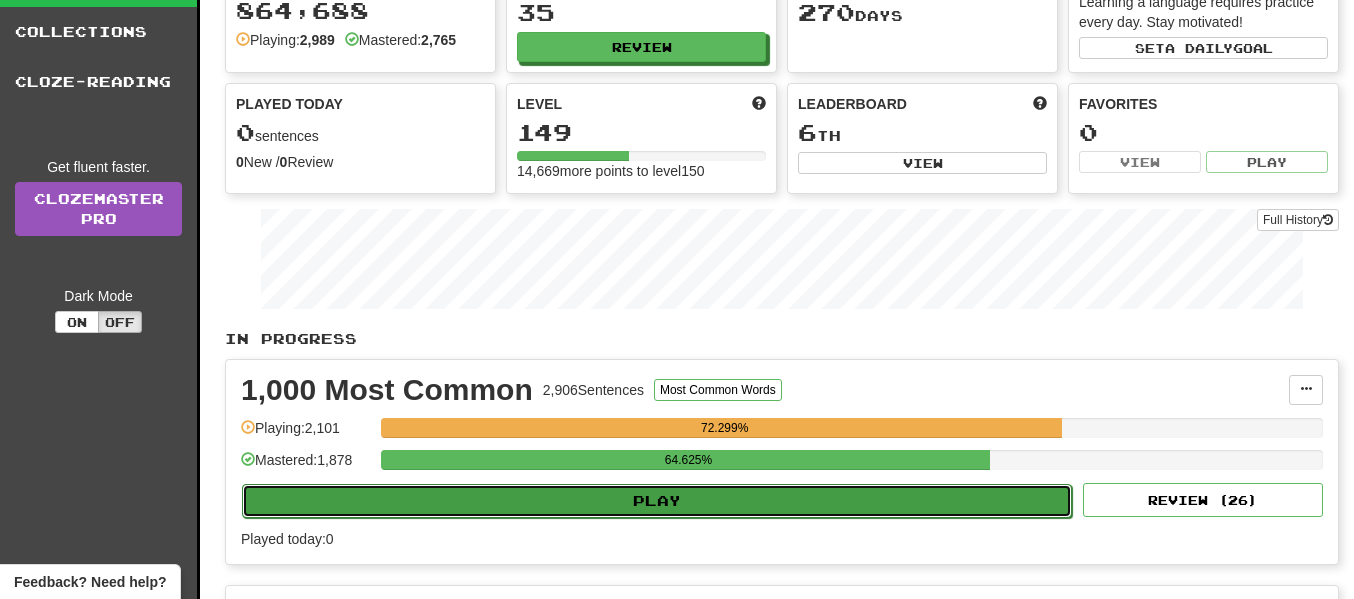 select on "**" 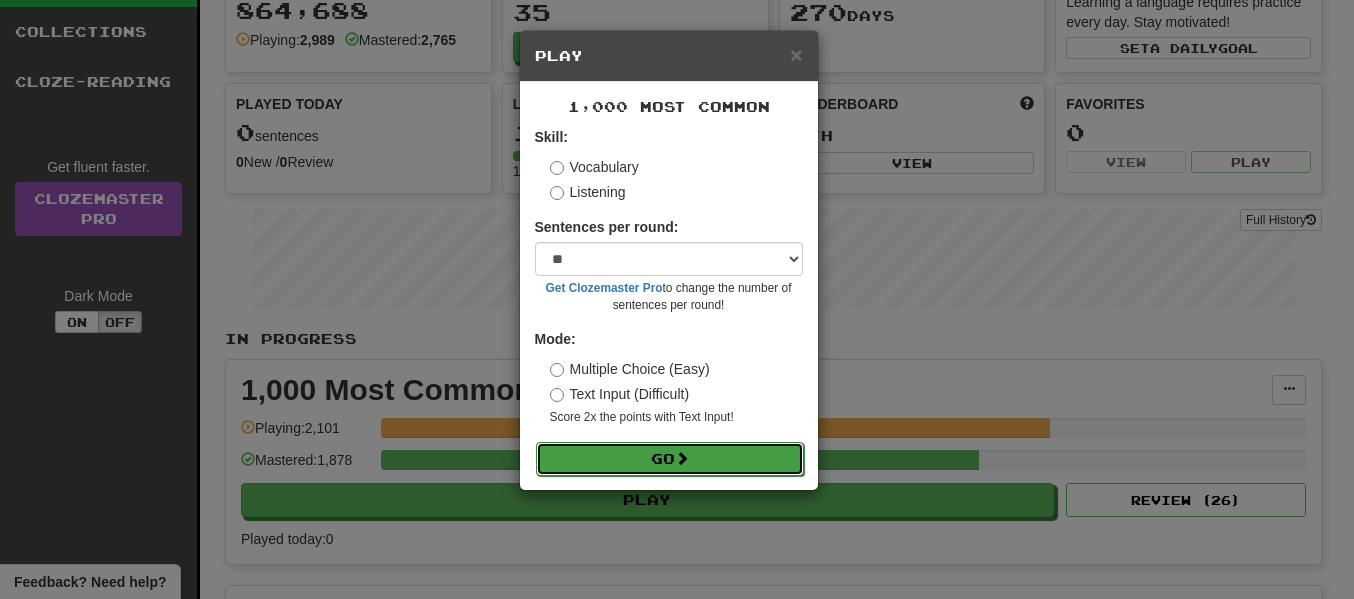 click on "Go" at bounding box center (670, 459) 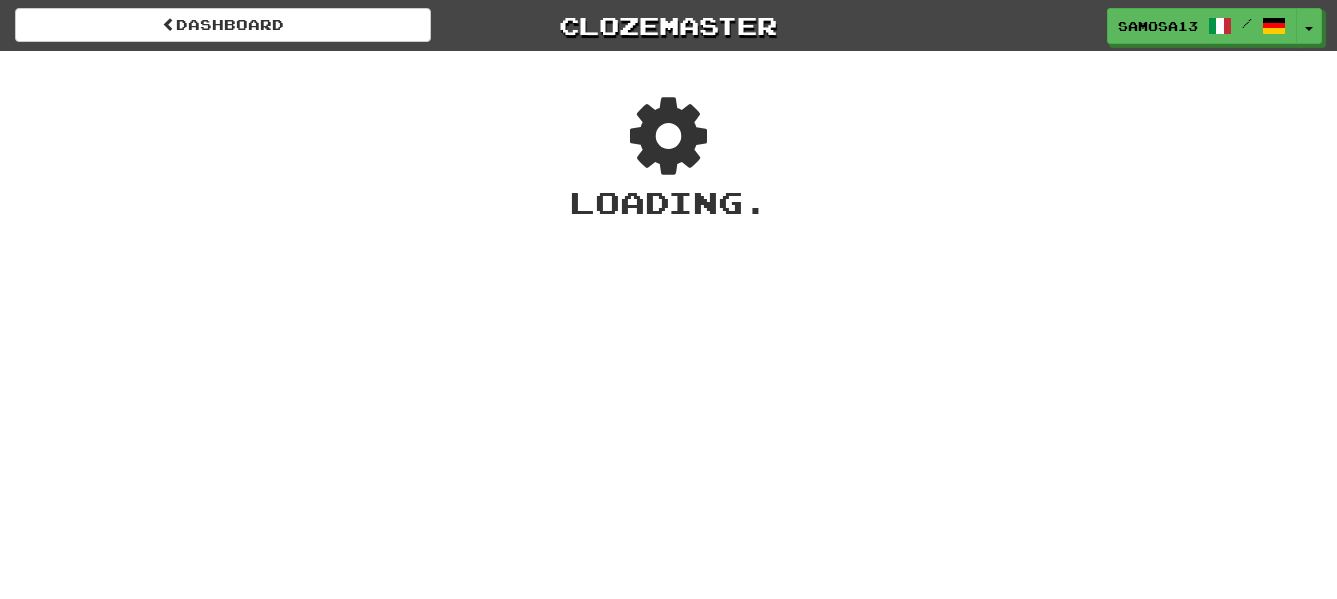 scroll, scrollTop: 0, scrollLeft: 0, axis: both 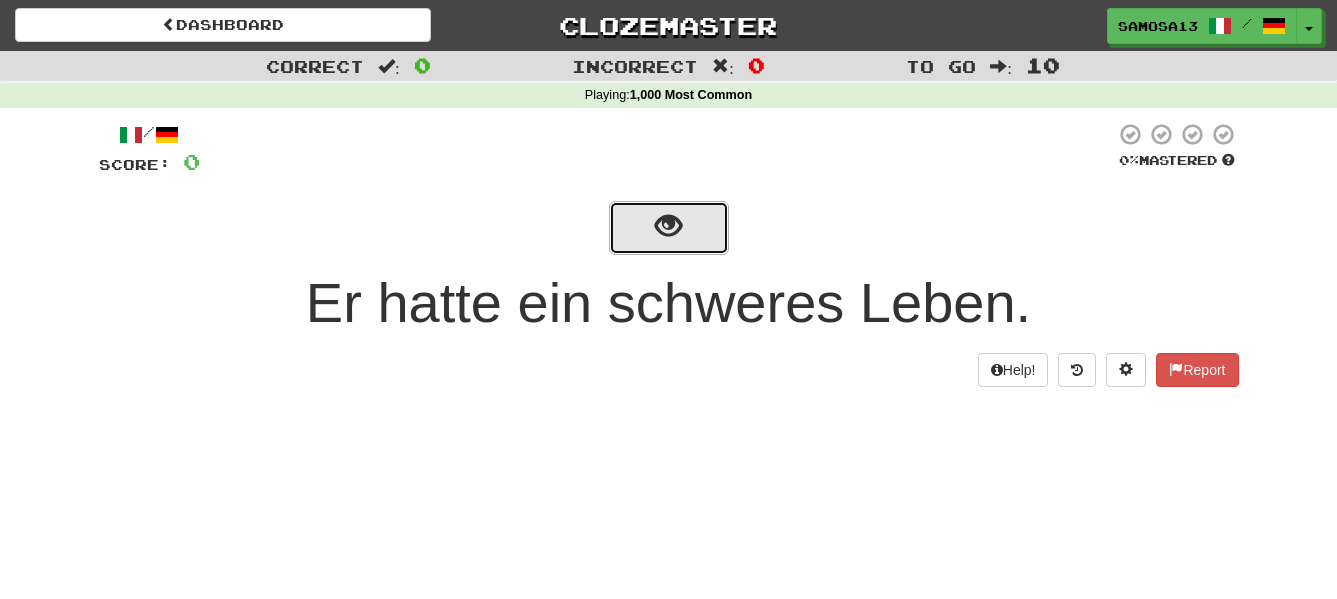 click at bounding box center [668, 226] 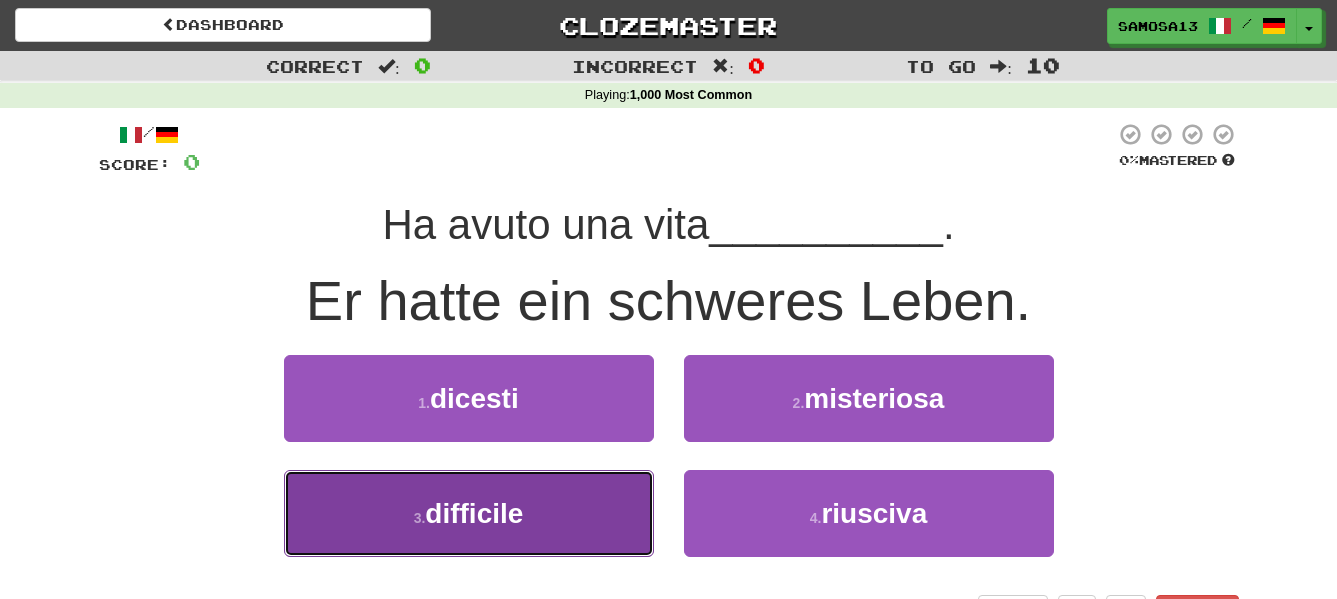 click on "difficile" at bounding box center [474, 513] 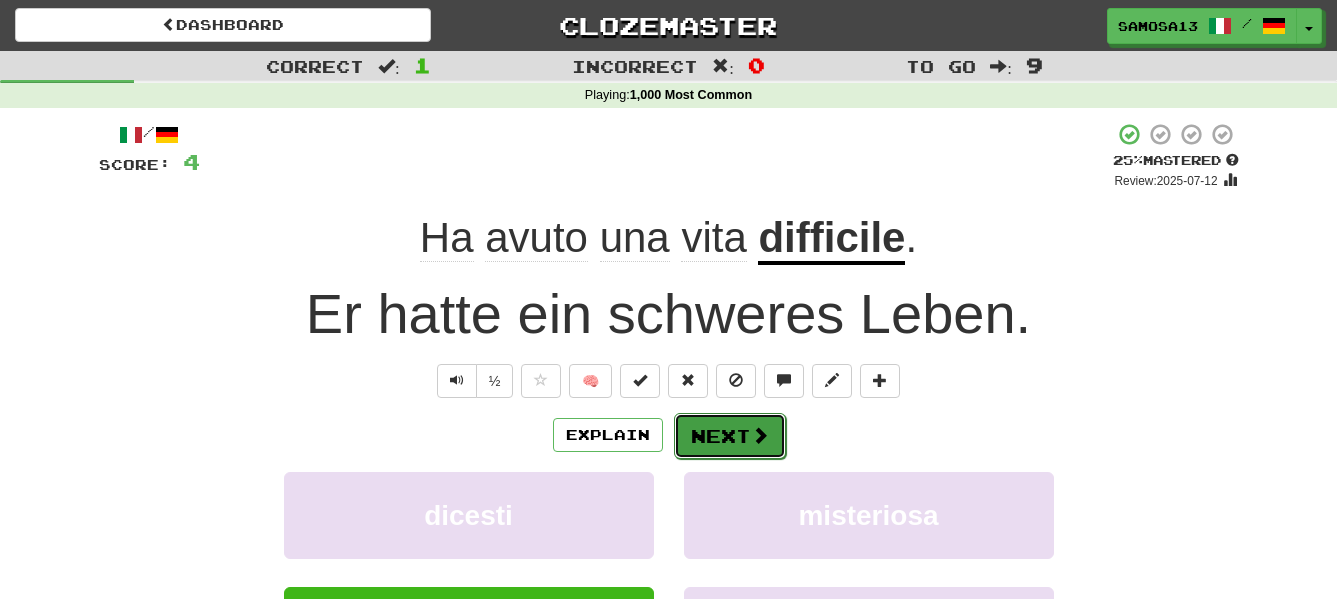 click on "Next" at bounding box center (730, 436) 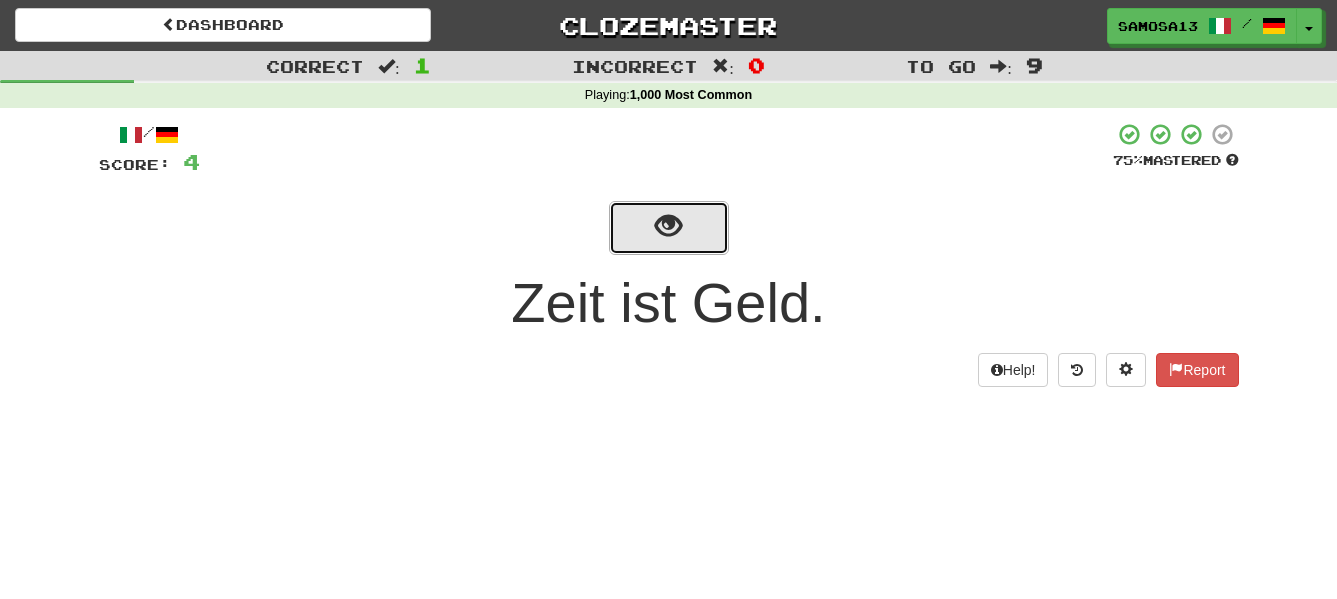 click at bounding box center (669, 228) 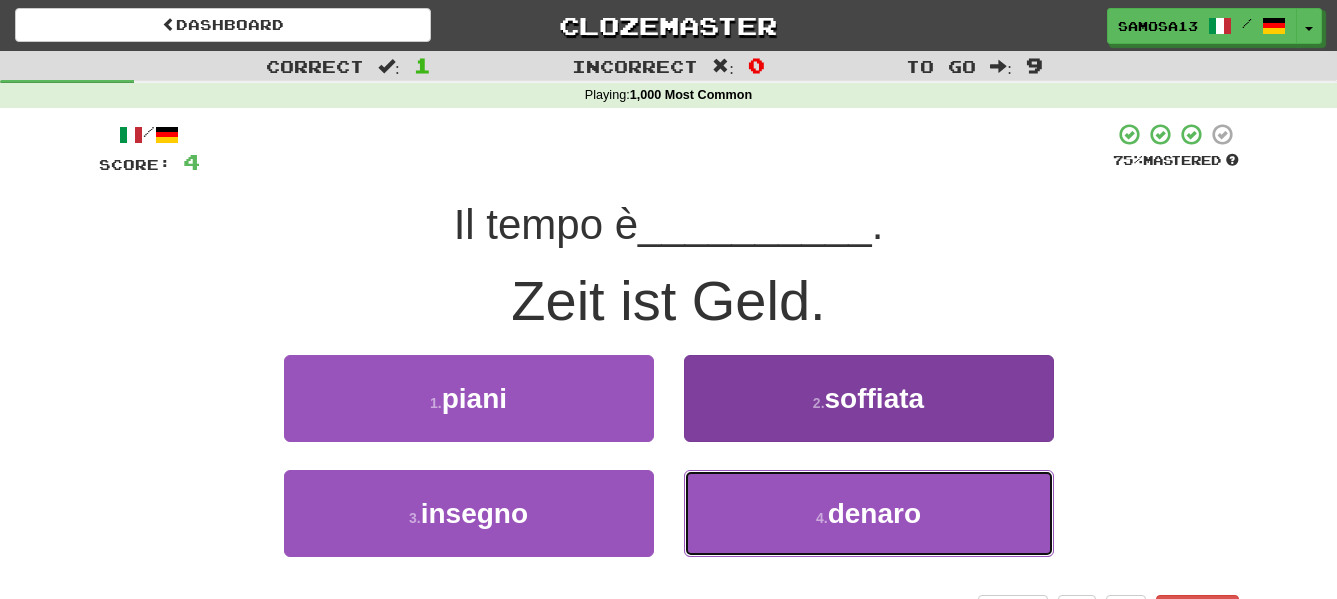 drag, startPoint x: 847, startPoint y: 513, endPoint x: 870, endPoint y: 502, distance: 25.495098 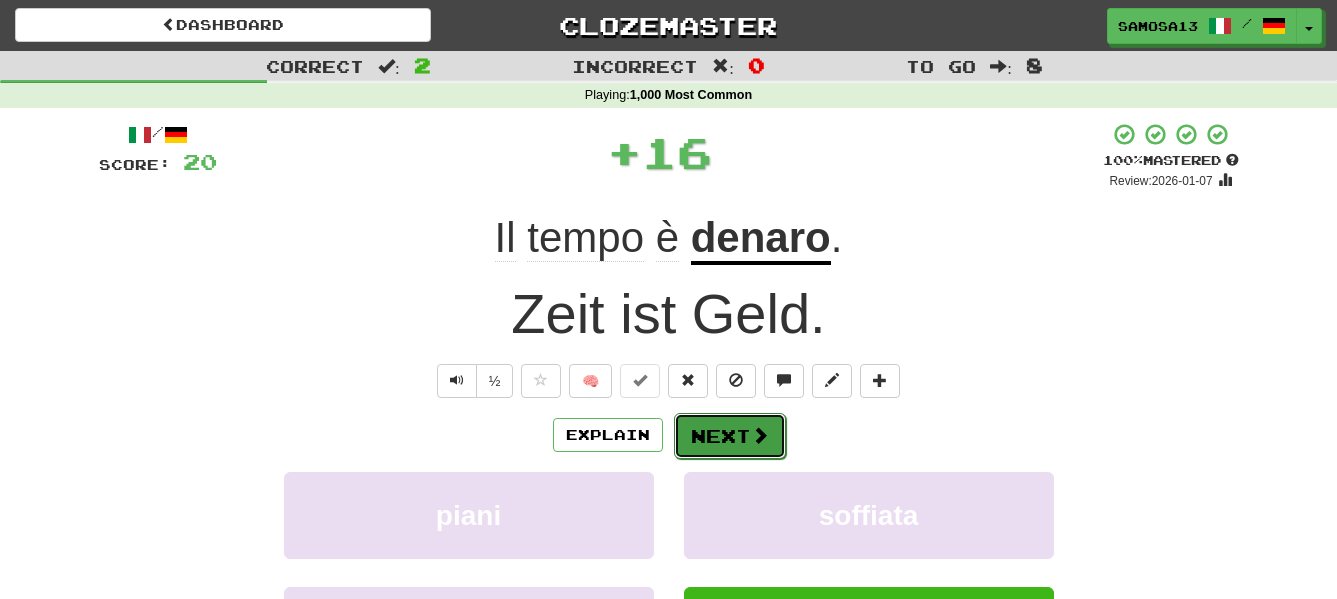 click on "Next" at bounding box center (730, 436) 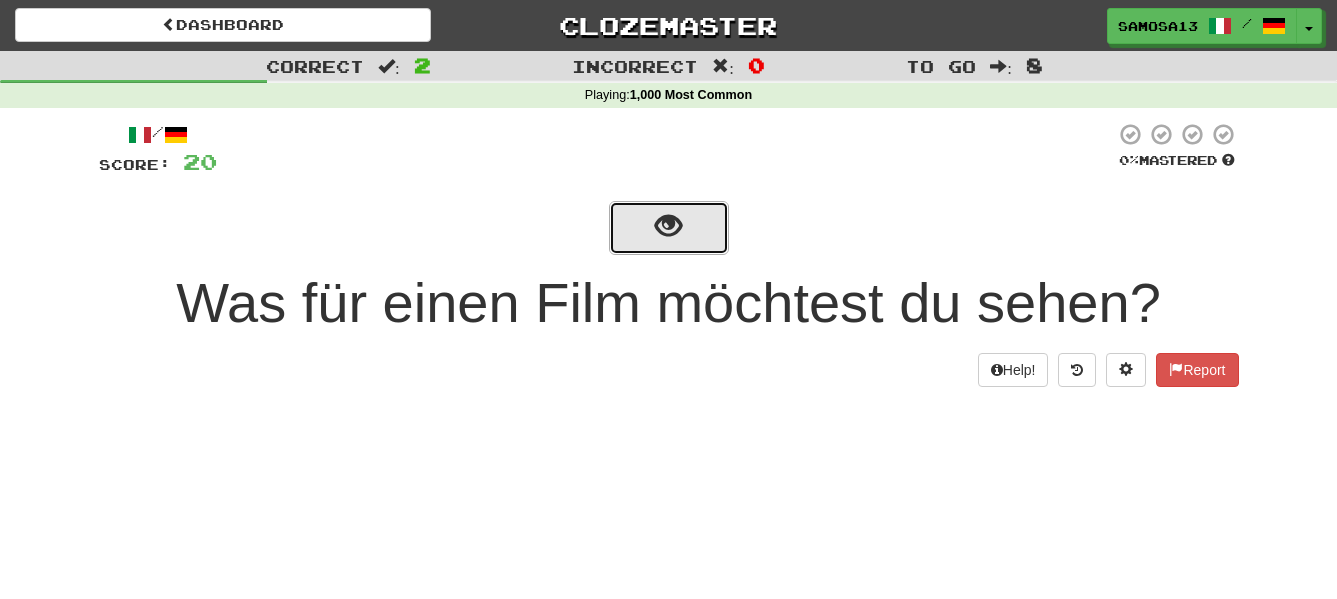 click at bounding box center (668, 226) 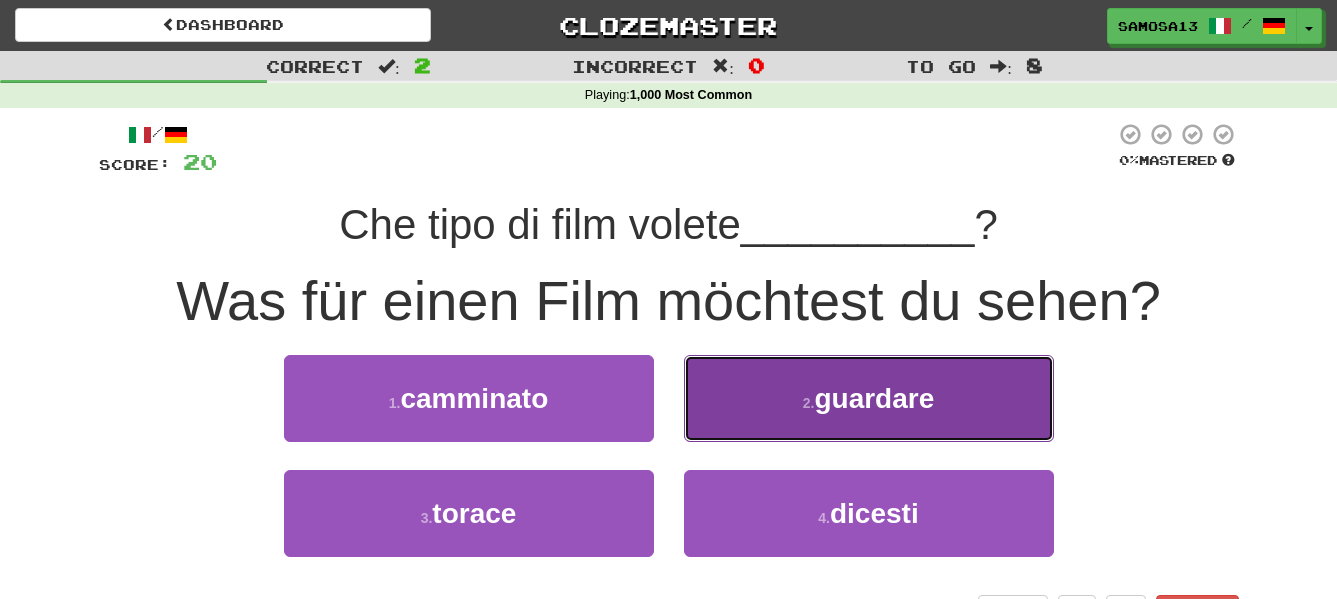click on "guardare" at bounding box center (874, 398) 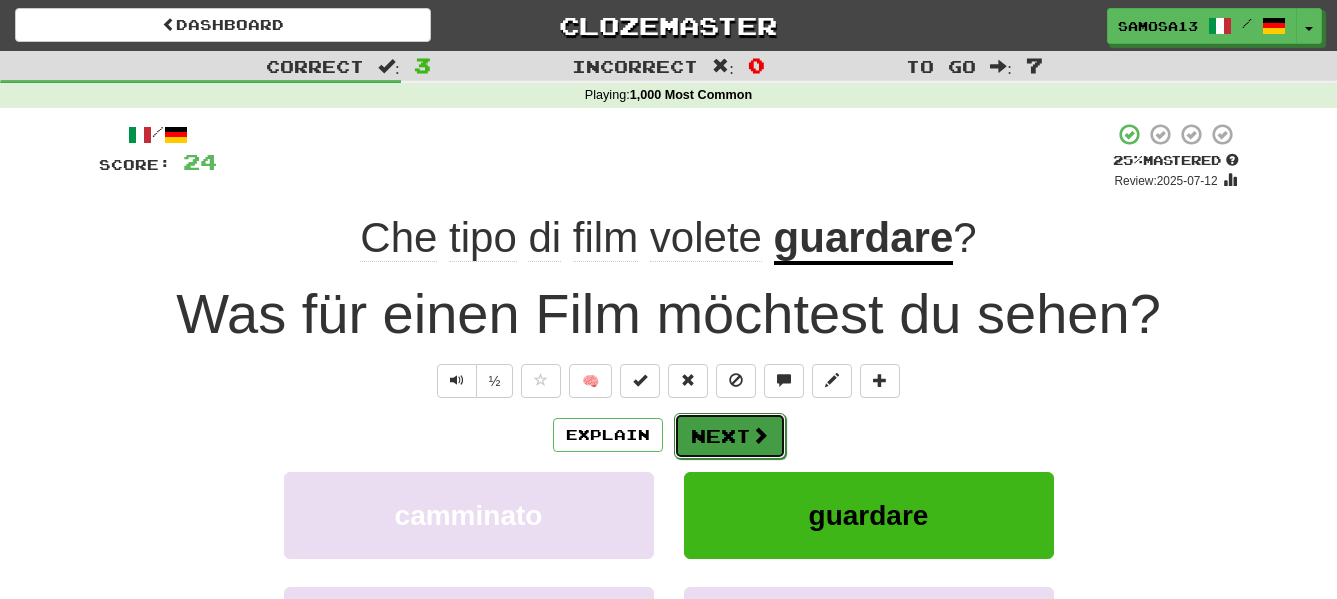 click on "Next" at bounding box center (730, 436) 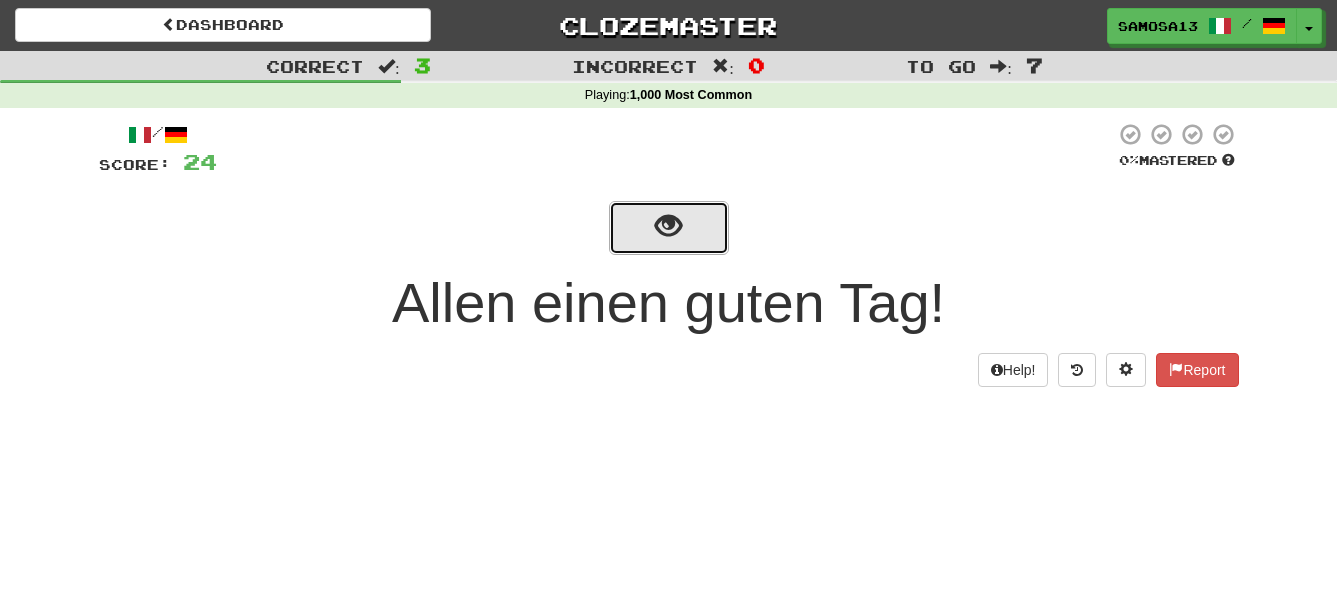 click at bounding box center (669, 228) 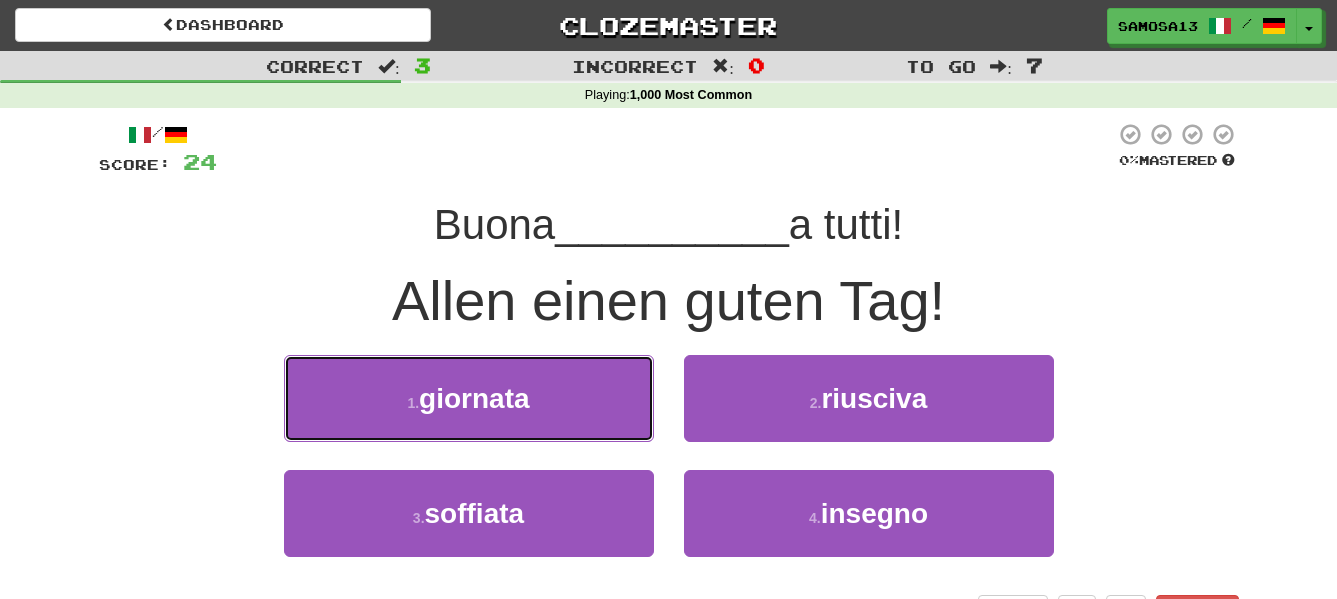 drag, startPoint x: 606, startPoint y: 388, endPoint x: 971, endPoint y: 375, distance: 365.23145 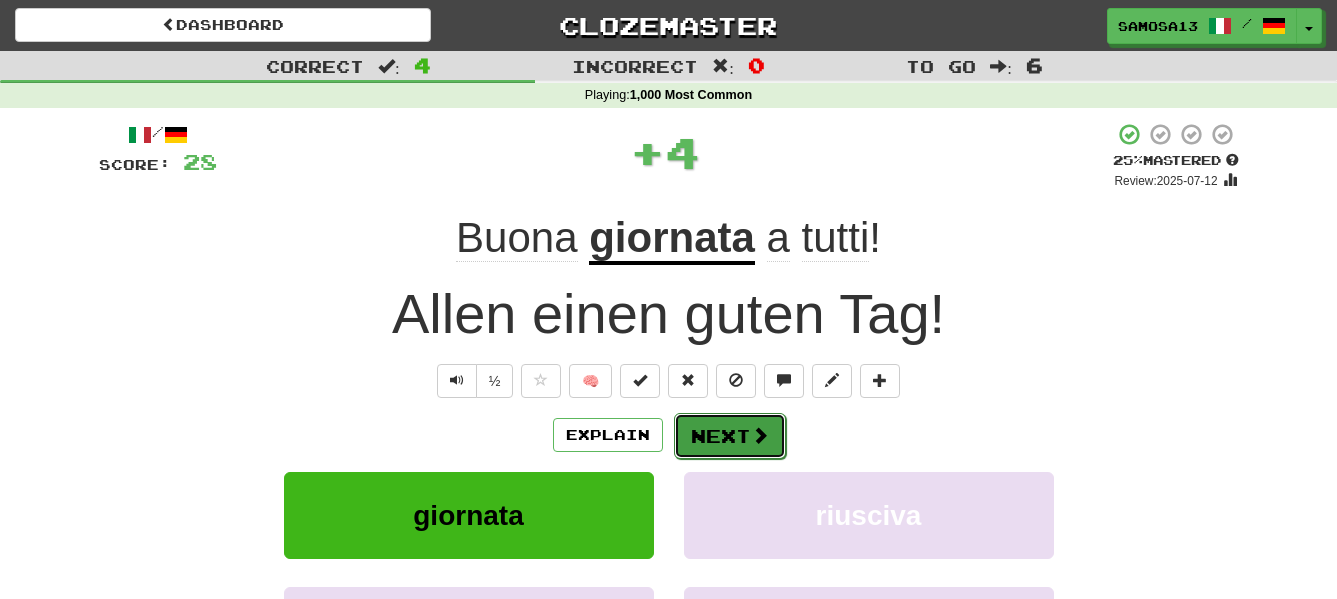 click on "Next" at bounding box center (730, 436) 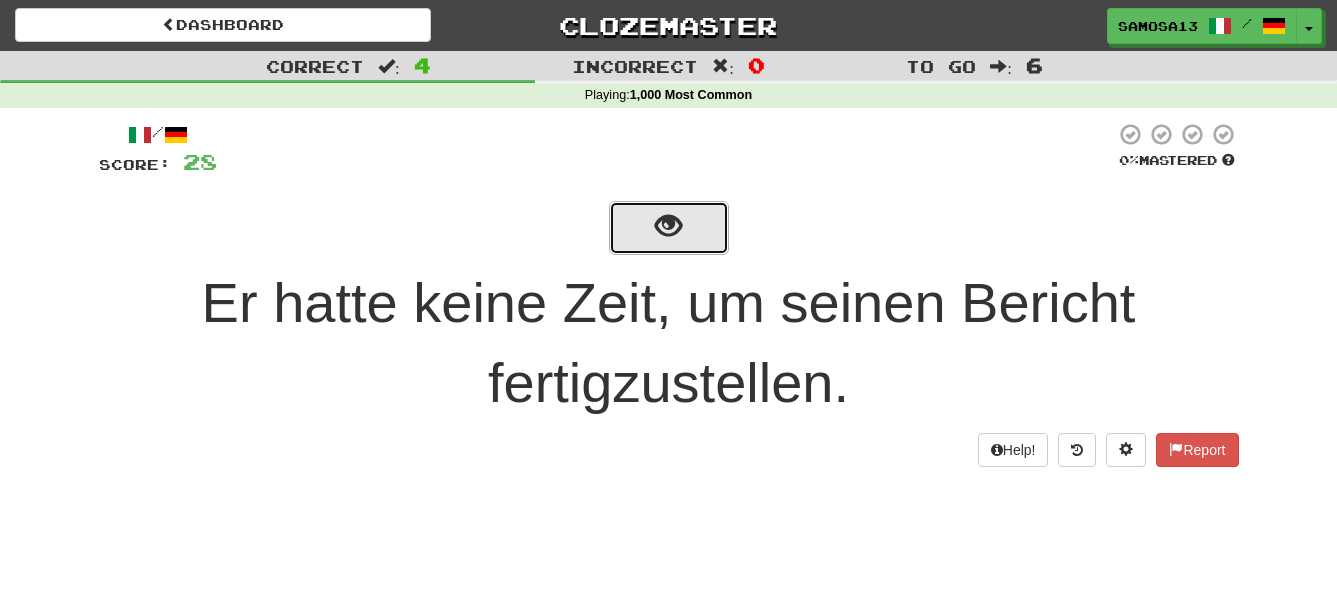 click at bounding box center [668, 226] 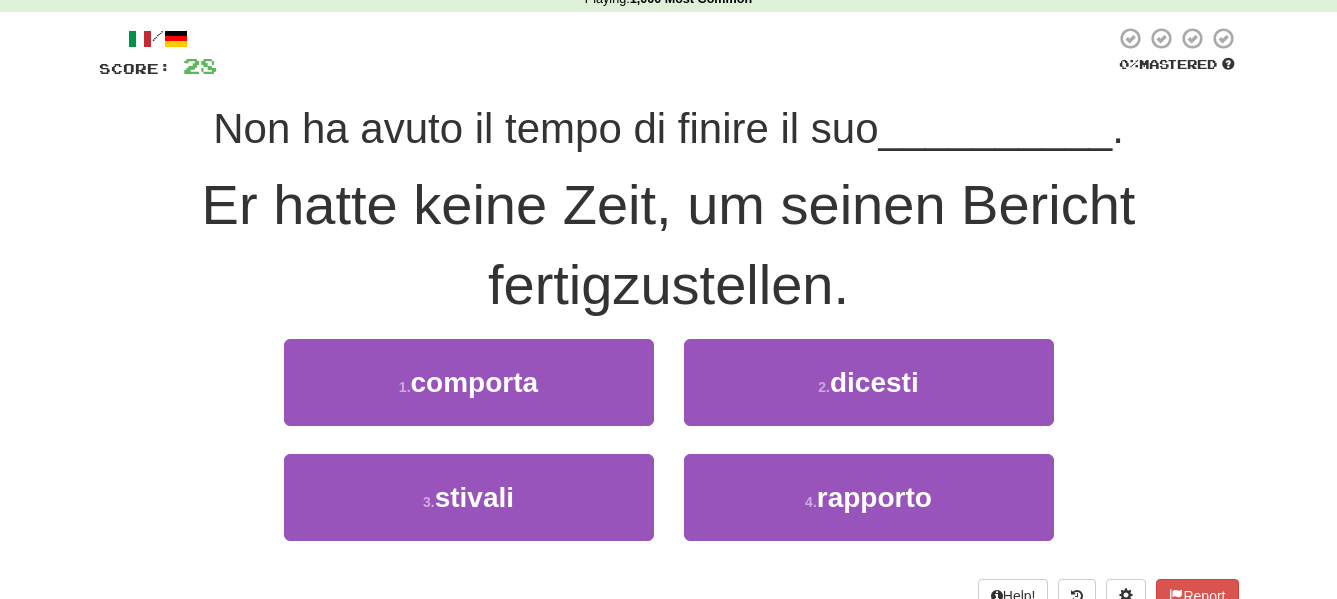 scroll, scrollTop: 102, scrollLeft: 0, axis: vertical 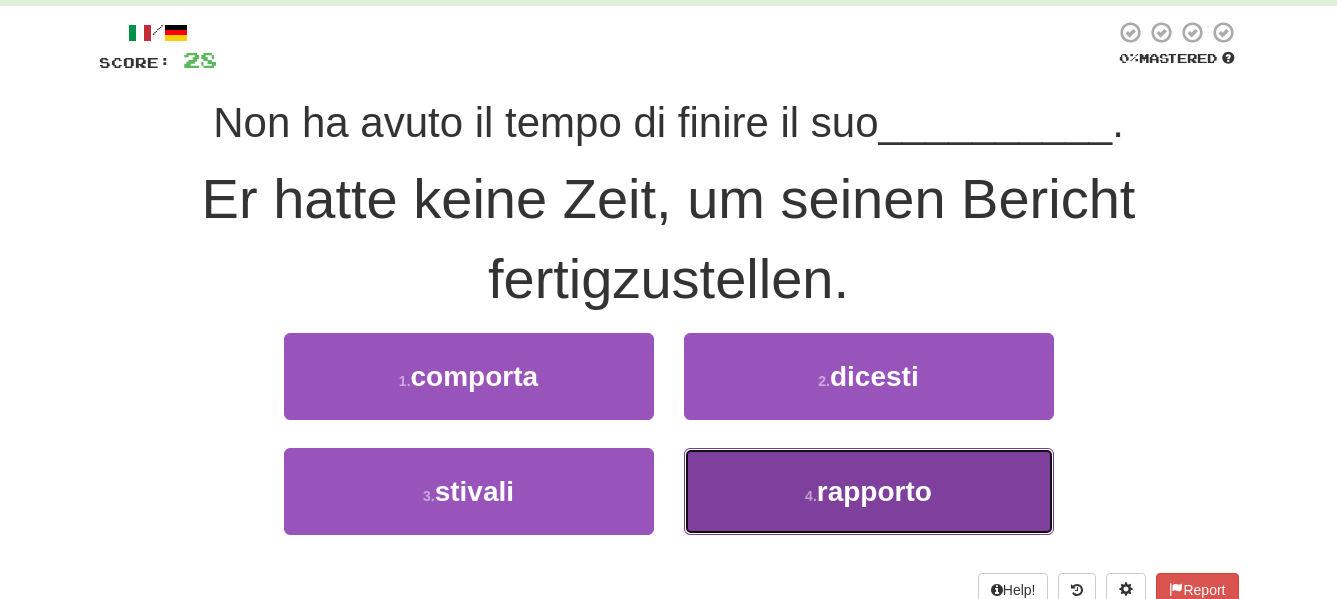 click on "4 .  rapporto" at bounding box center (869, 491) 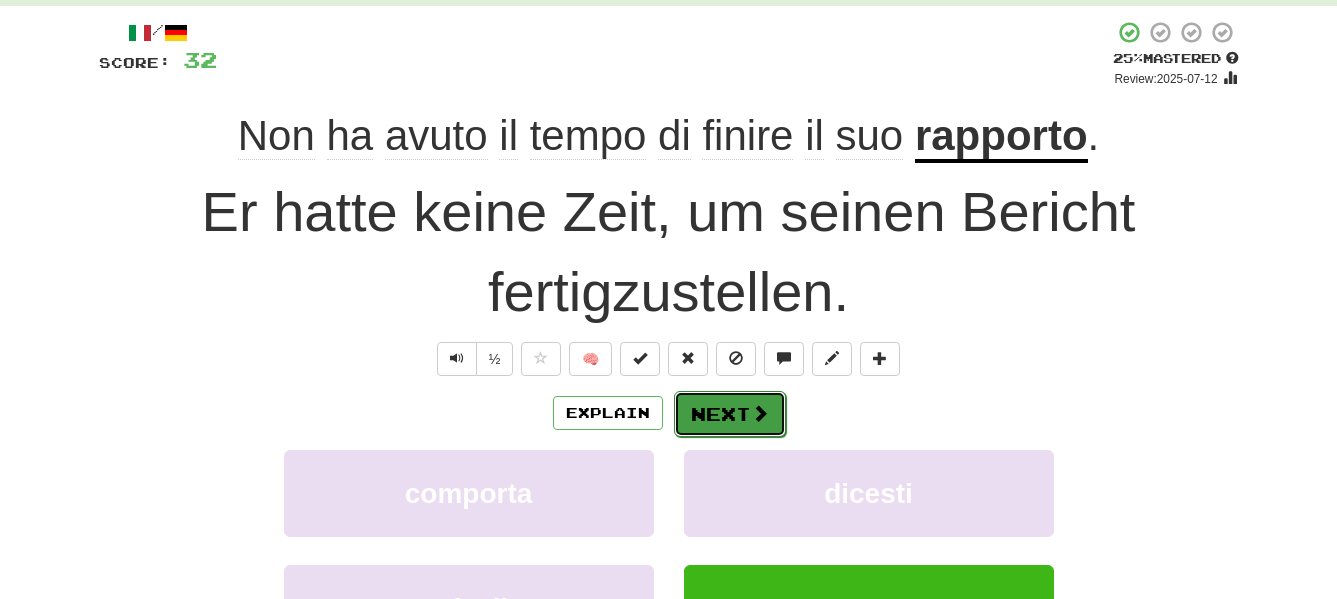 click on "Next" at bounding box center [730, 414] 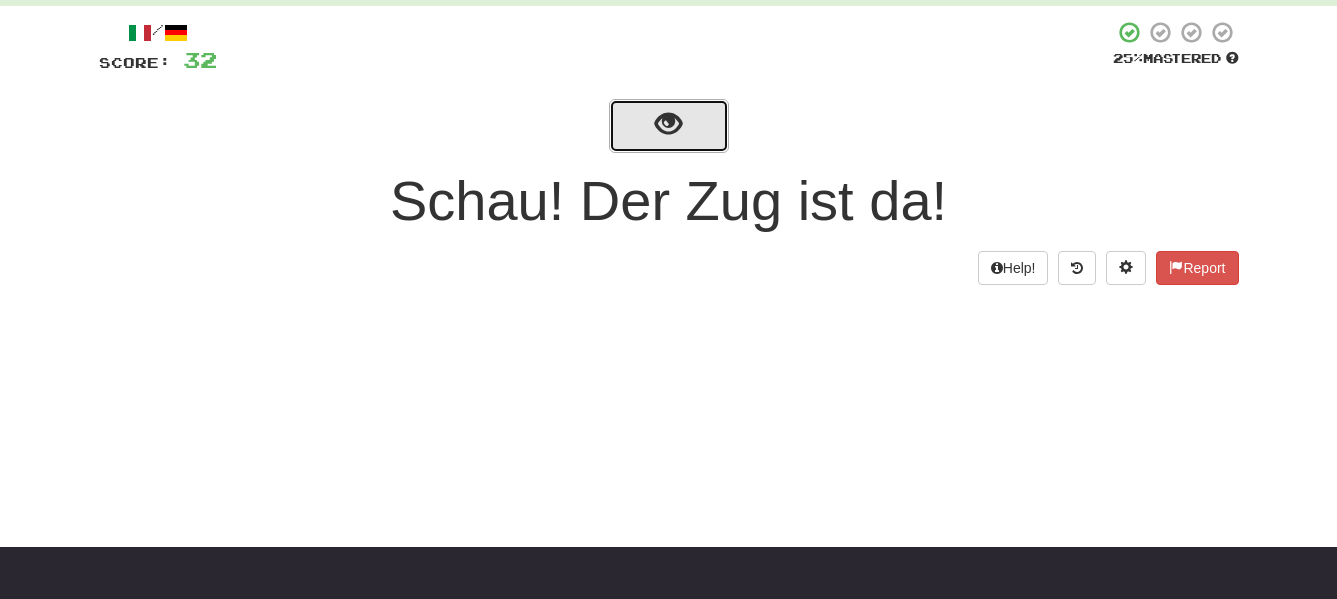click at bounding box center (668, 124) 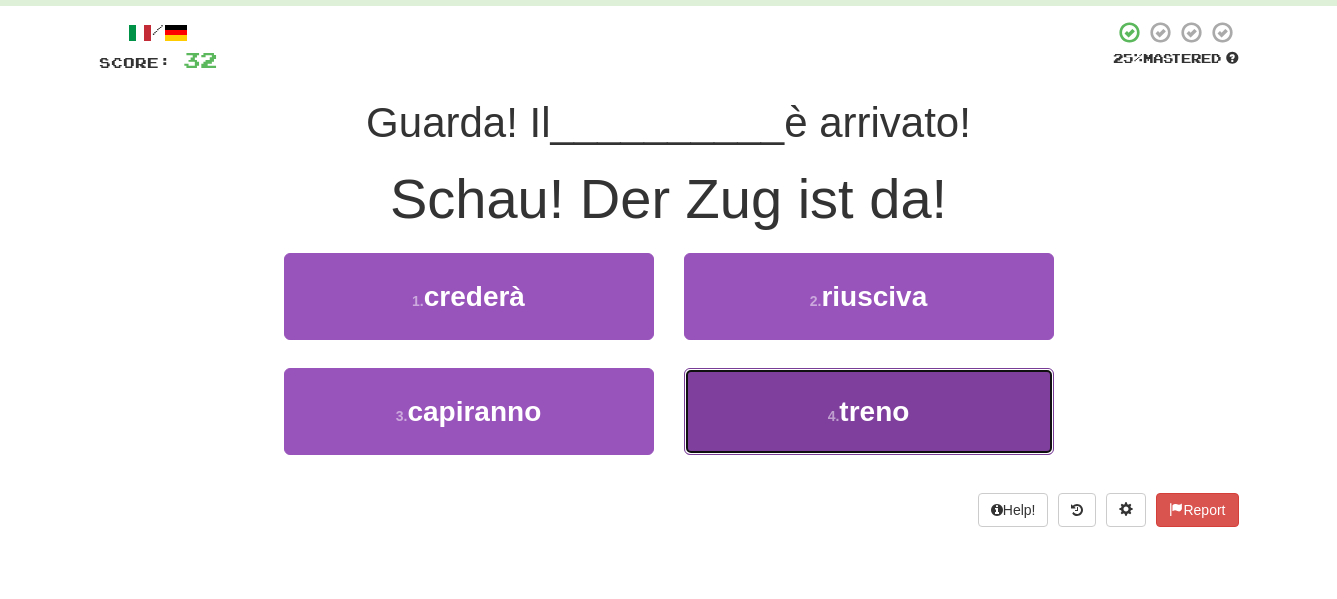click on "treno" at bounding box center [874, 411] 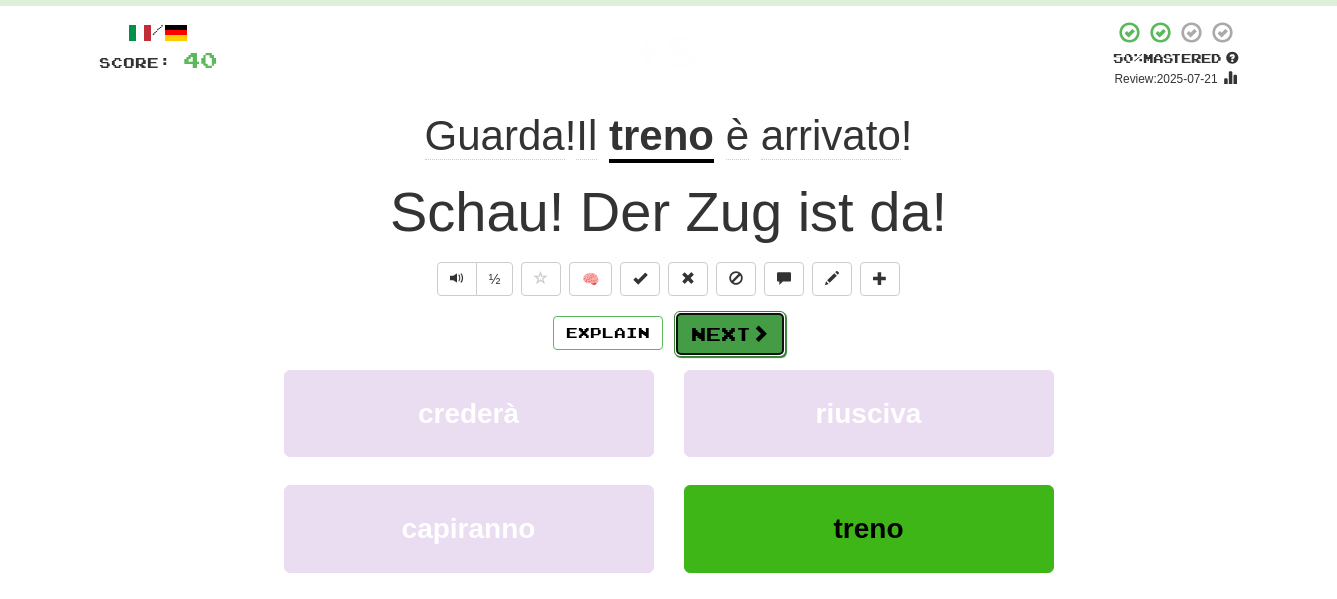 click at bounding box center (760, 333) 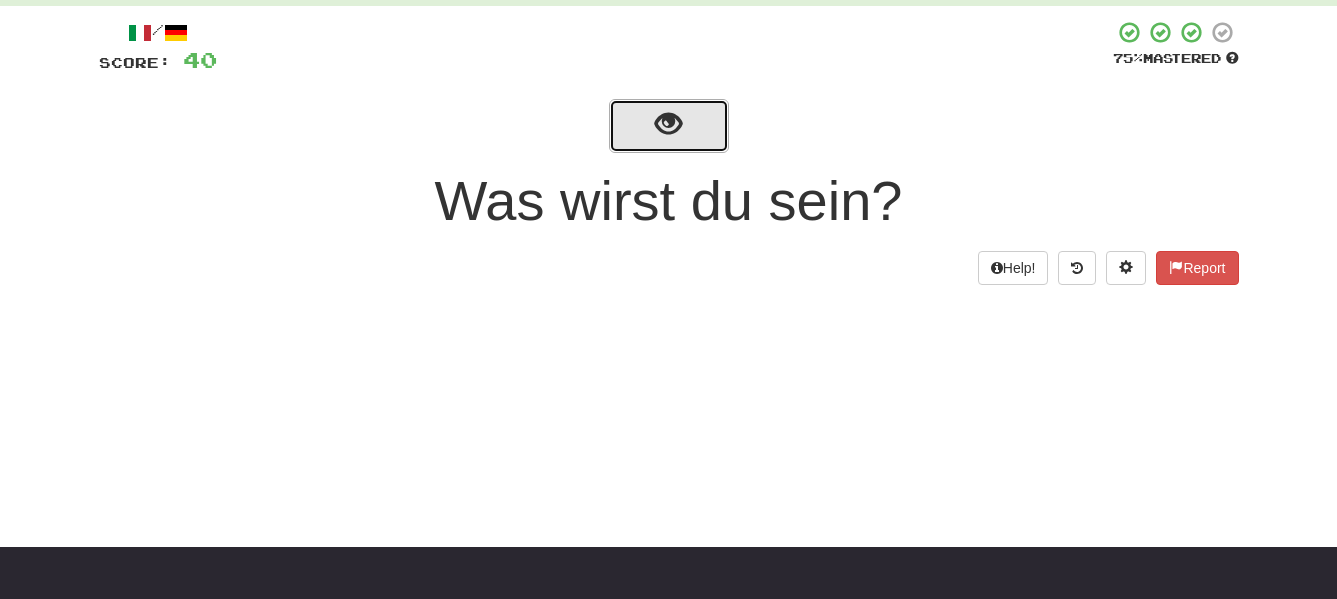 click at bounding box center [669, 126] 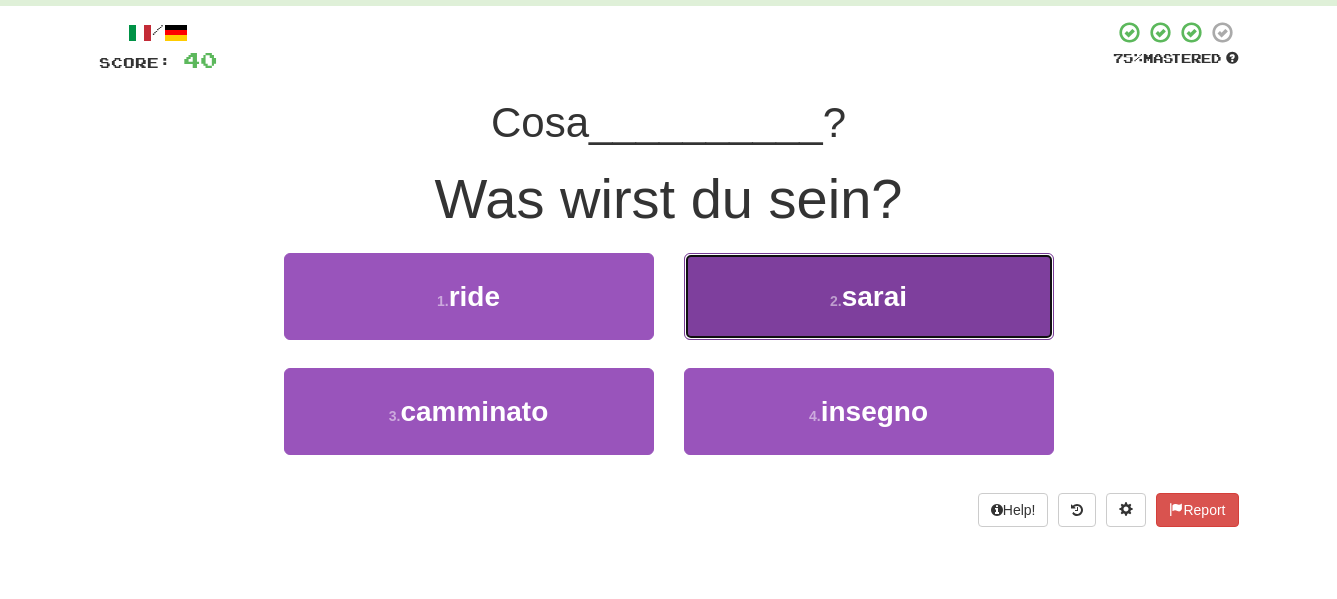 click on "2 .  sarai" at bounding box center (869, 296) 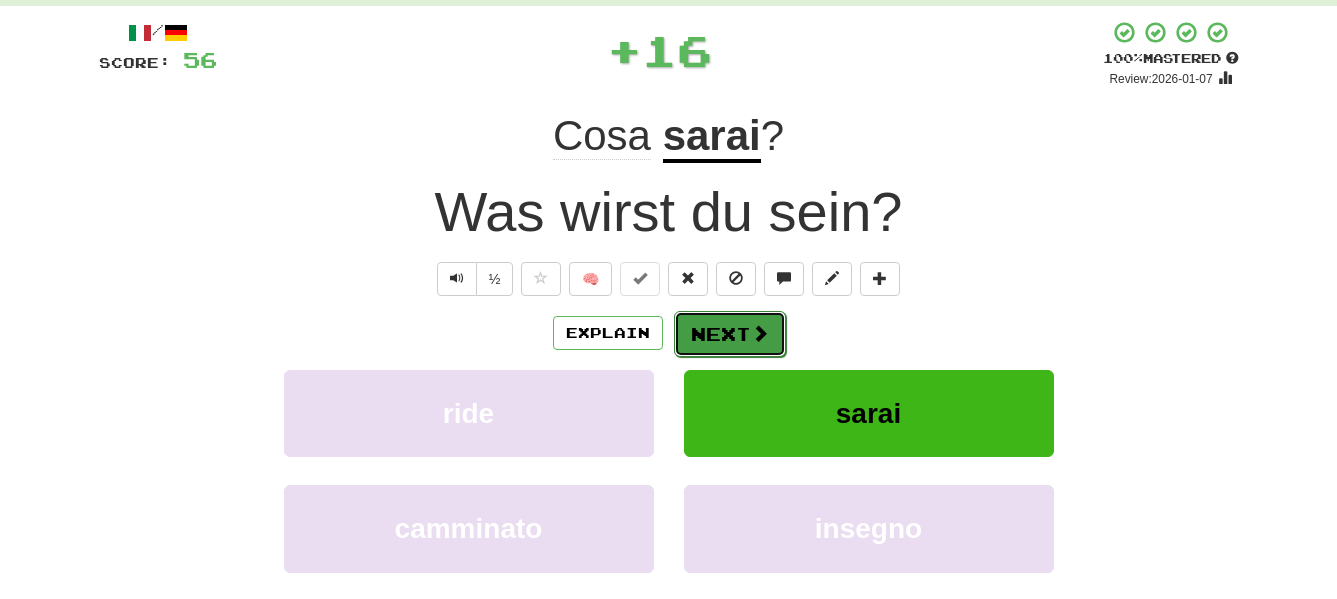 click on "Next" at bounding box center [730, 334] 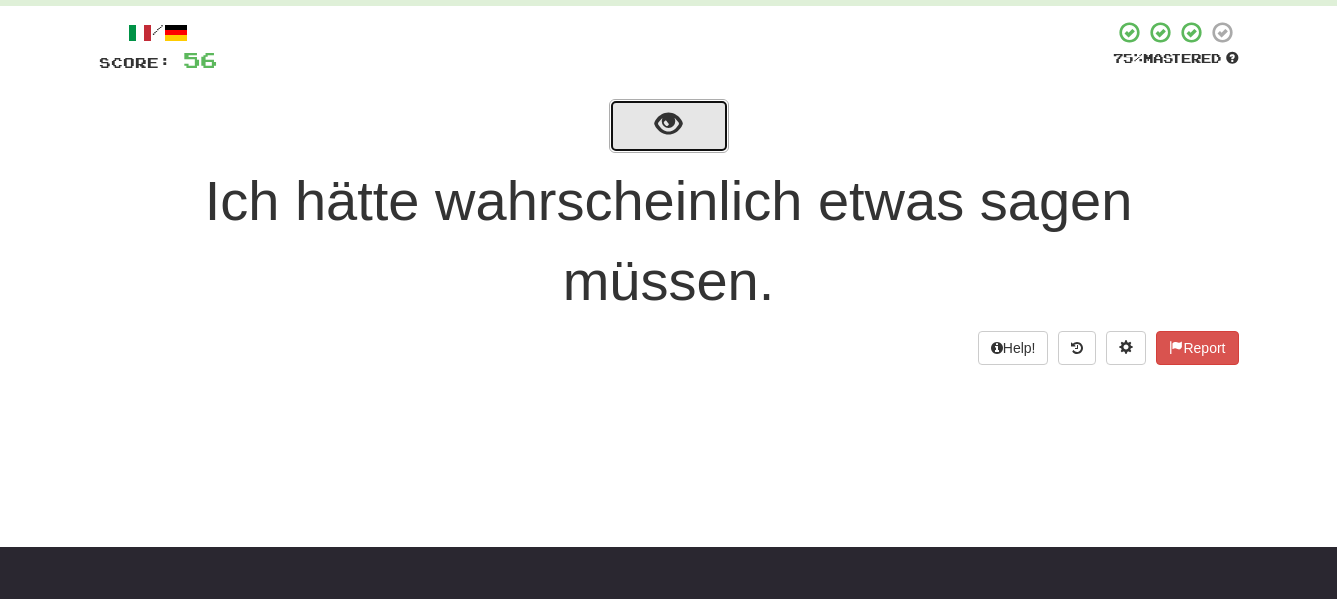 click at bounding box center [668, 124] 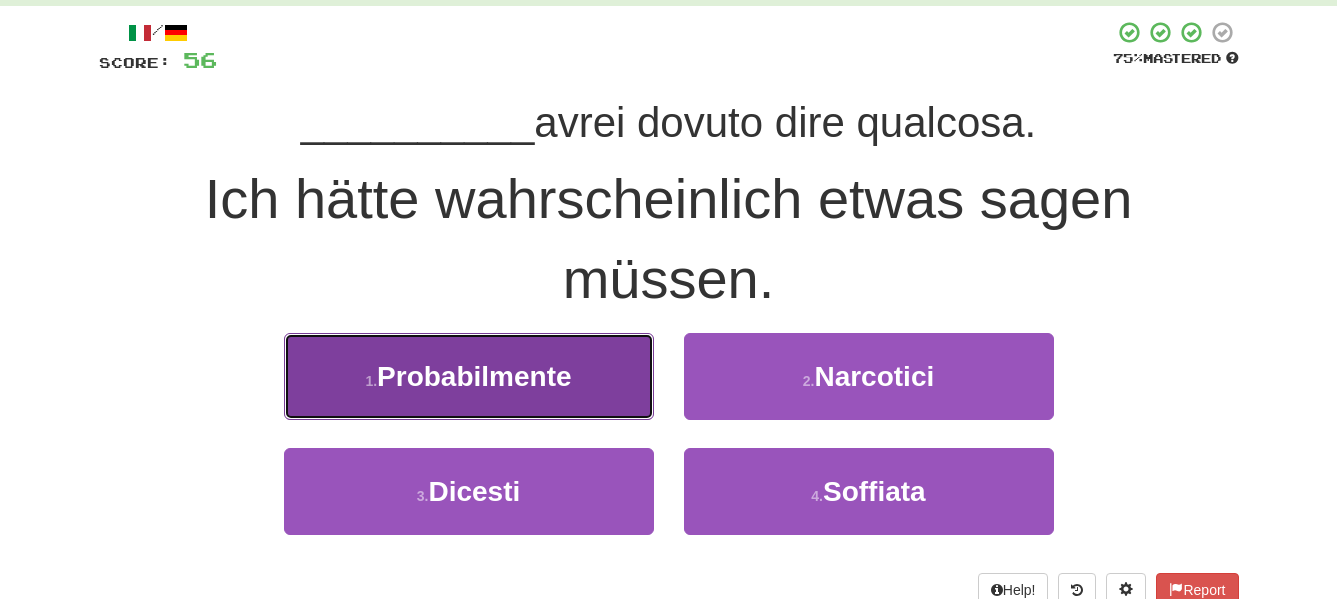 click on "Probabilmente" at bounding box center [474, 376] 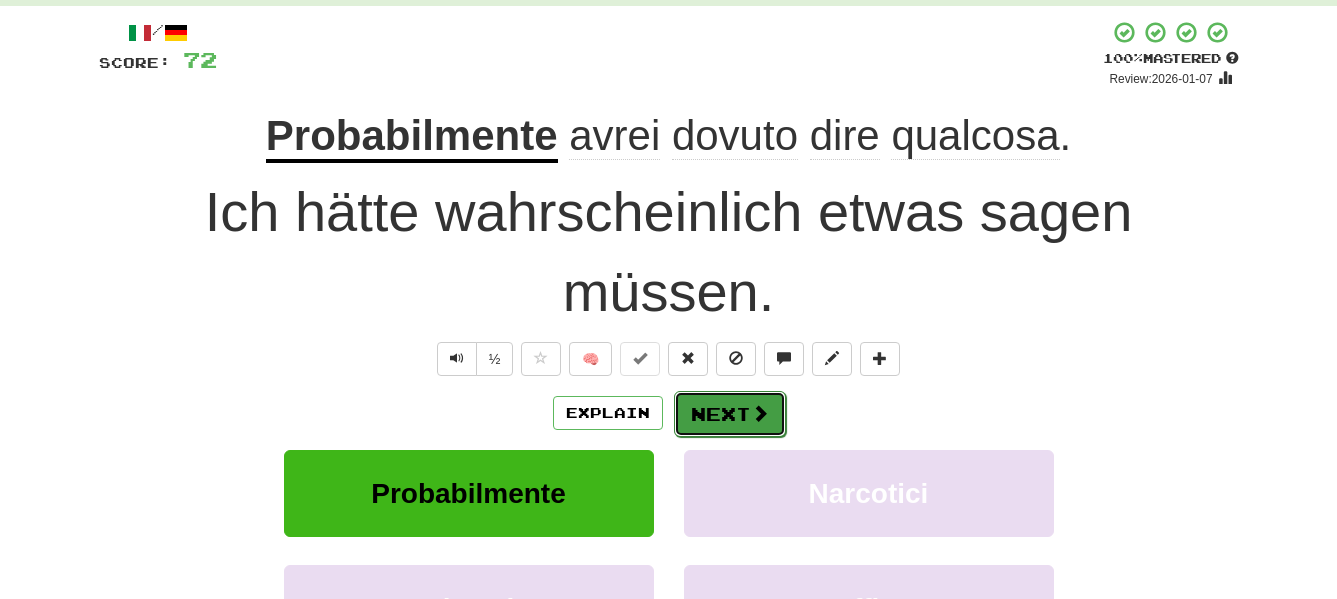 click on "Next" at bounding box center (730, 414) 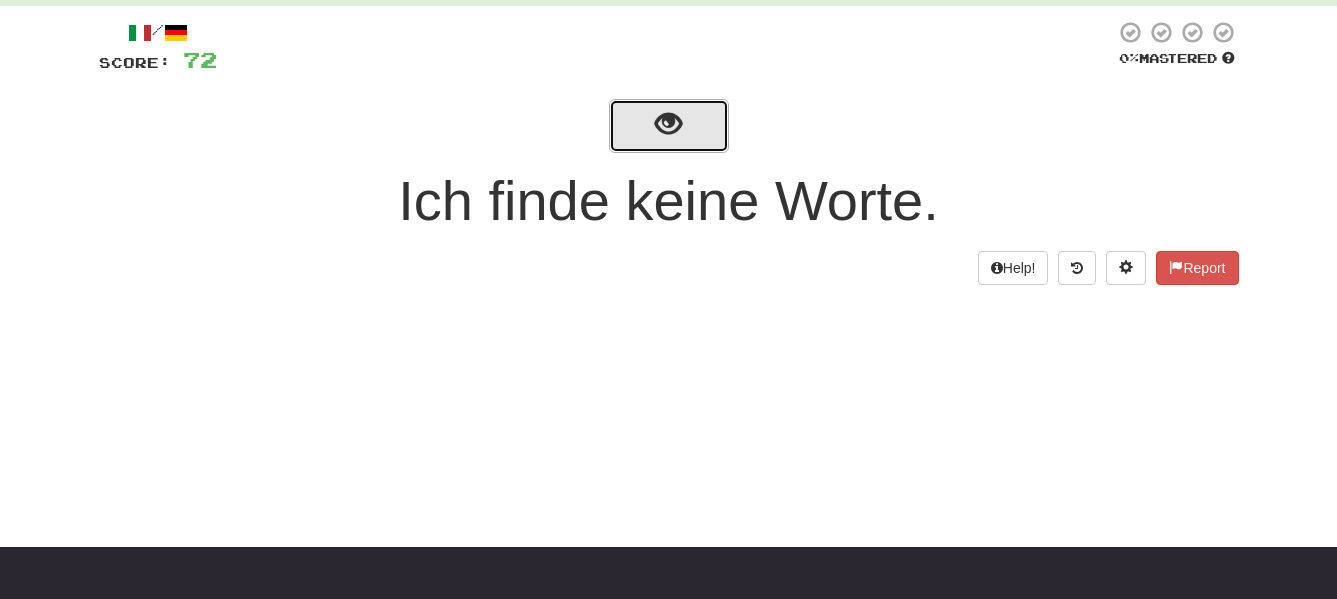 click at bounding box center [669, 126] 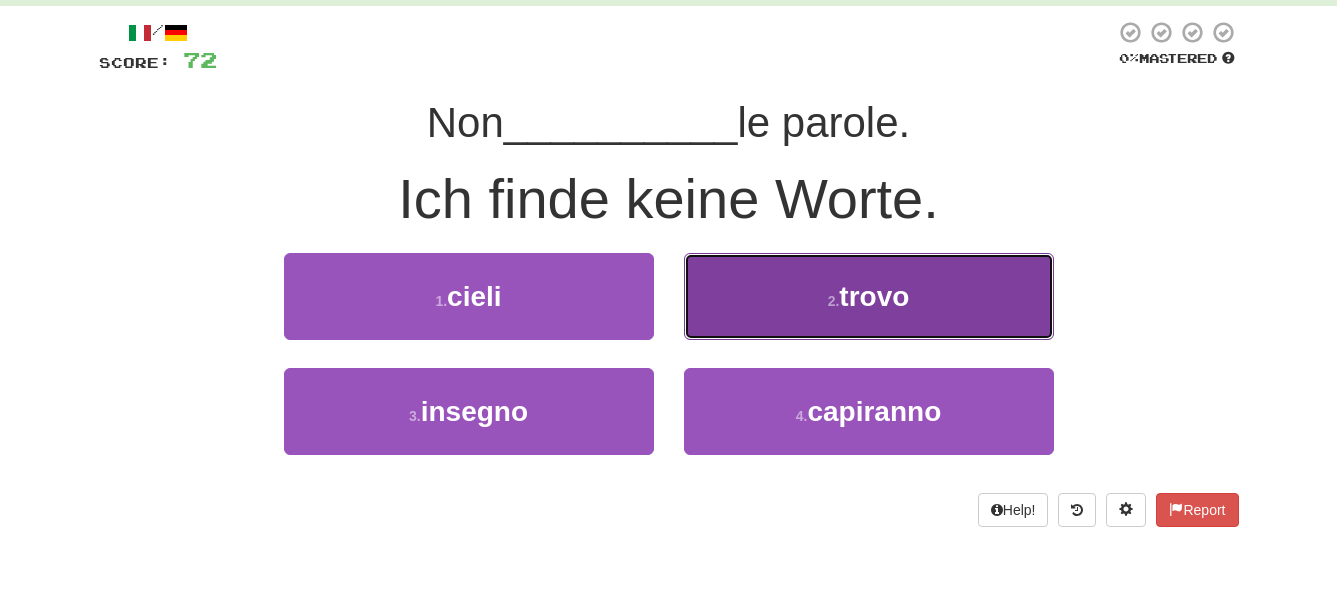 click on "2 .  trovo" at bounding box center [869, 296] 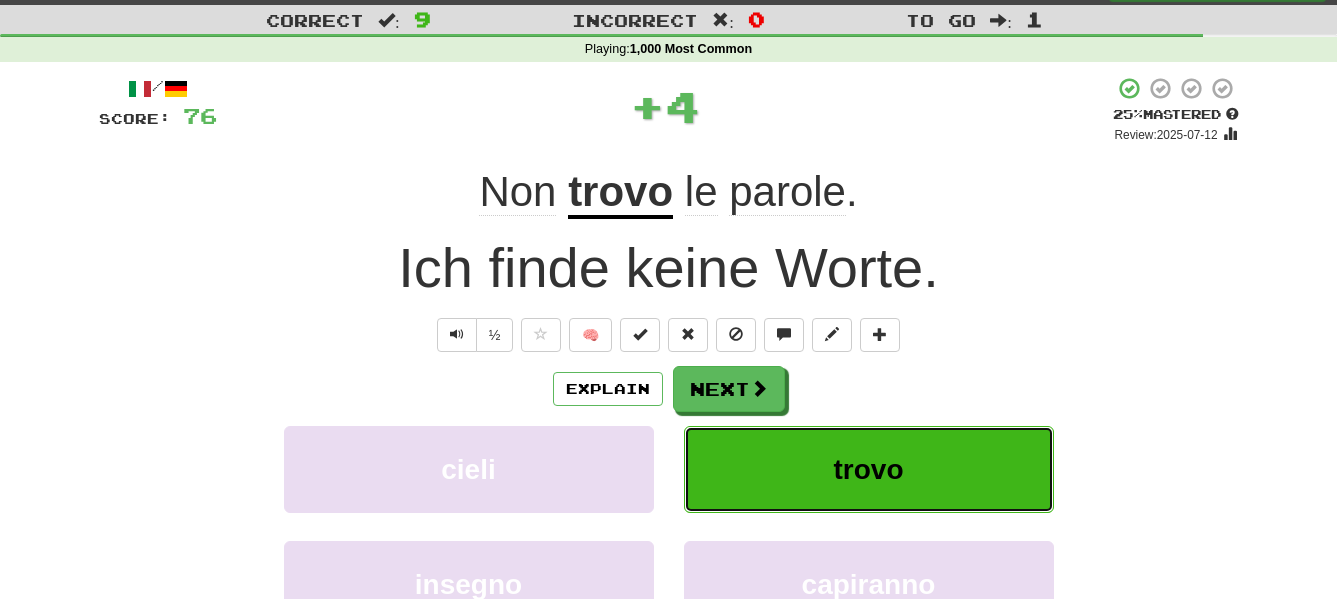 scroll, scrollTop: 0, scrollLeft: 0, axis: both 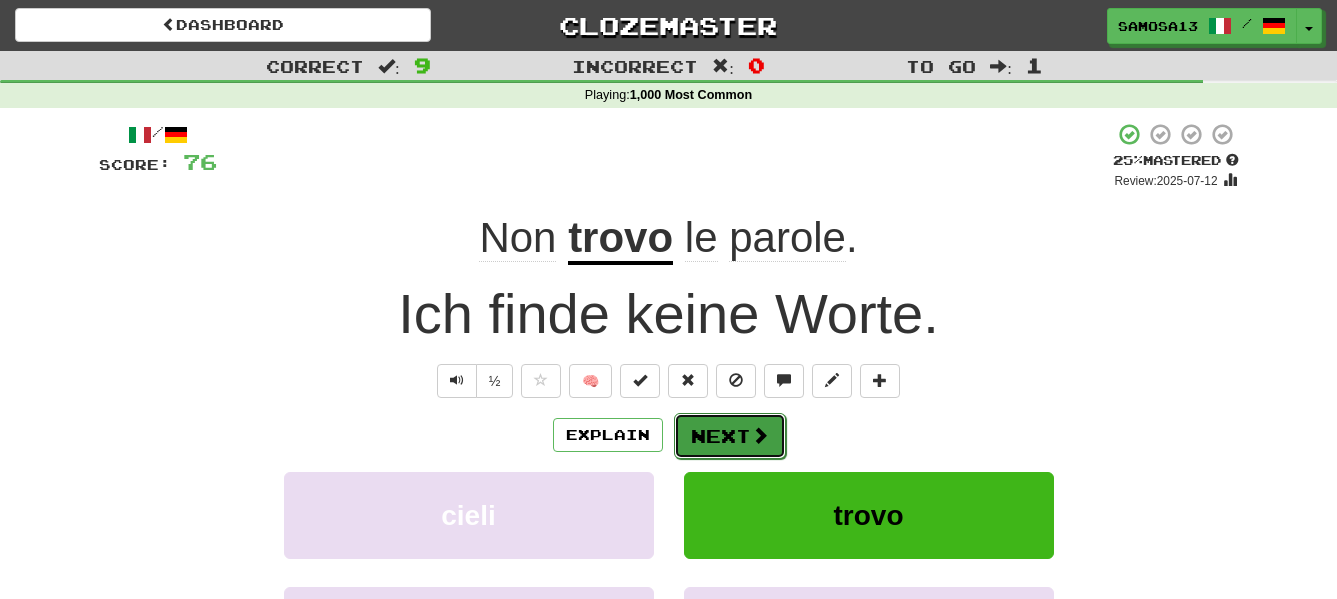 click on "Next" at bounding box center (730, 436) 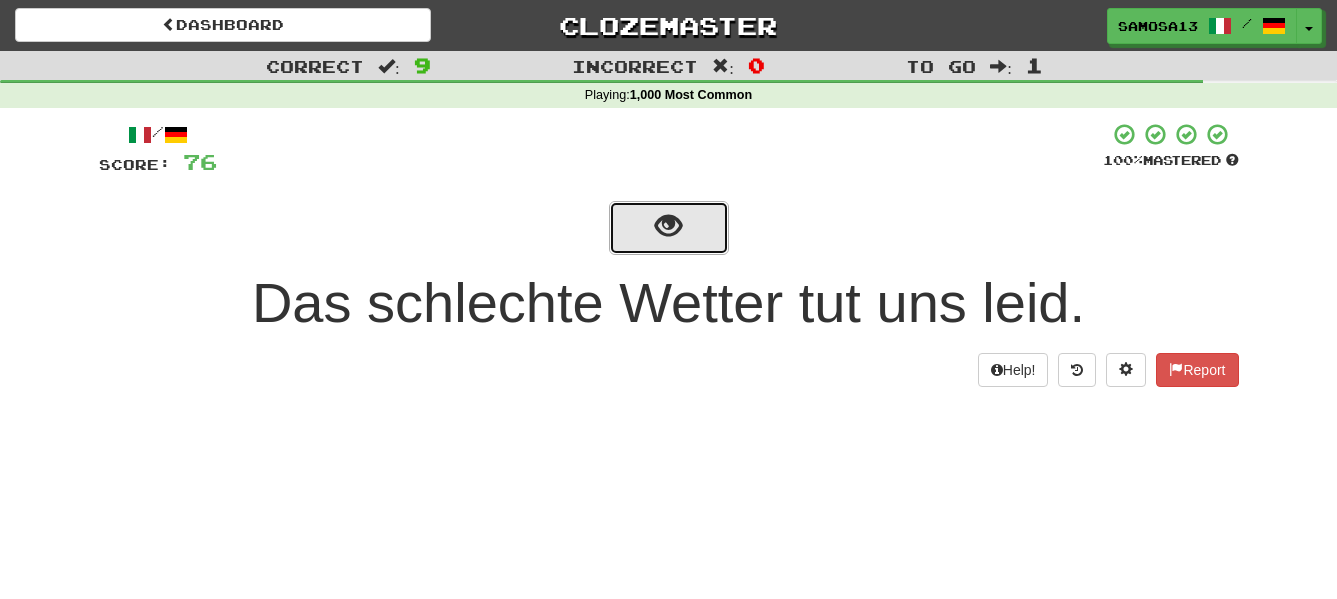 click at bounding box center (668, 226) 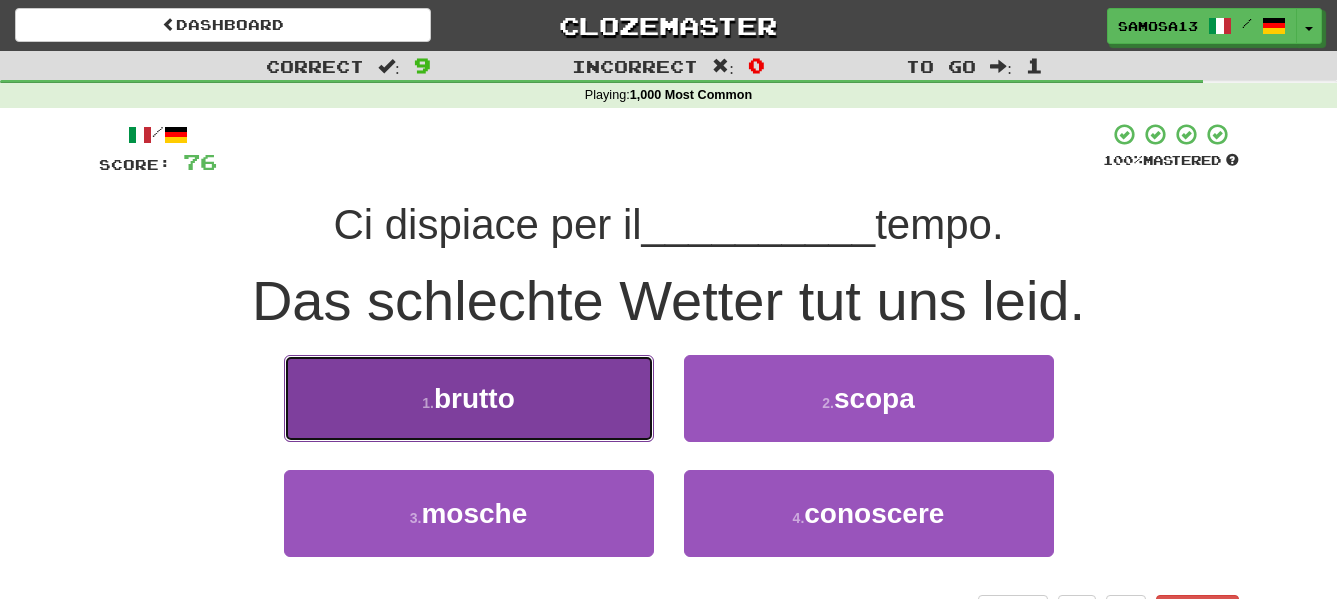 click on "brutto" at bounding box center (474, 398) 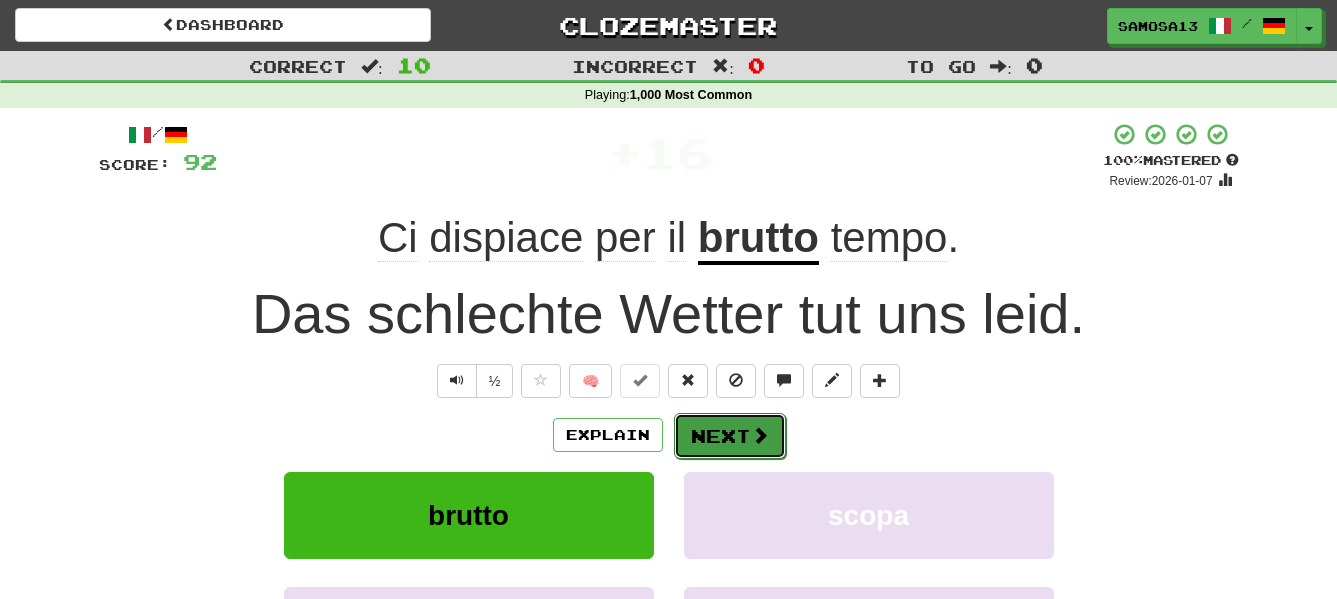 click on "Next" at bounding box center [730, 436] 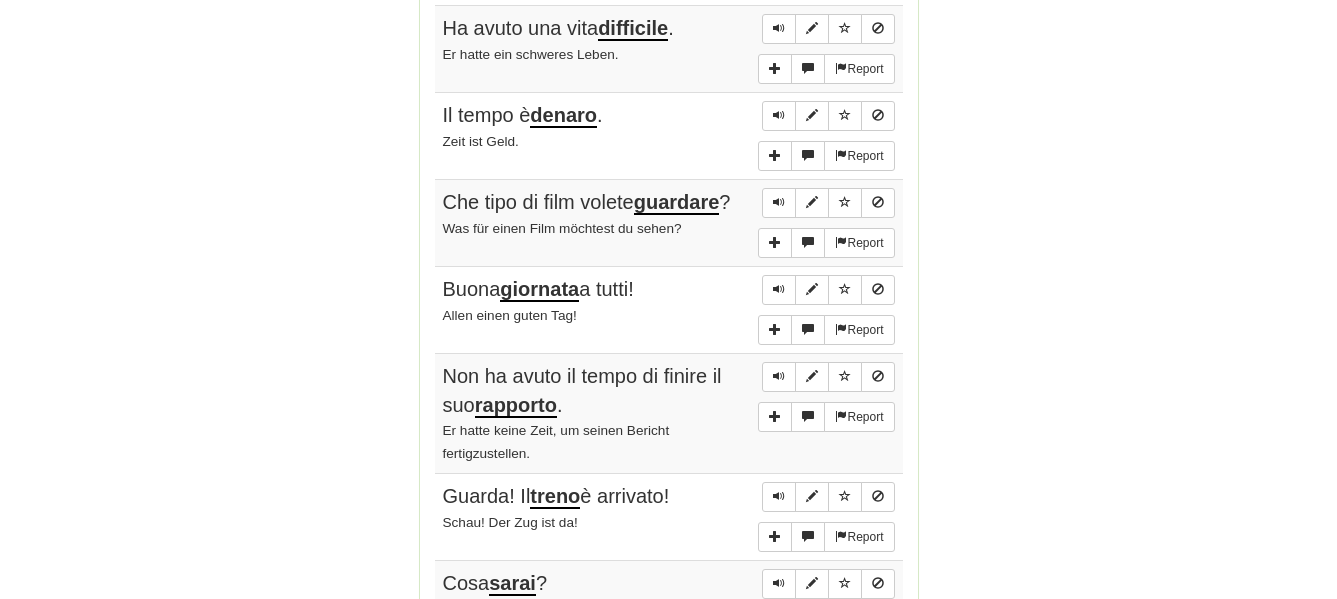 scroll, scrollTop: 1224, scrollLeft: 0, axis: vertical 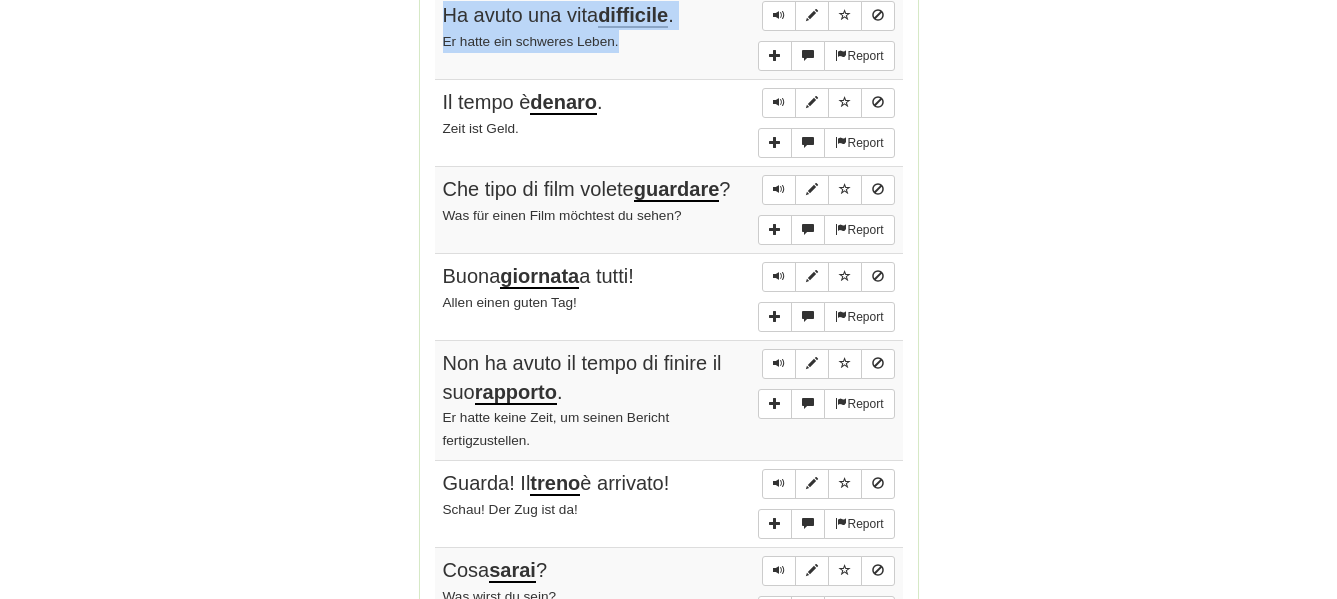 drag, startPoint x: 638, startPoint y: 49, endPoint x: 433, endPoint y: 19, distance: 207.18349 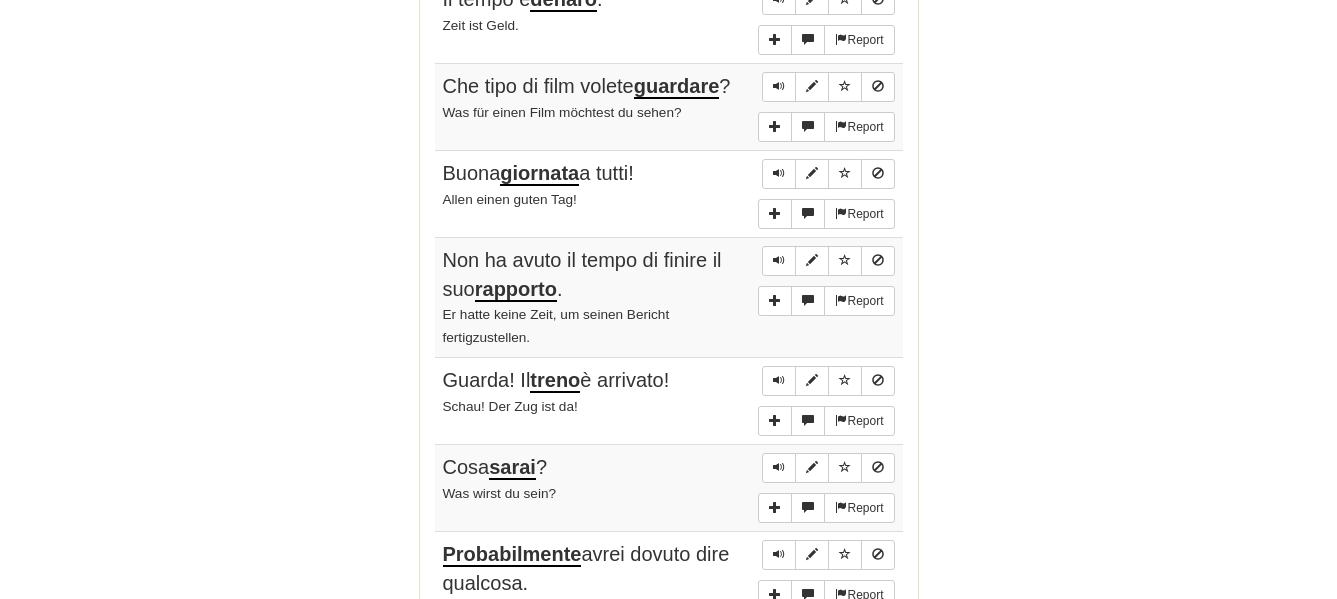 scroll, scrollTop: 1326, scrollLeft: 0, axis: vertical 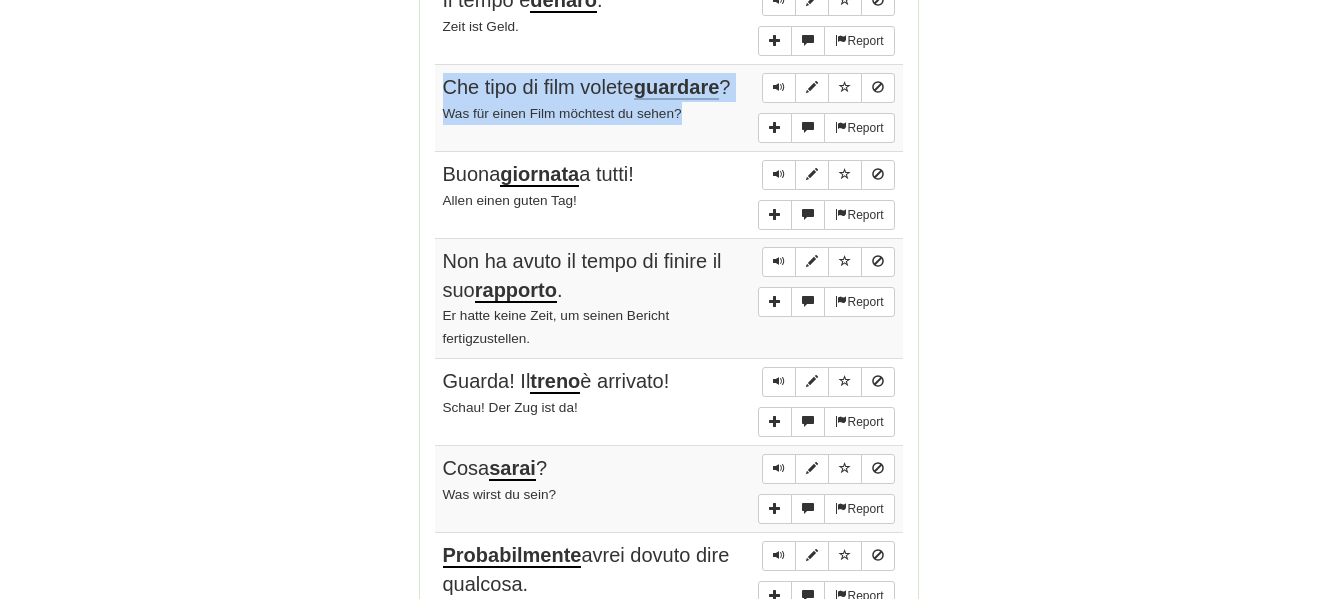 drag, startPoint x: 438, startPoint y: 85, endPoint x: 700, endPoint y: 112, distance: 263.38754 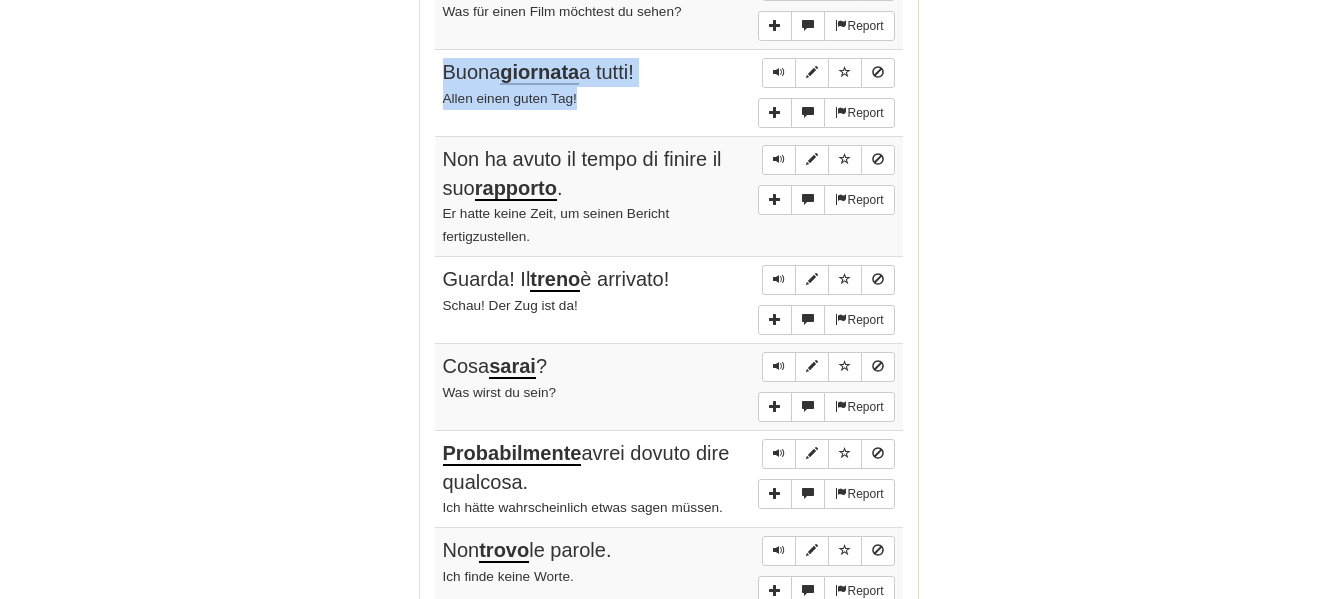 drag, startPoint x: 442, startPoint y: 75, endPoint x: 647, endPoint y: 108, distance: 207.63911 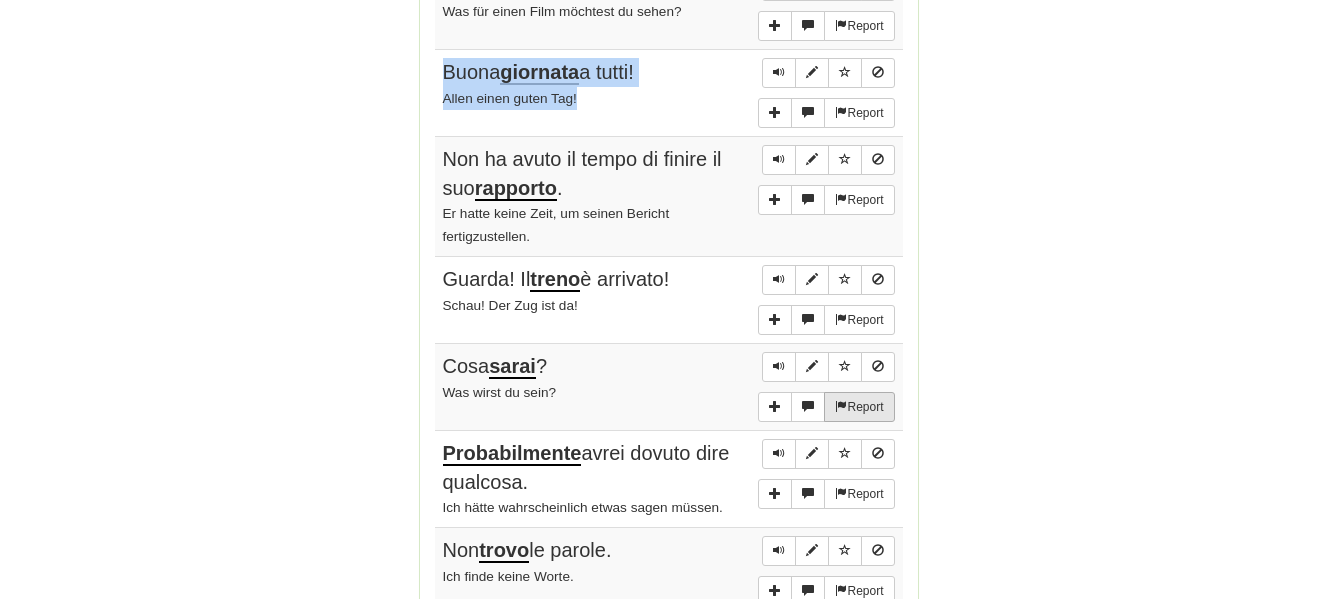 scroll, scrollTop: 1530, scrollLeft: 0, axis: vertical 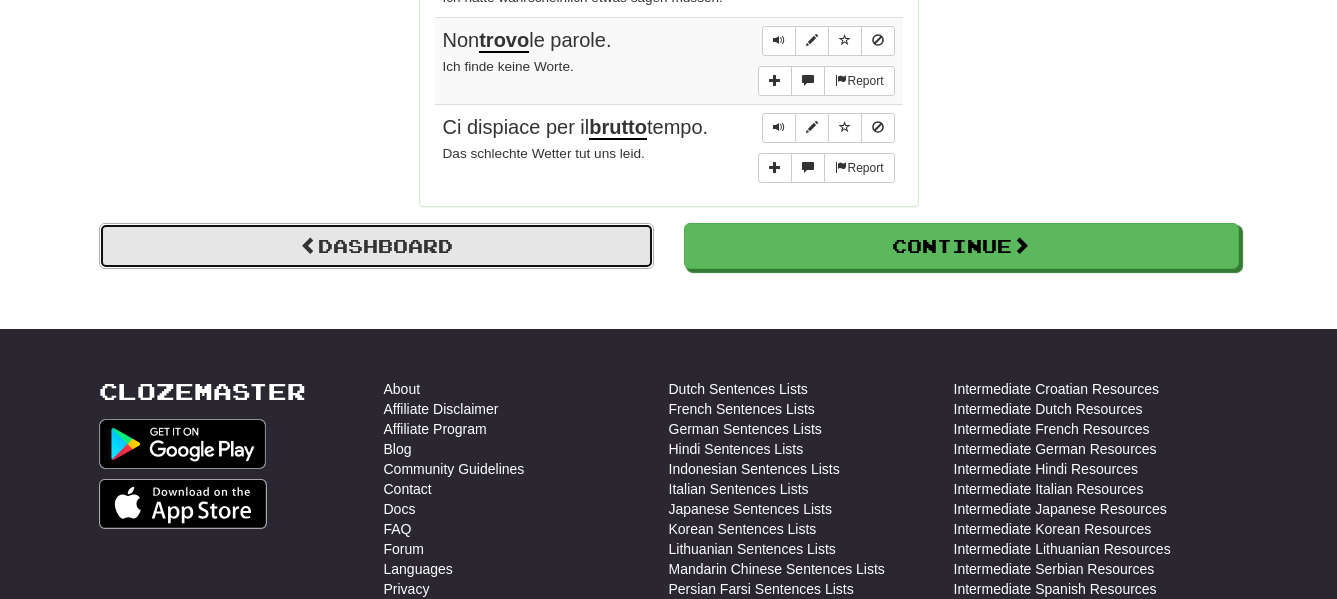 click on "Dashboard" at bounding box center [376, 246] 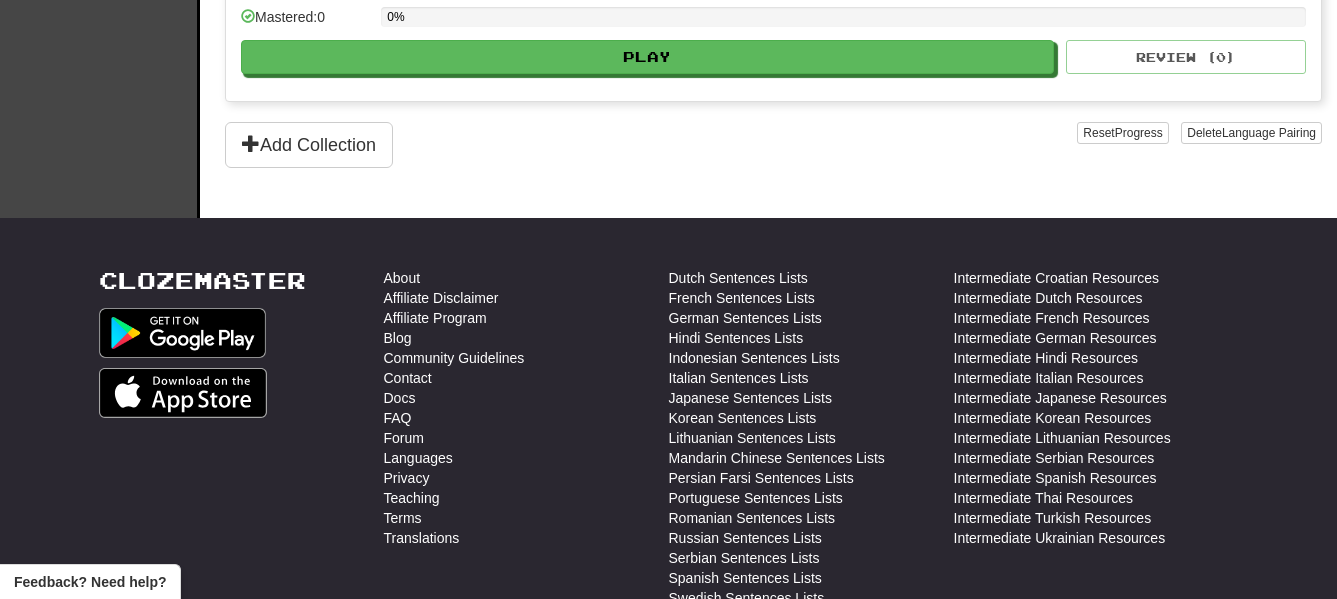 scroll, scrollTop: 1224, scrollLeft: 0, axis: vertical 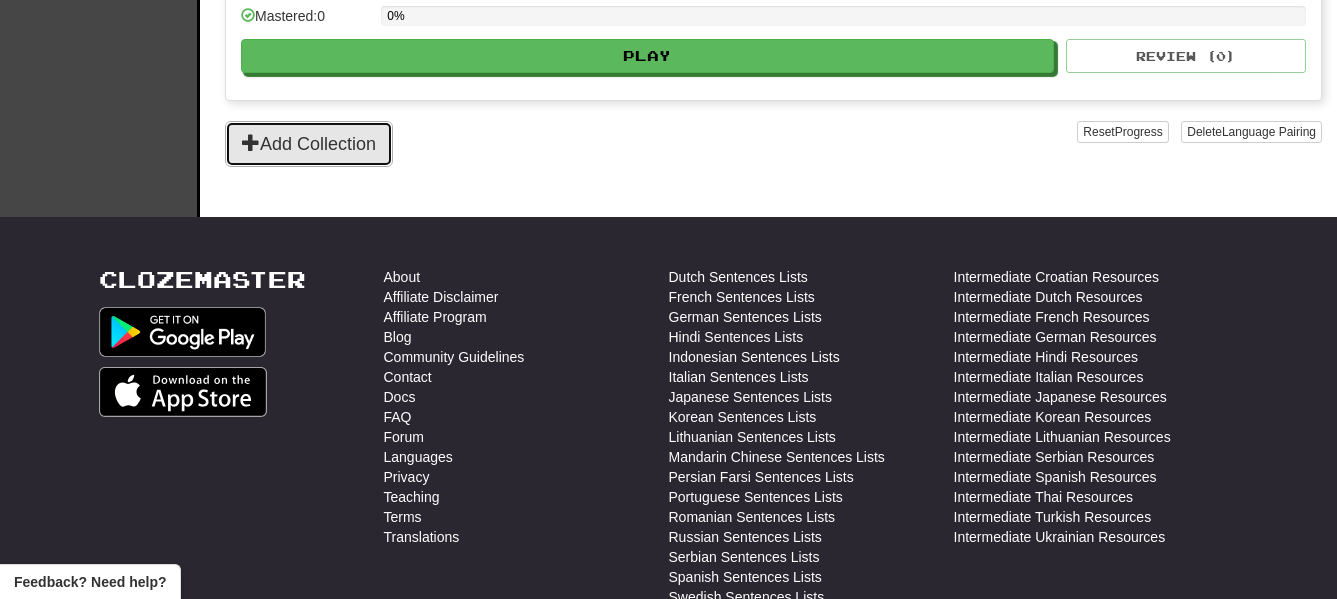 click on "Add Collection" at bounding box center [309, 144] 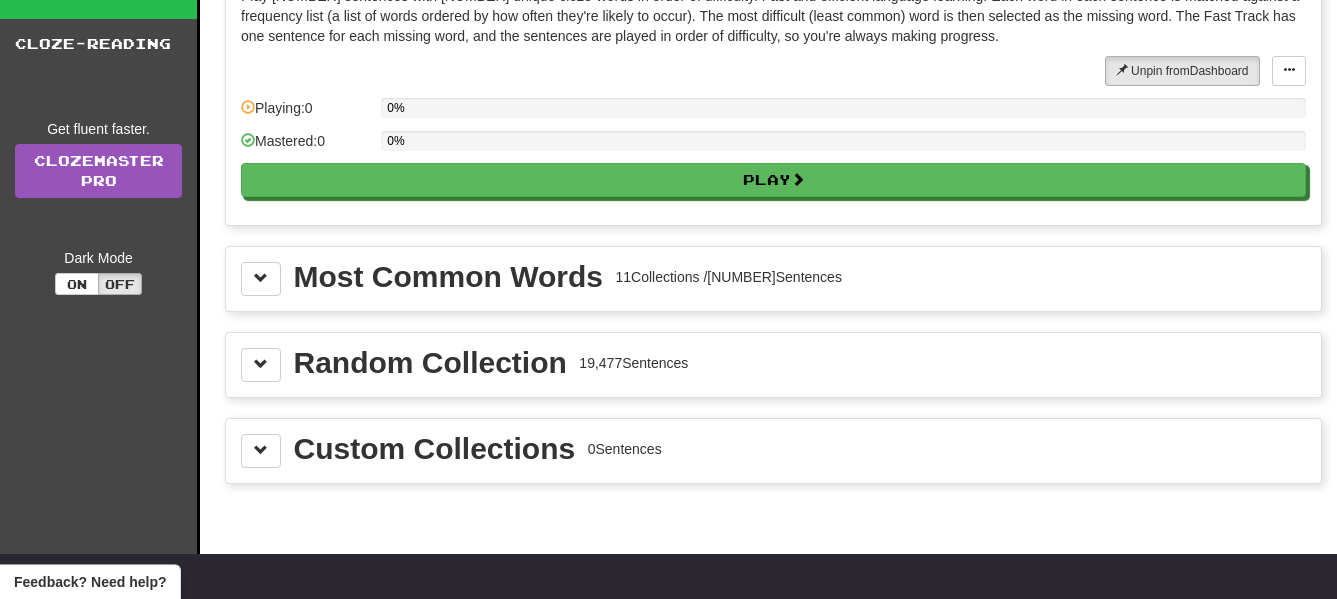 scroll, scrollTop: 204, scrollLeft: 0, axis: vertical 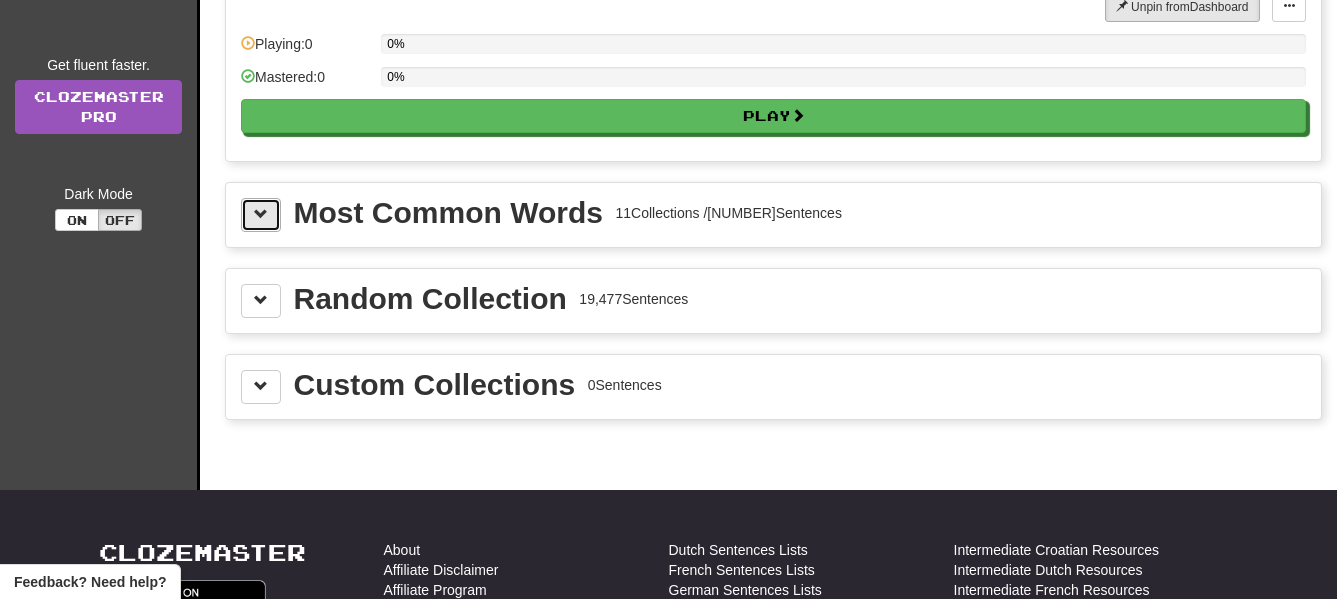 click at bounding box center [261, 214] 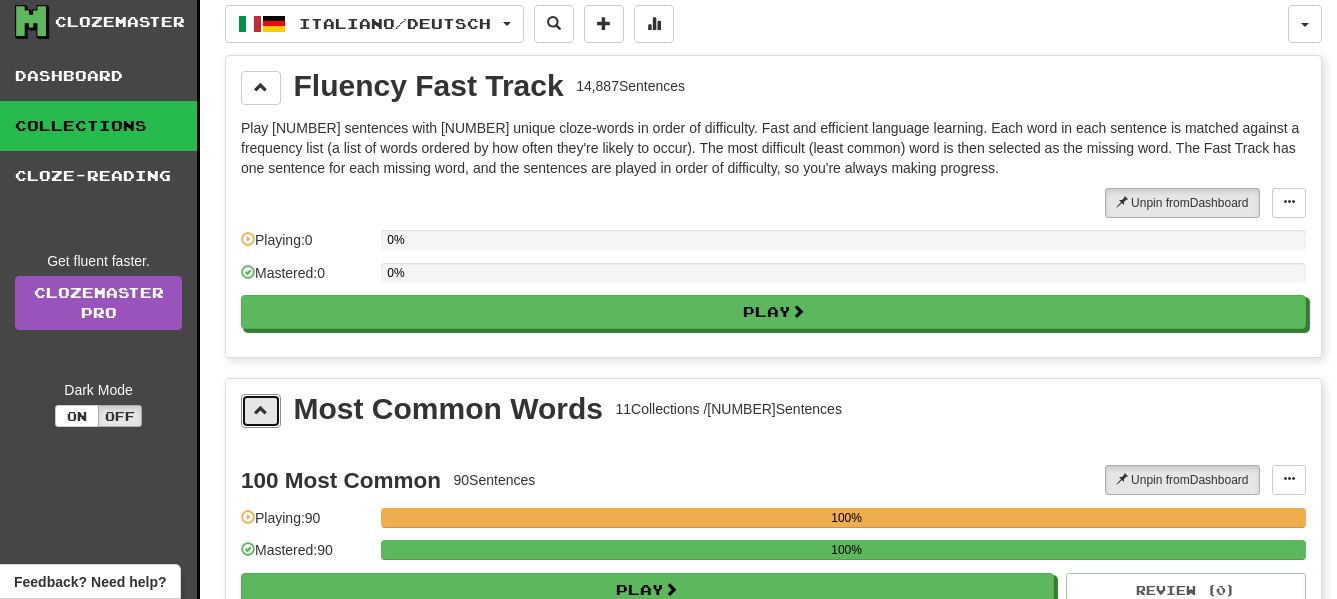 scroll, scrollTop: 0, scrollLeft: 0, axis: both 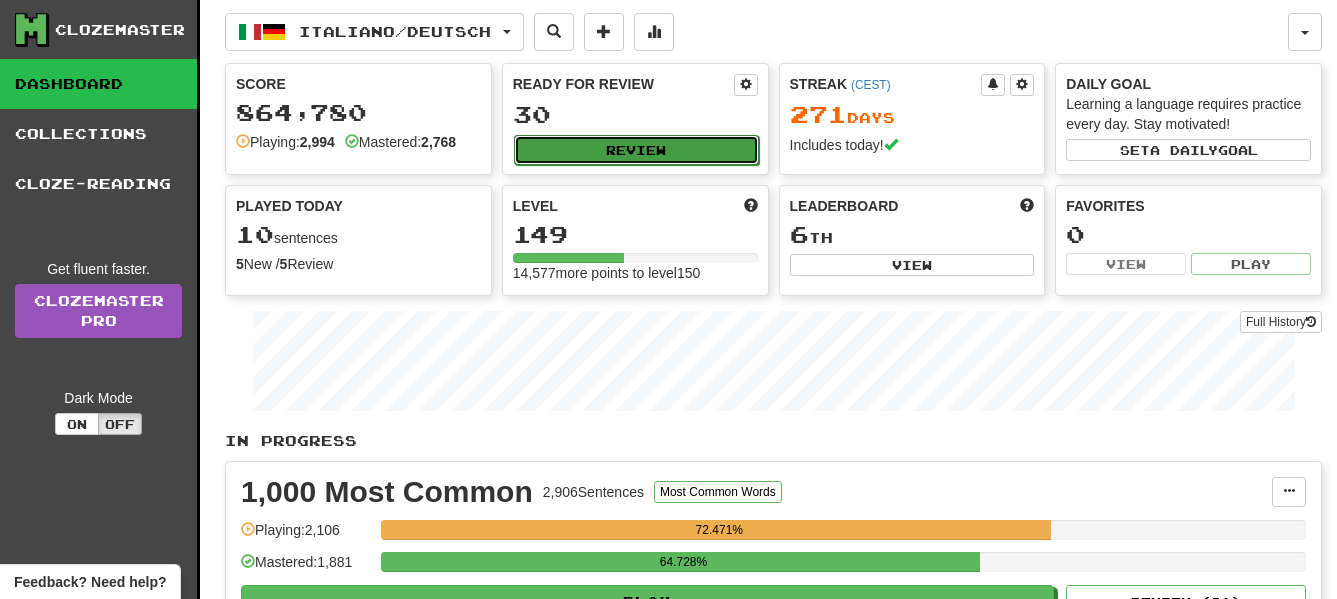 click on "Review" at bounding box center (636, 150) 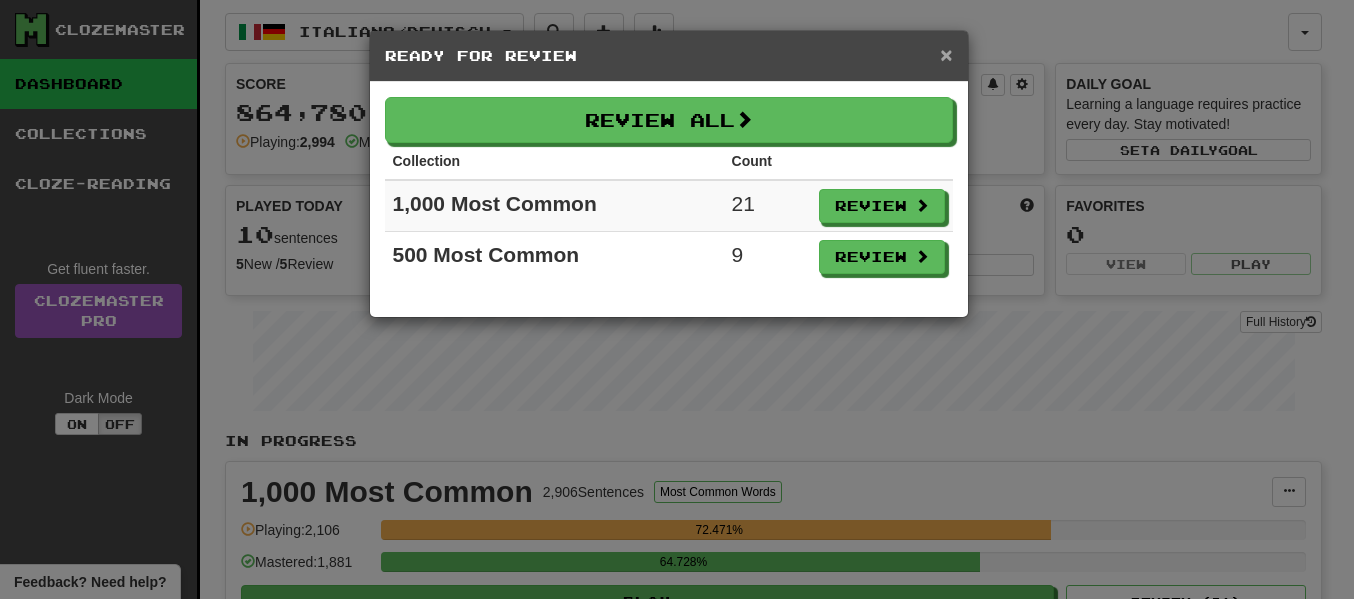 click on "×" at bounding box center [946, 54] 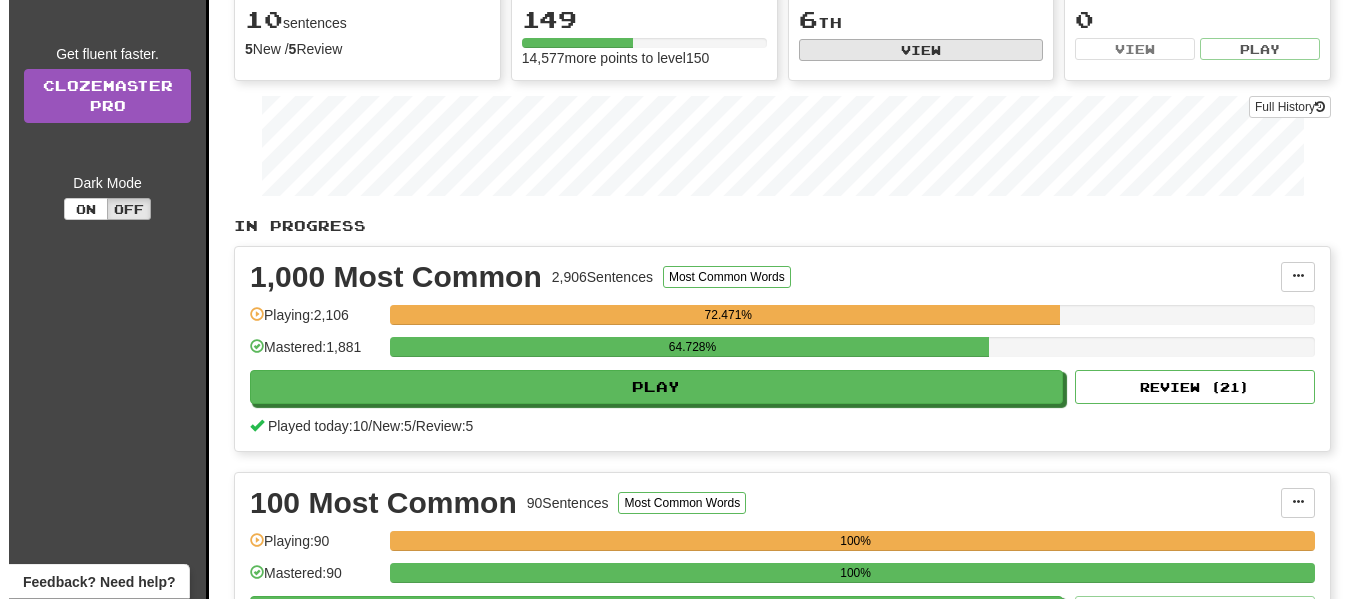 scroll, scrollTop: 0, scrollLeft: 0, axis: both 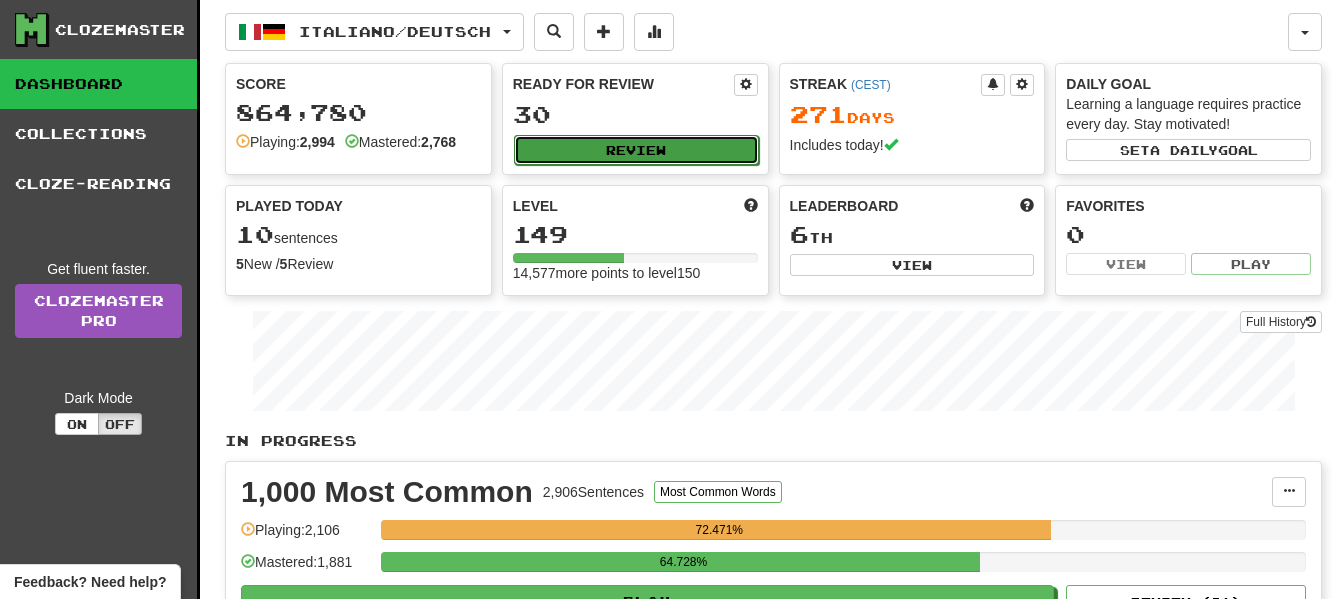 click on "Review" at bounding box center (636, 150) 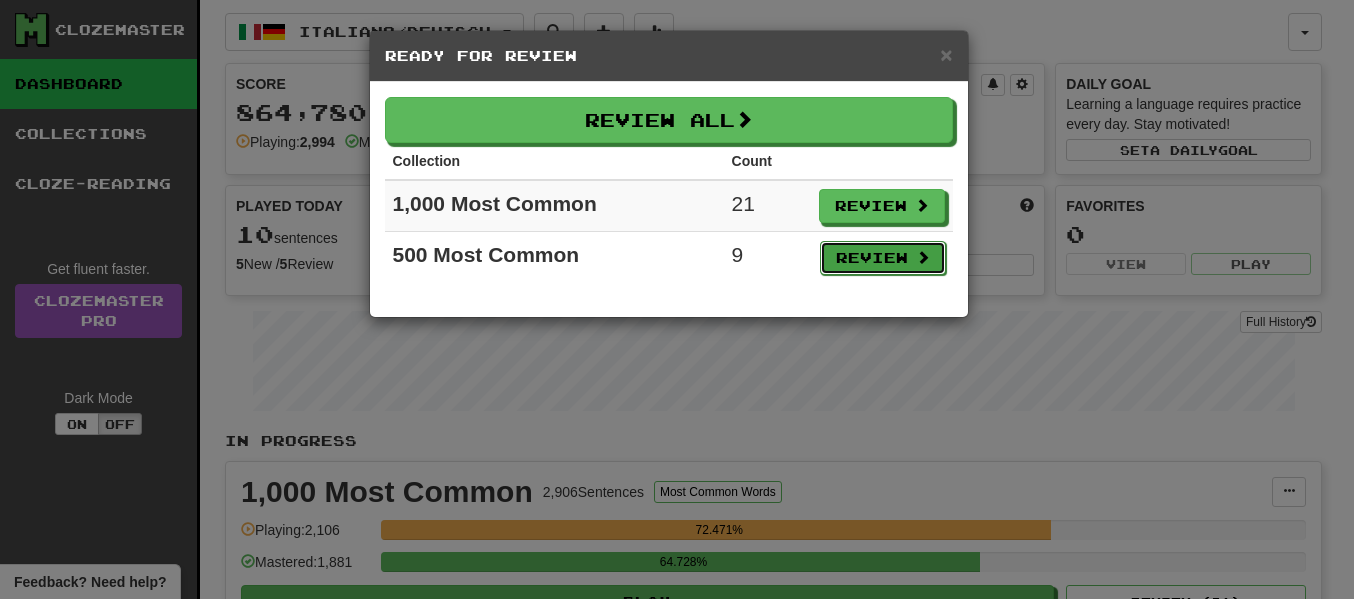 click on "Review" at bounding box center (883, 258) 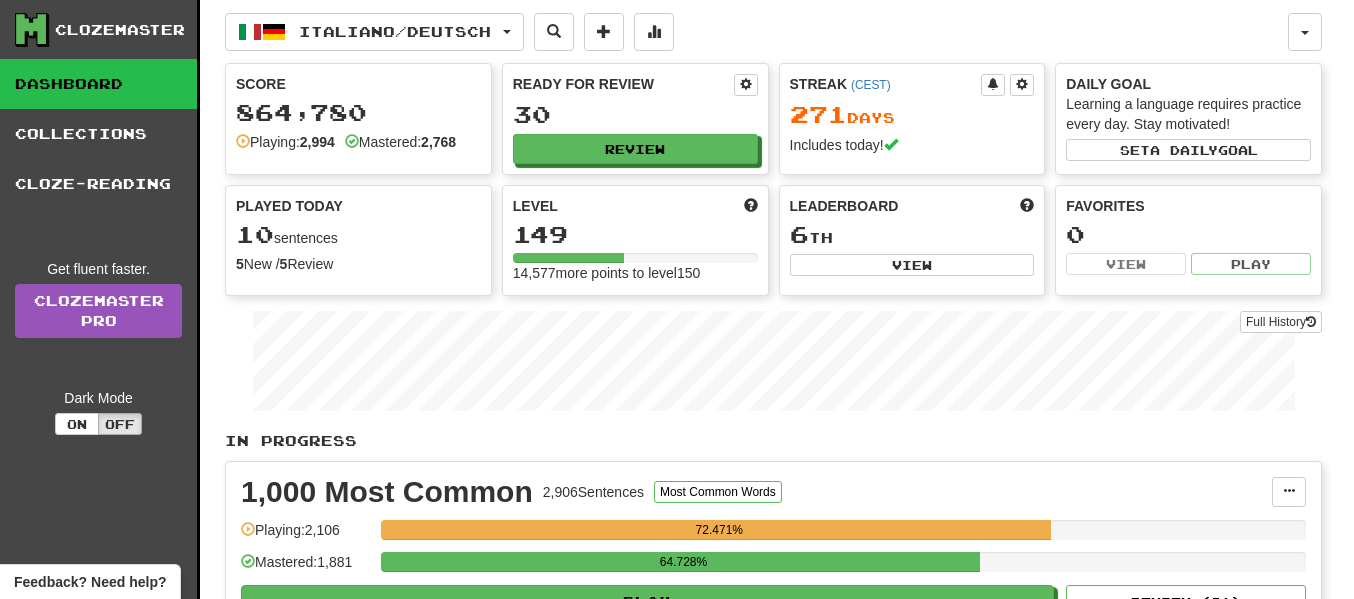 select on "**" 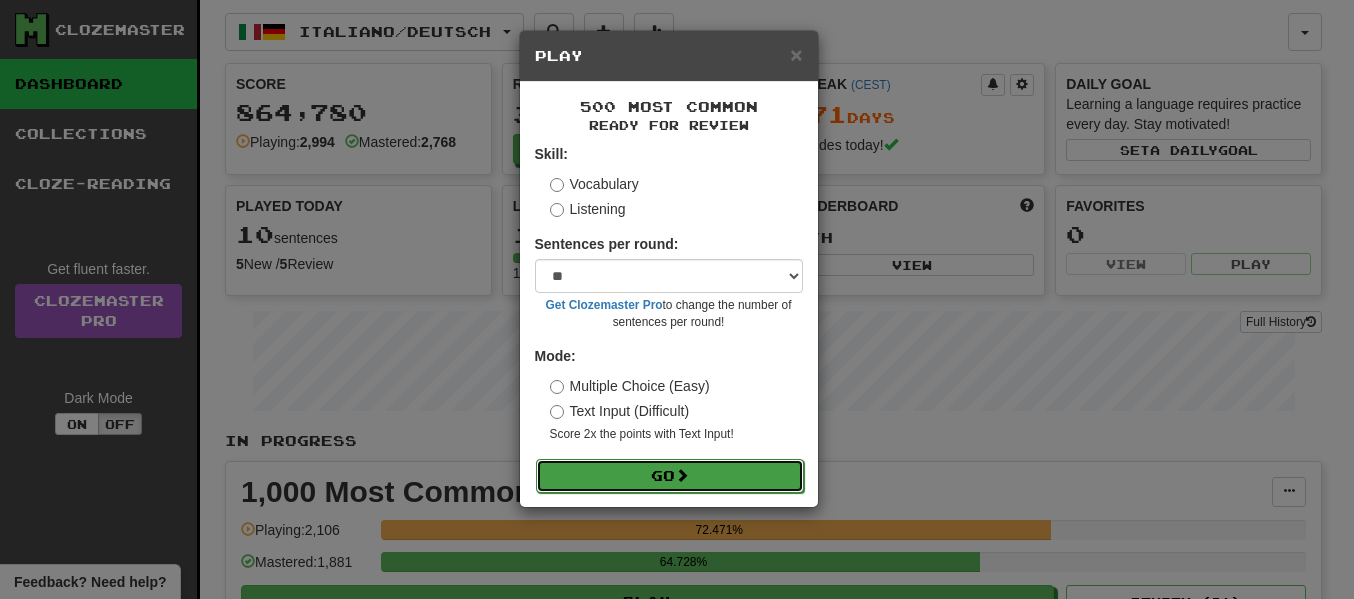click on "Go" at bounding box center (670, 476) 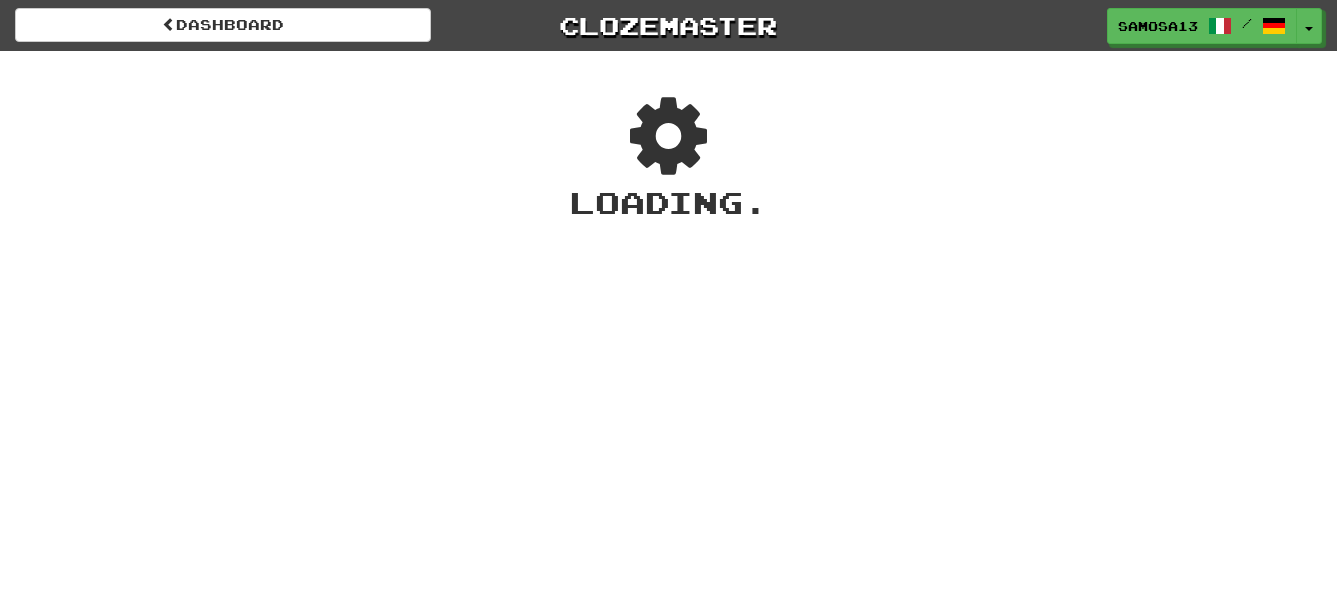 scroll, scrollTop: 0, scrollLeft: 0, axis: both 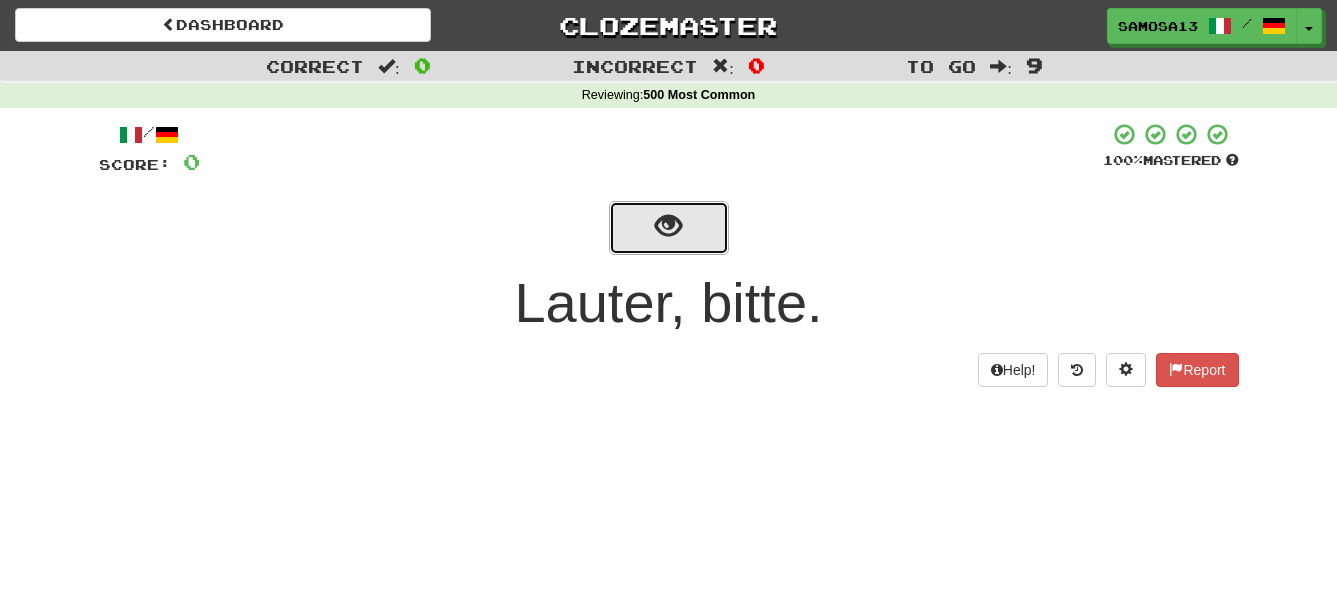 click at bounding box center (669, 228) 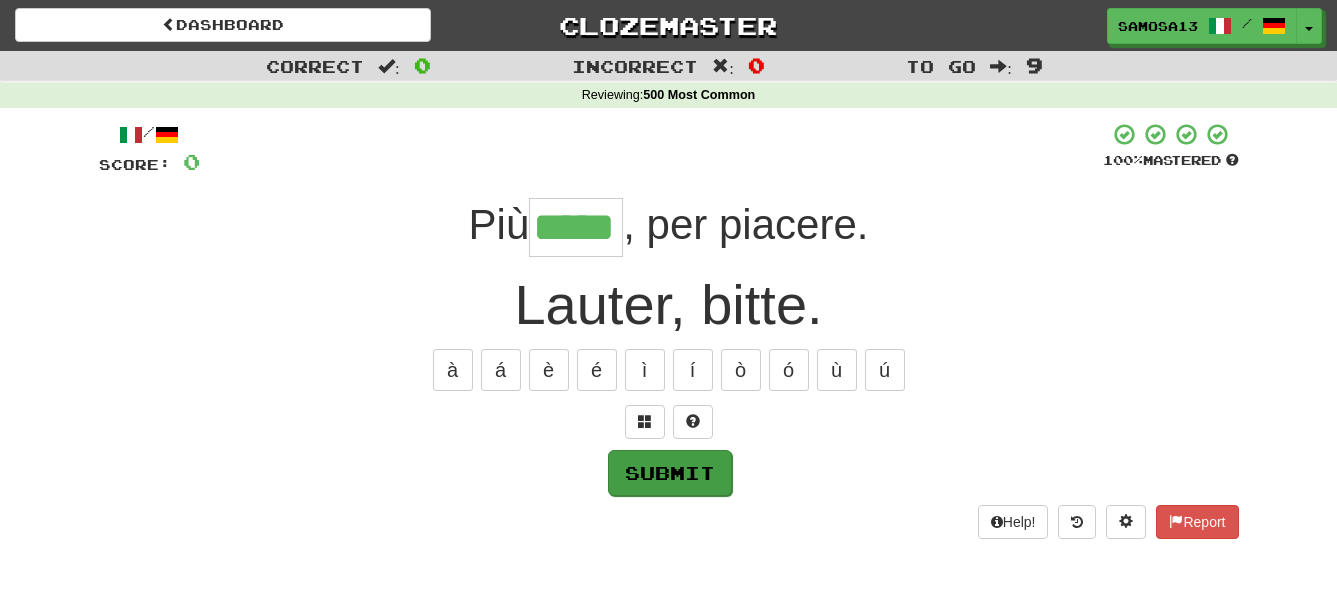 type on "*****" 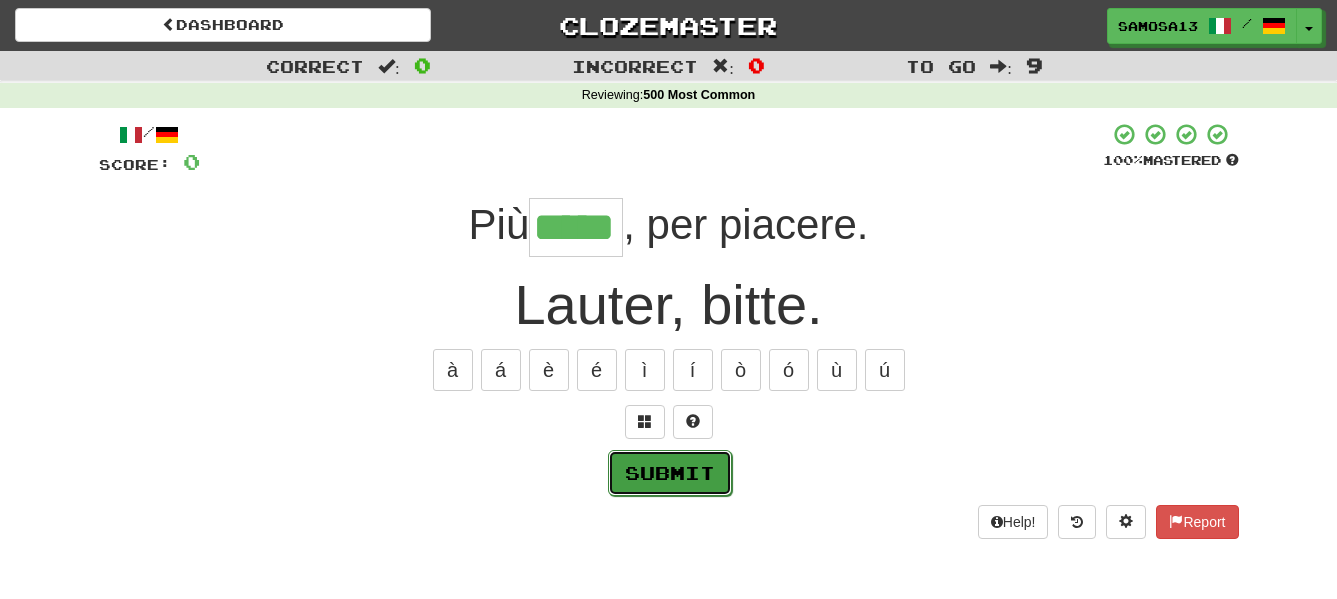 click on "Submit" at bounding box center (670, 473) 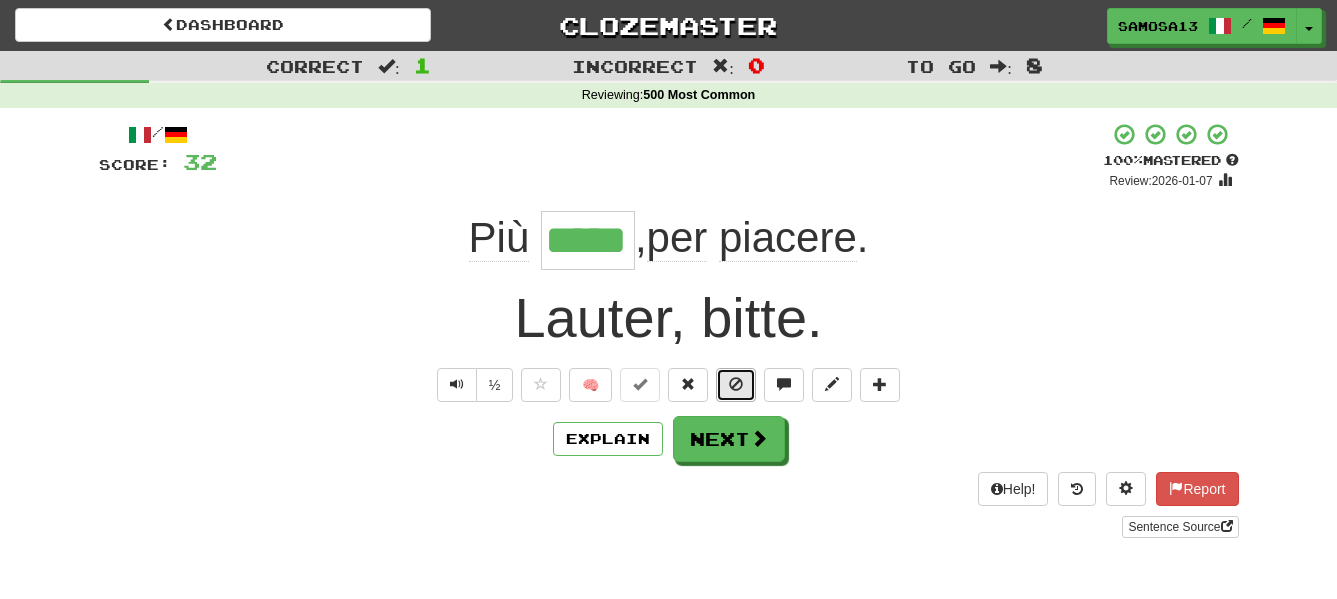 click at bounding box center (736, 384) 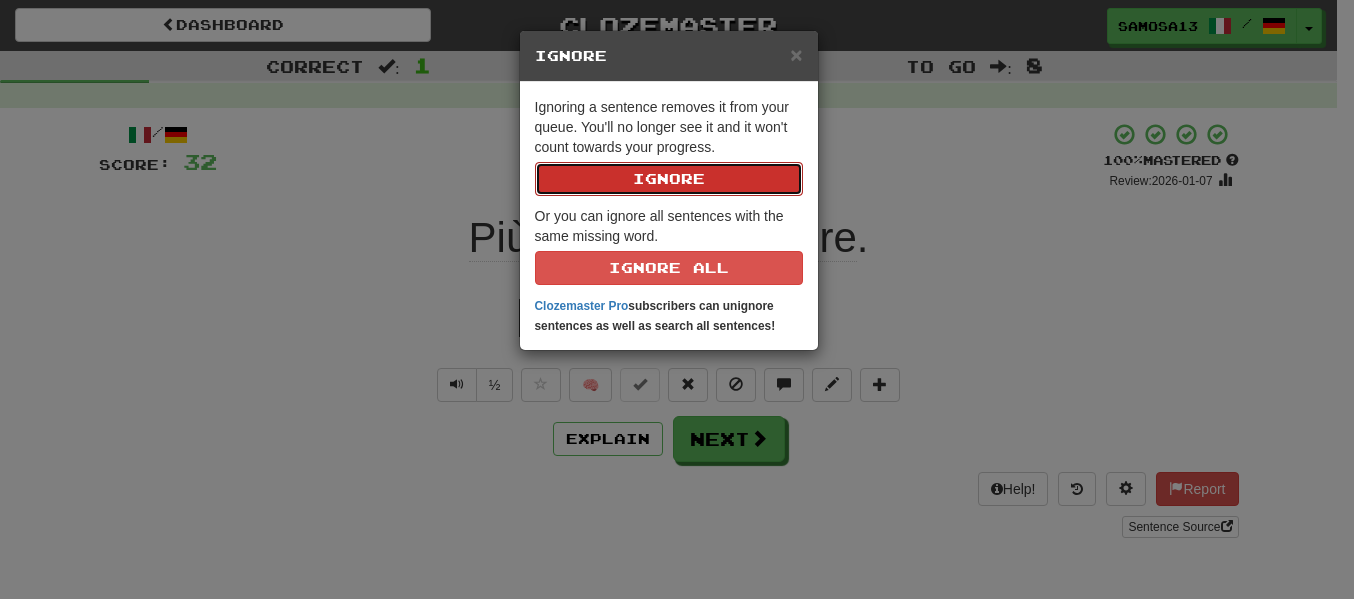 click on "Ignore" at bounding box center (669, 179) 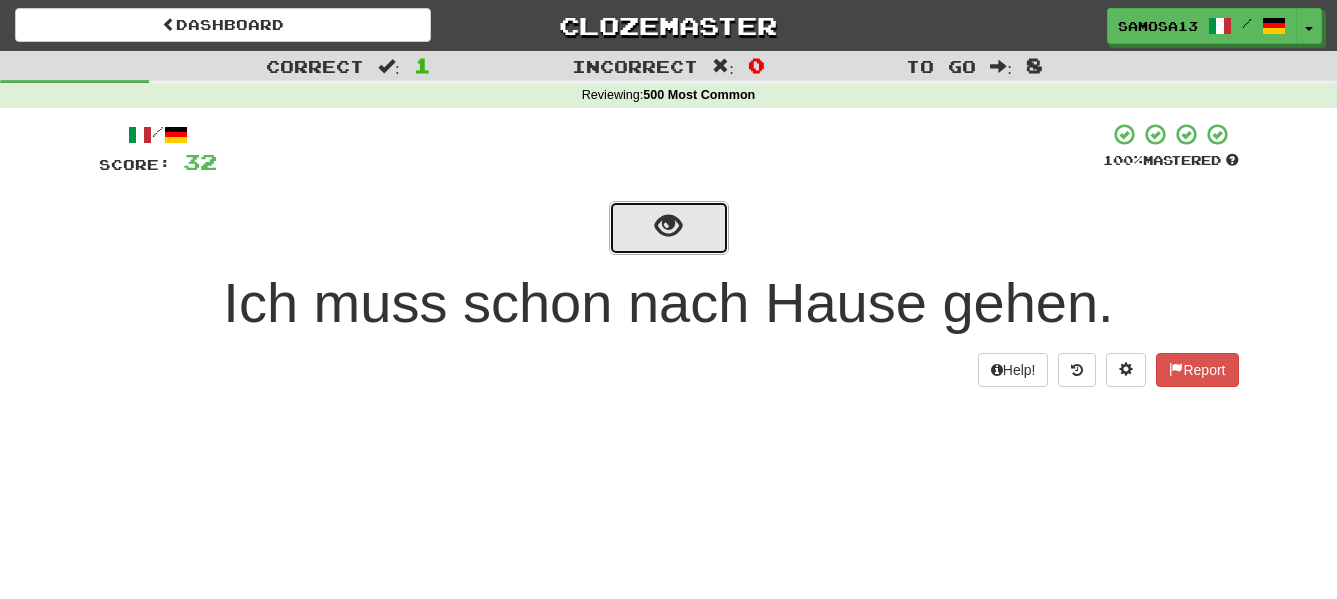 click at bounding box center [668, 226] 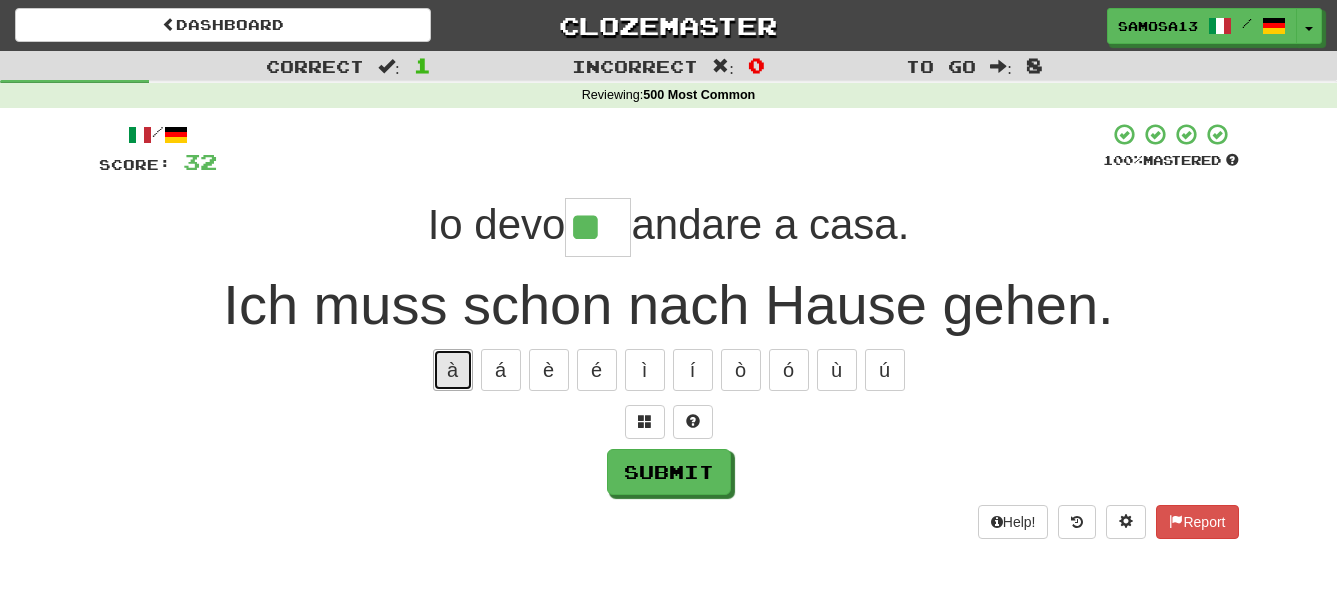 click on "à" at bounding box center (453, 370) 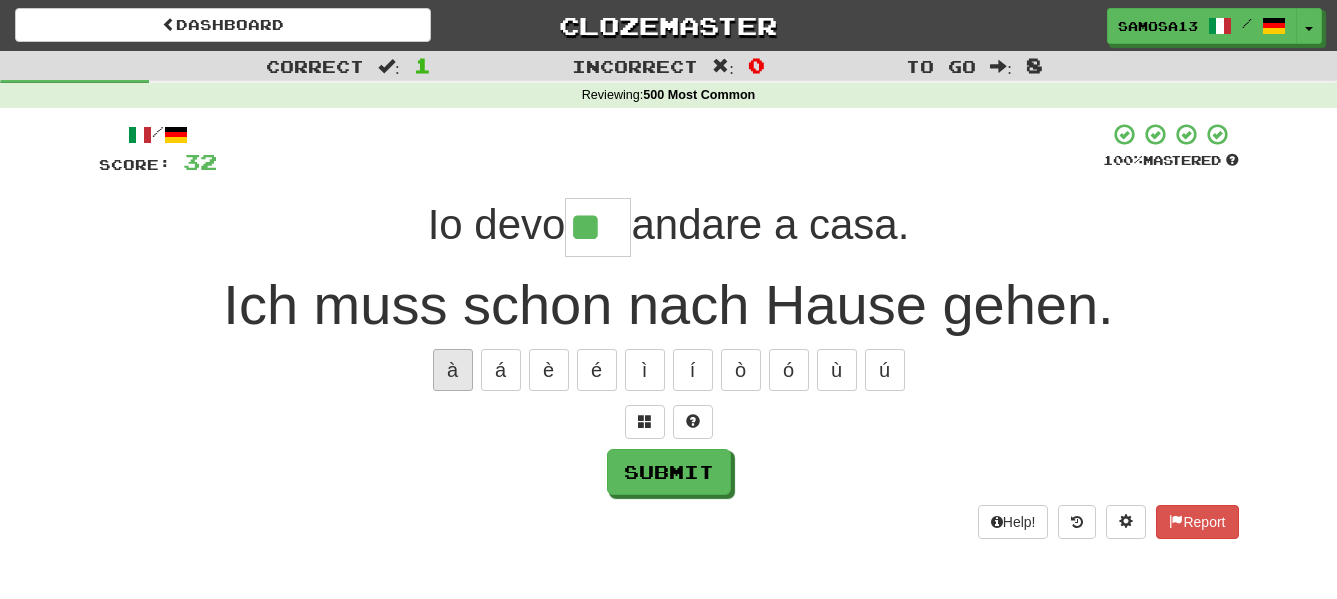 type on "***" 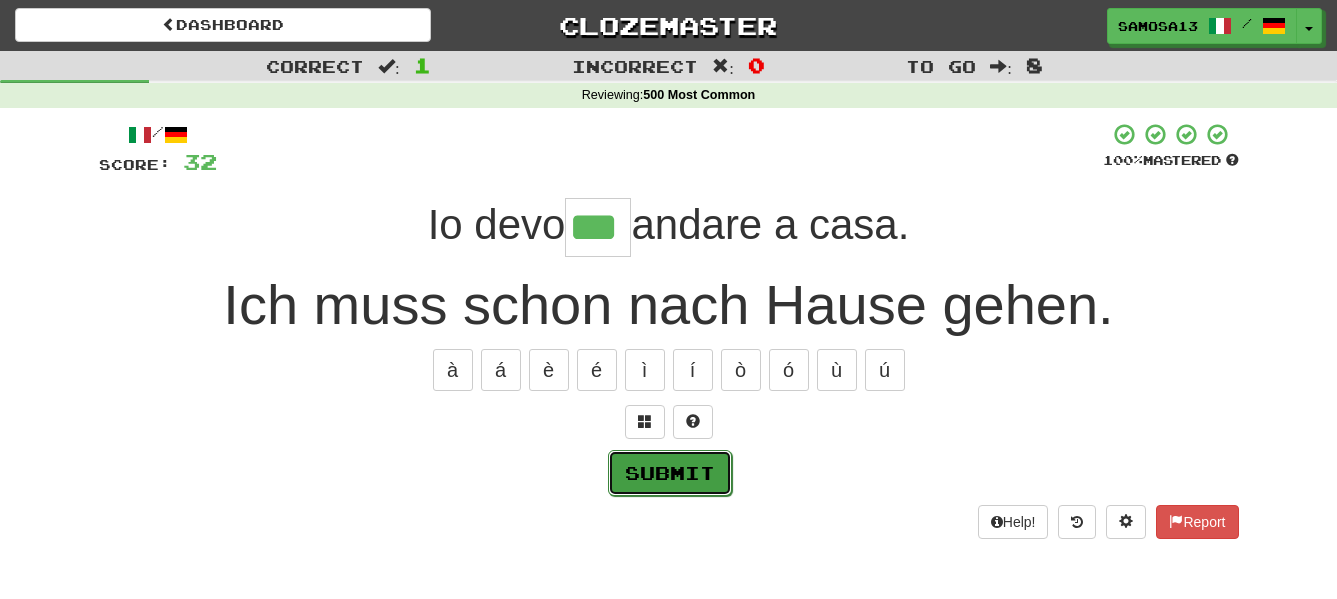 click on "Submit" at bounding box center [670, 473] 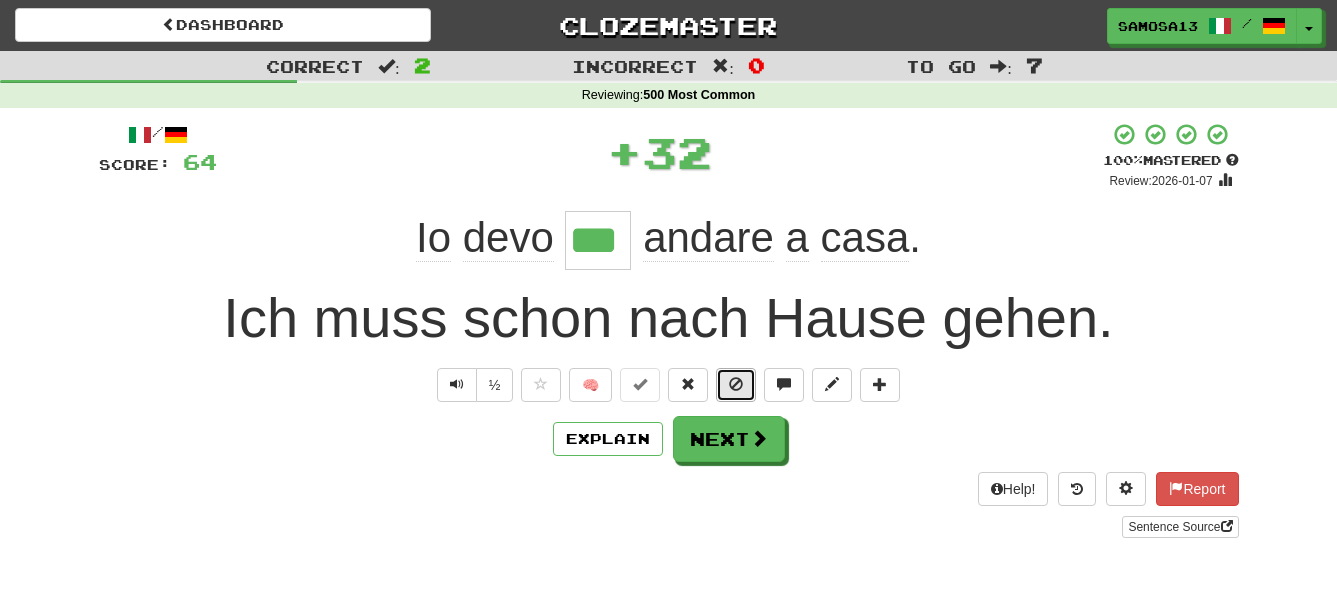 click at bounding box center [736, 384] 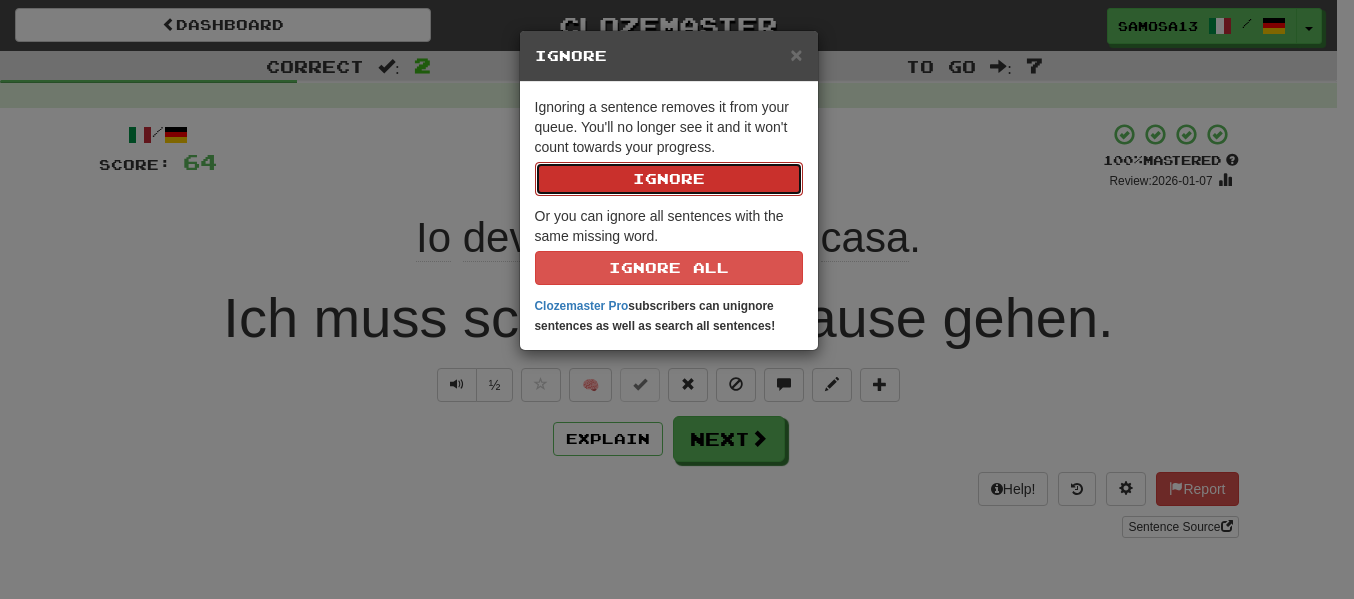 click on "Ignore" at bounding box center (669, 179) 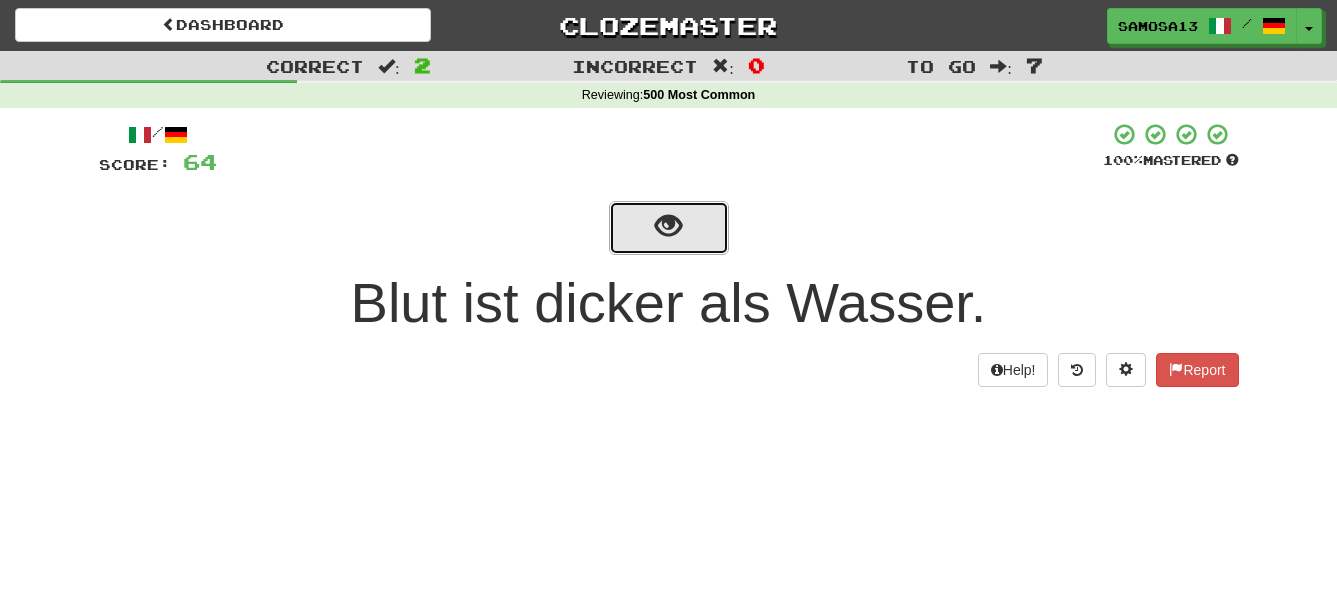 click at bounding box center [669, 228] 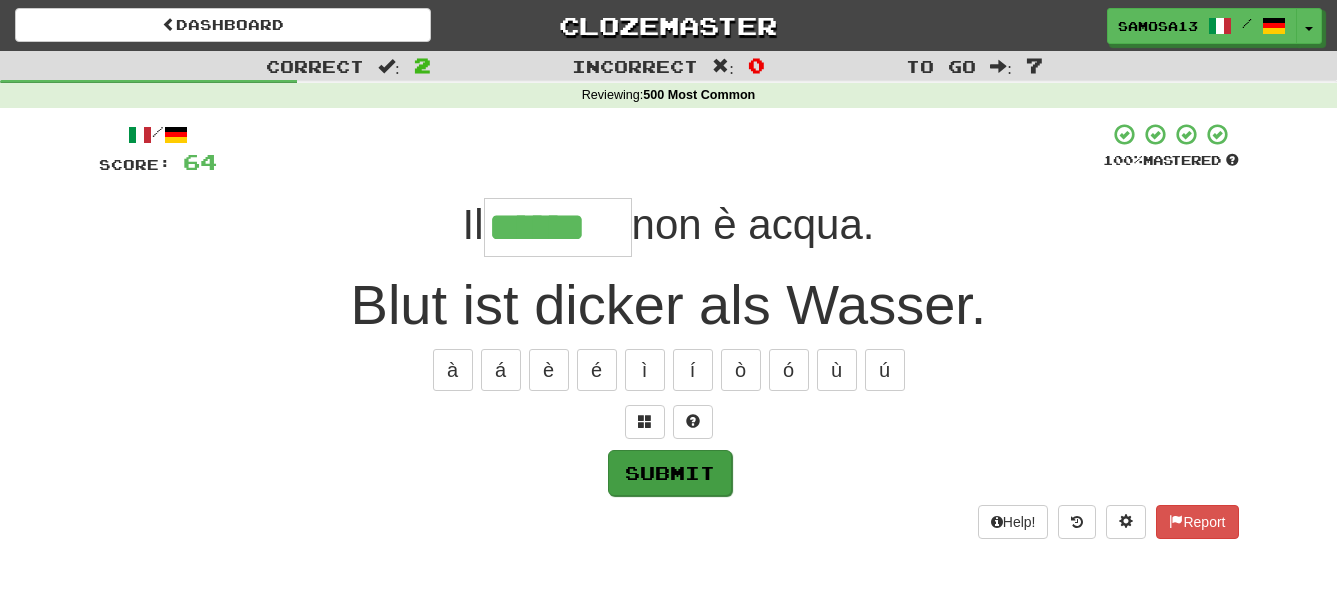 type on "******" 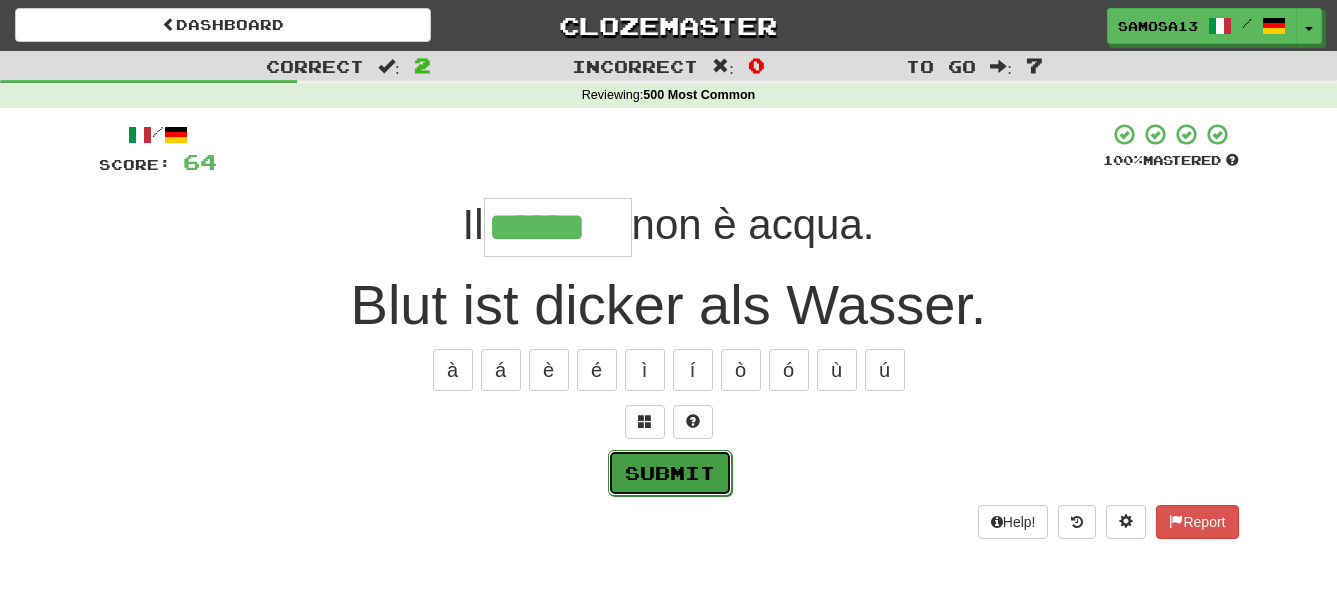 click on "Submit" at bounding box center [670, 473] 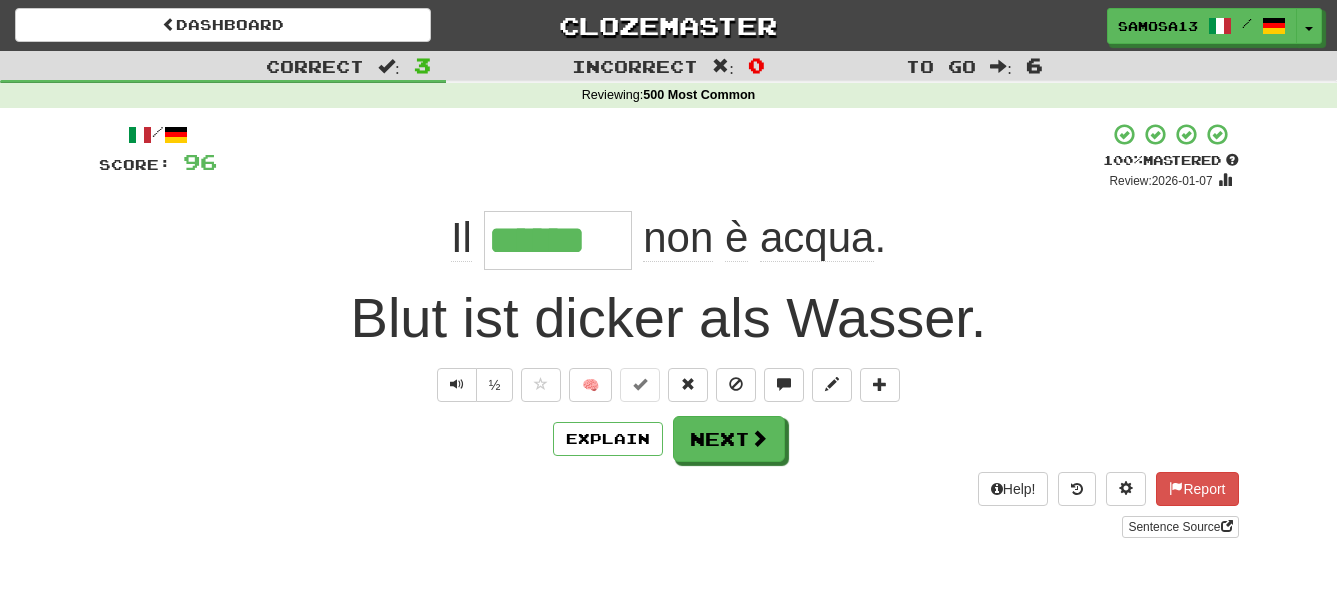 click on "Explain Next" at bounding box center [669, 439] 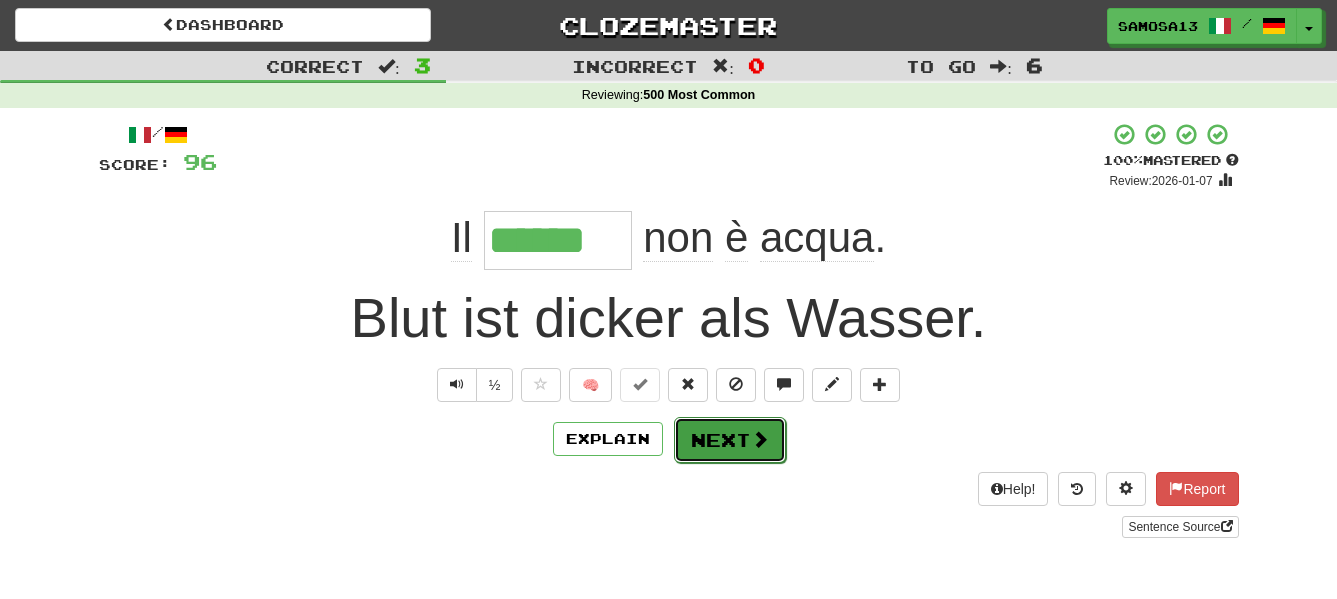 click on "Next" at bounding box center [730, 440] 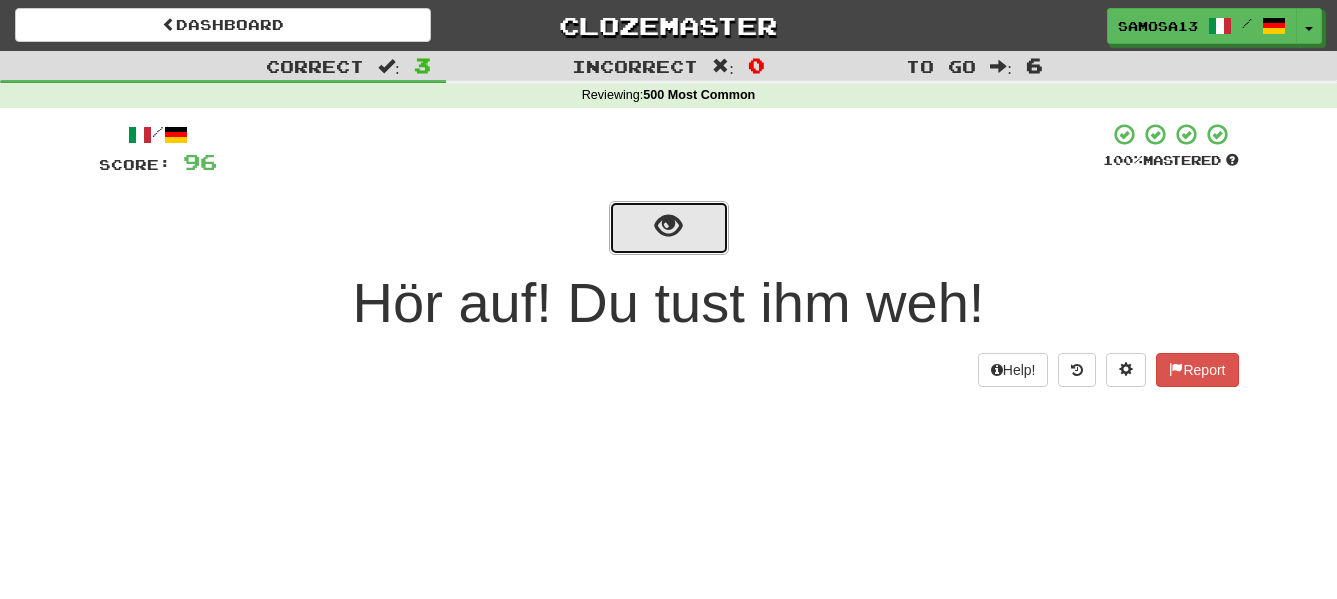 click at bounding box center [669, 228] 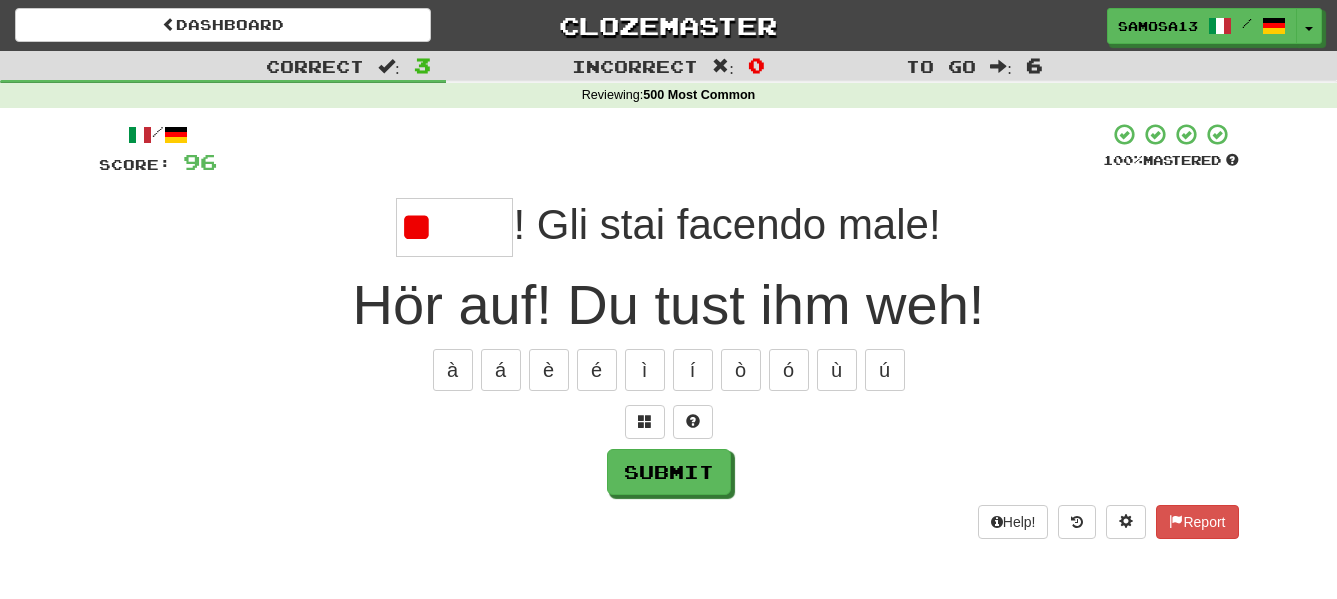 type on "*" 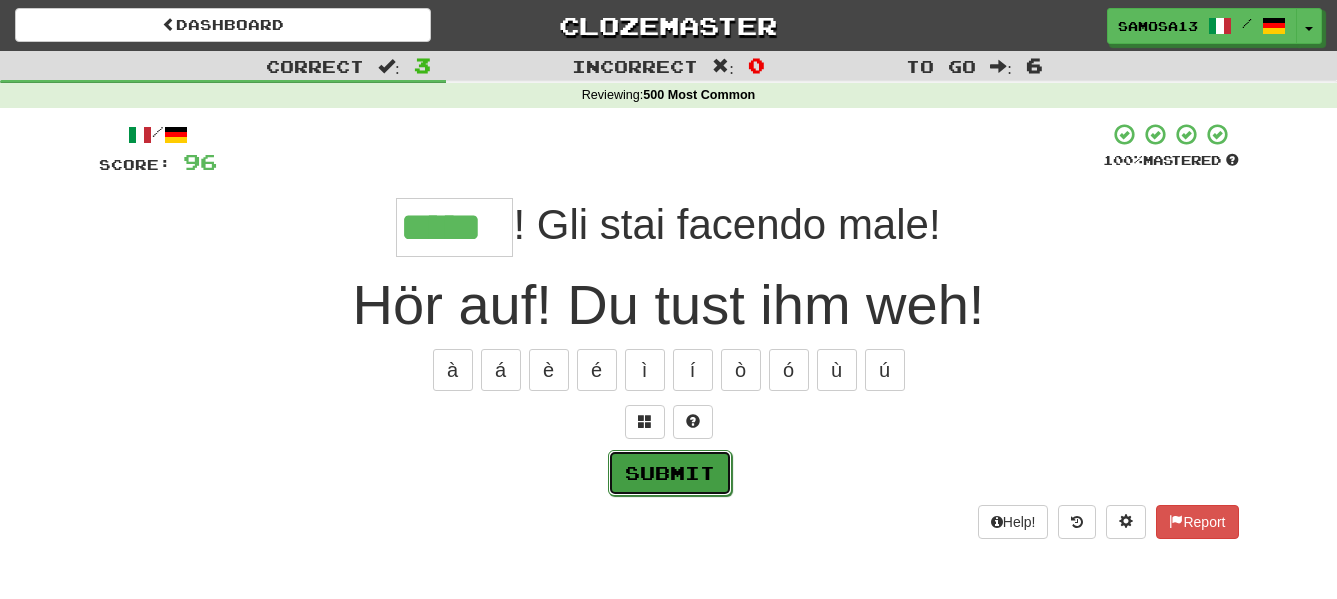 click on "Submit" at bounding box center (670, 473) 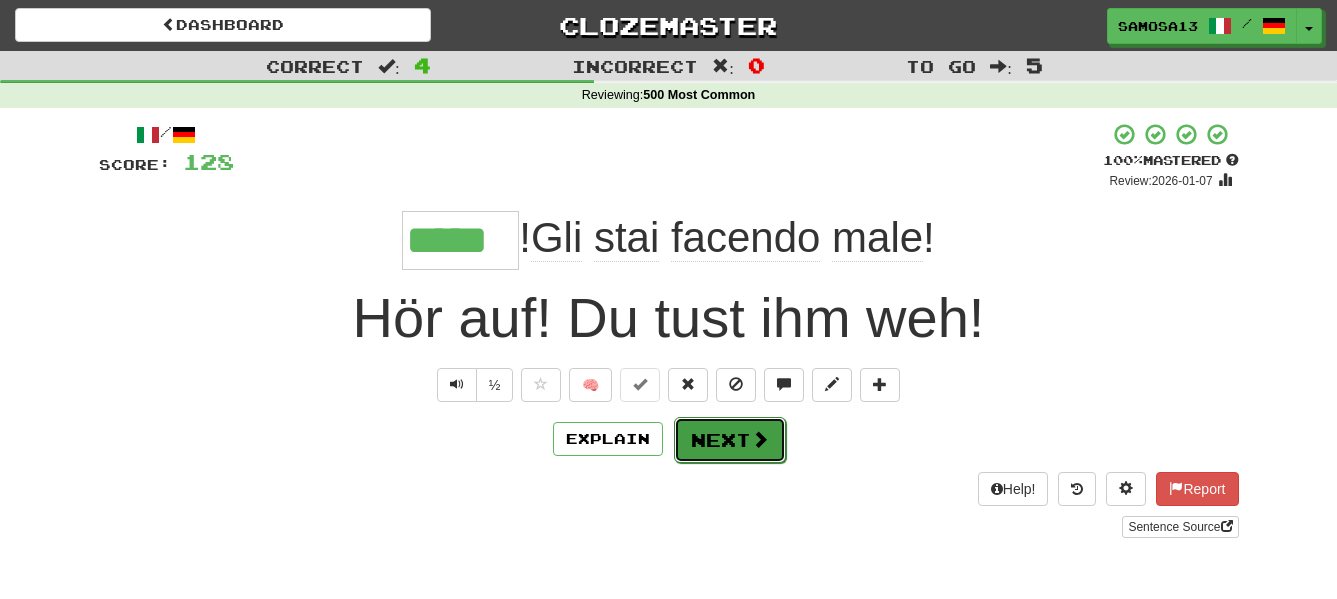 click on "Next" at bounding box center (730, 440) 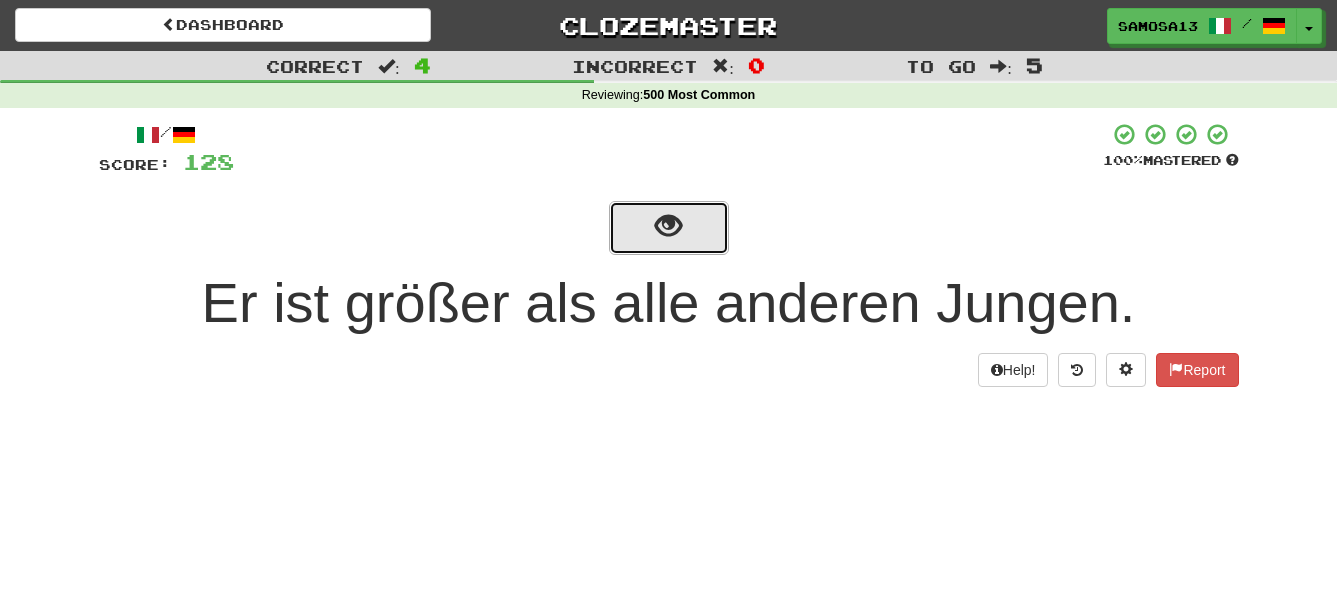 click at bounding box center [668, 226] 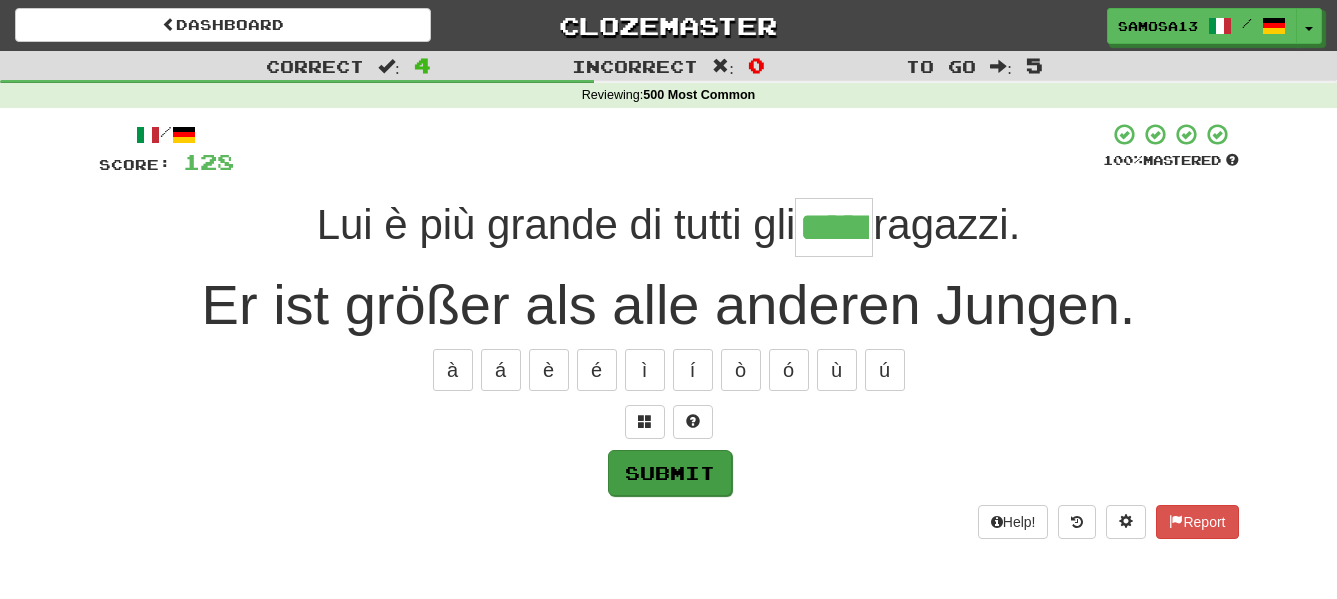 type on "*****" 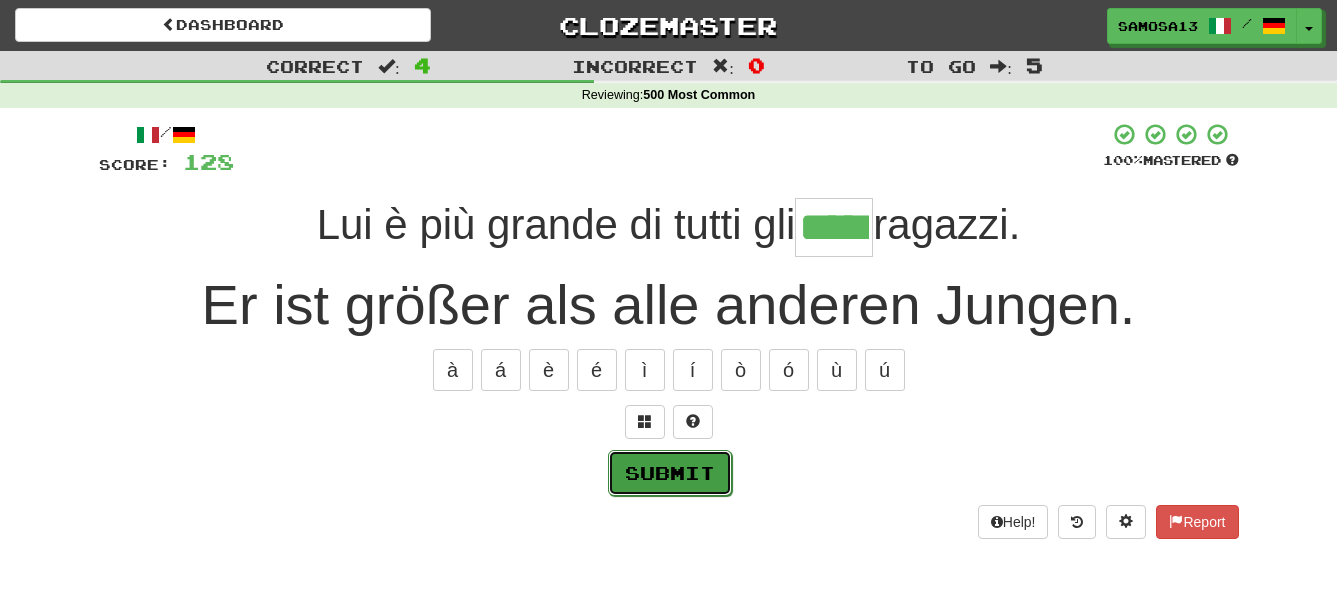 click on "Submit" at bounding box center (670, 473) 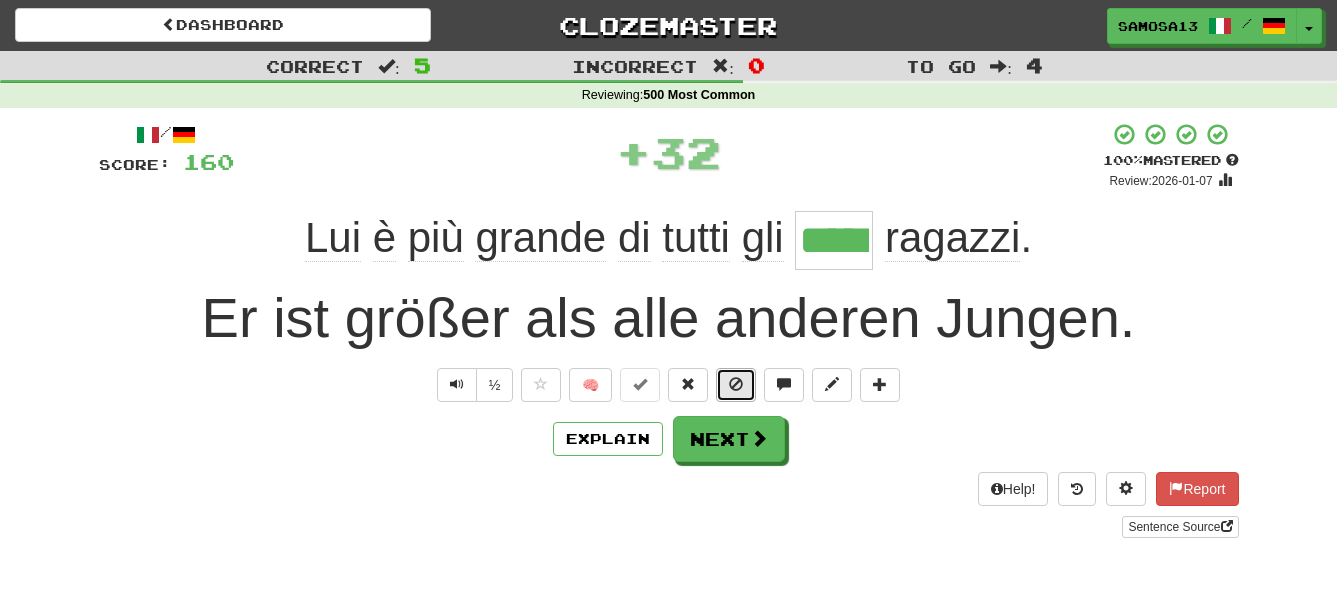 click at bounding box center [736, 384] 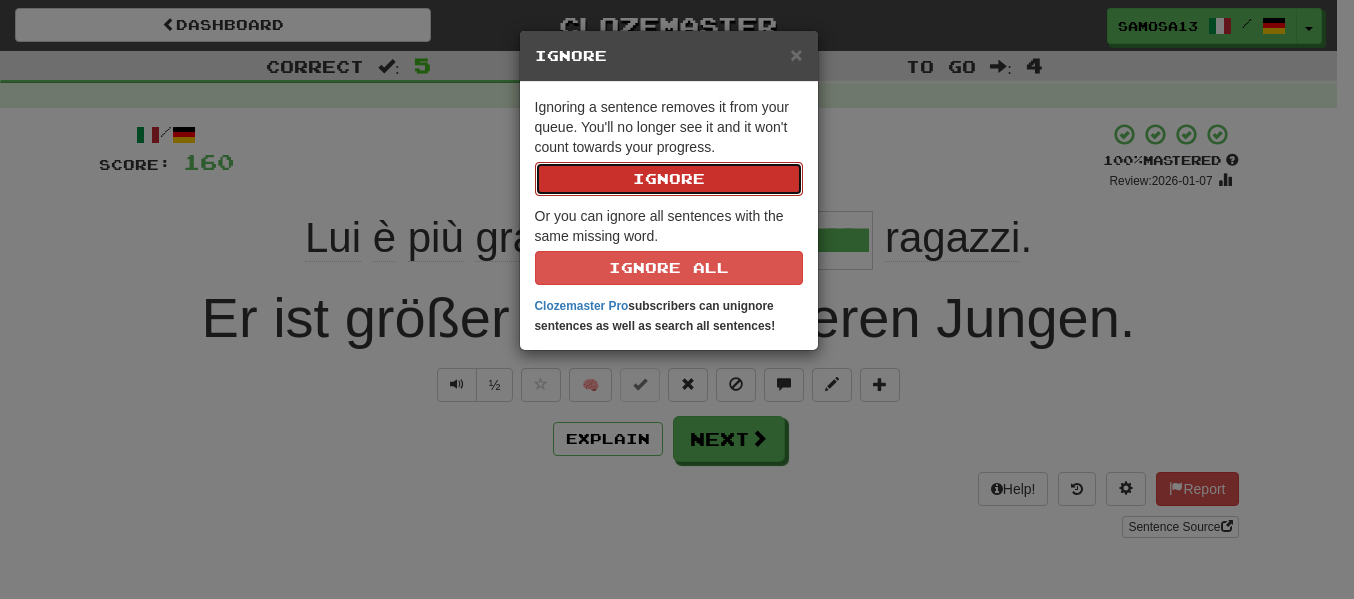 click on "Ignore" at bounding box center [669, 179] 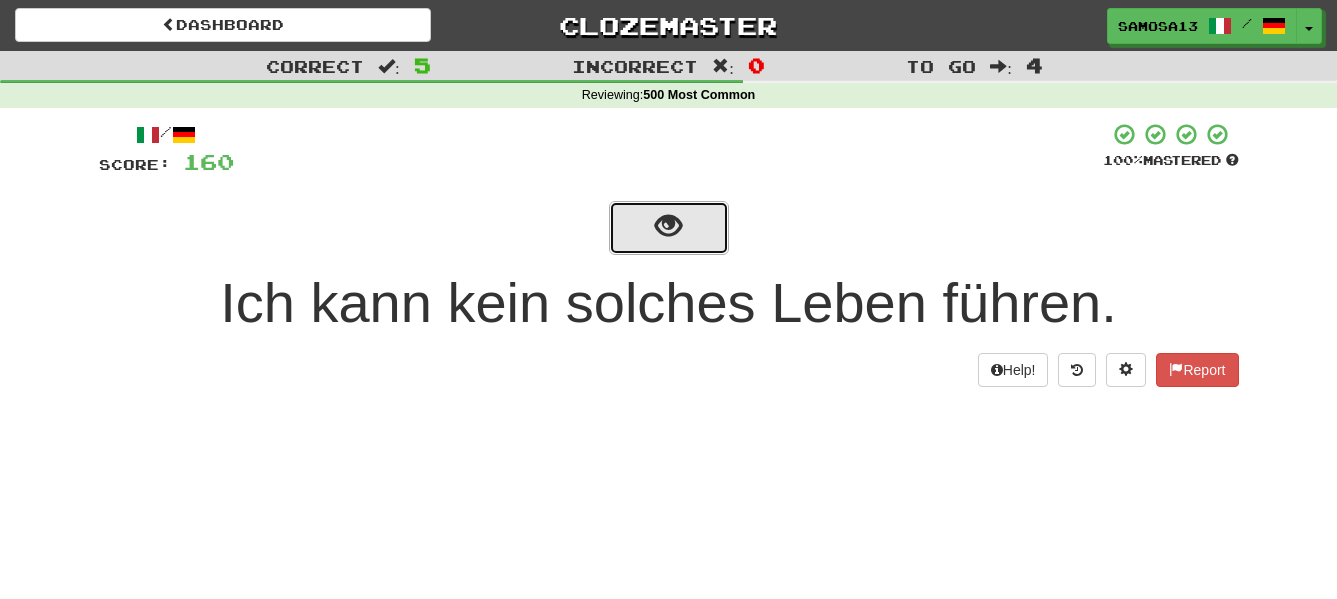 click at bounding box center [669, 228] 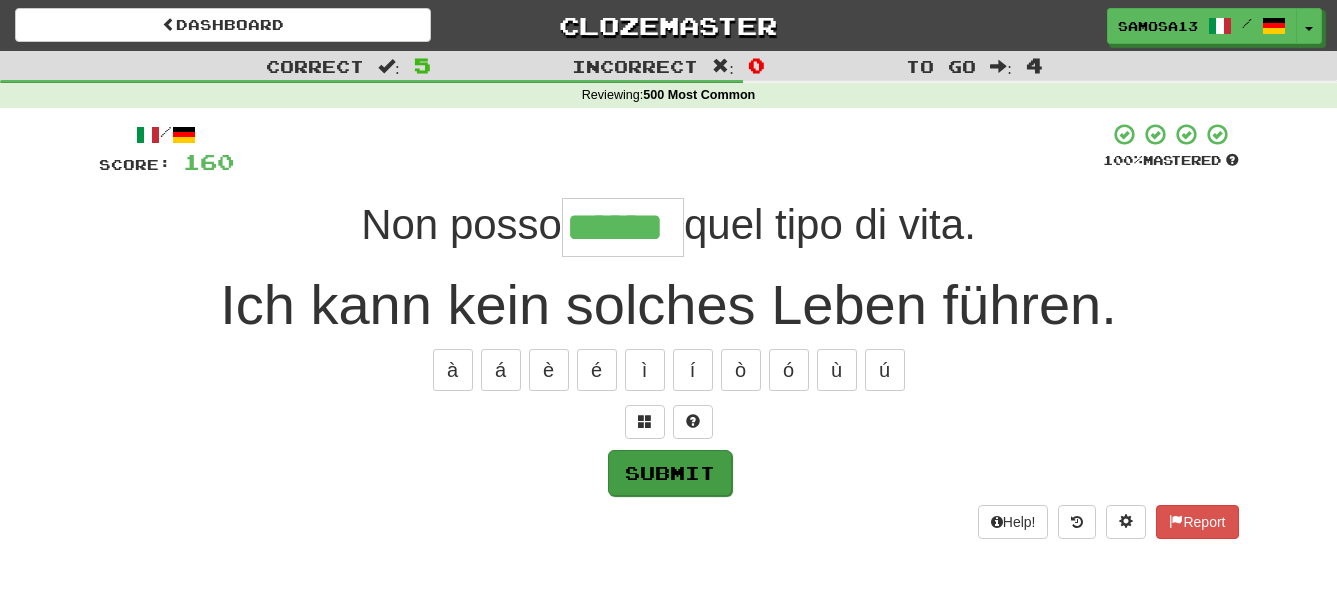 type on "******" 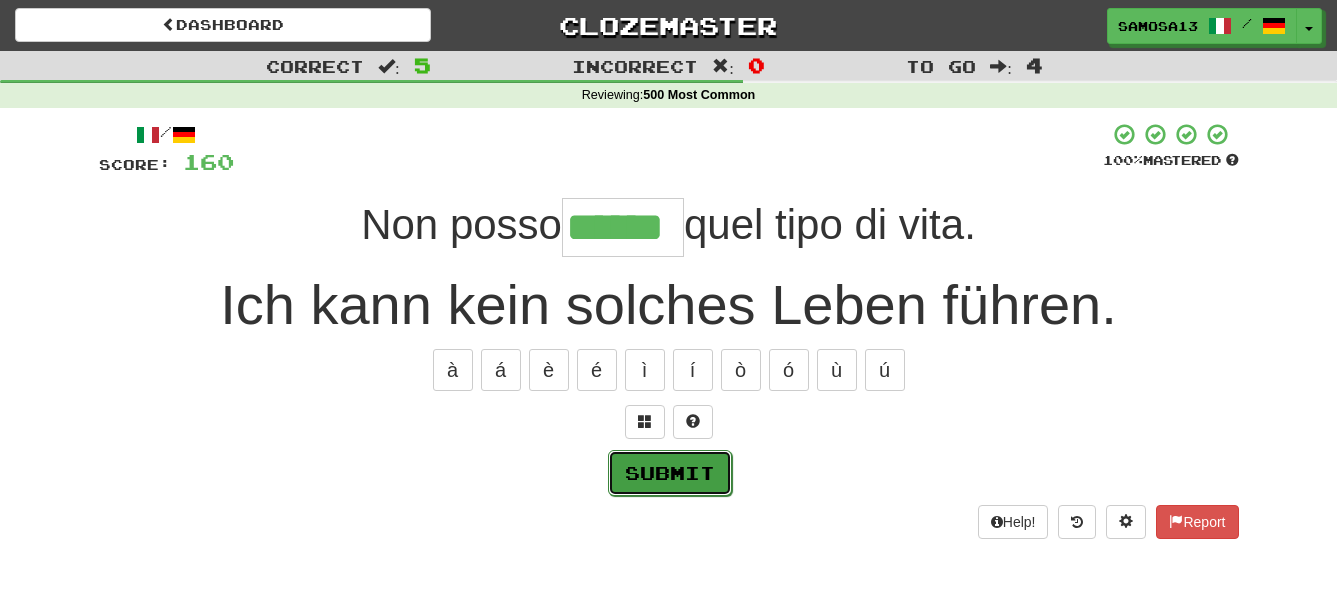 click on "Submit" at bounding box center [670, 473] 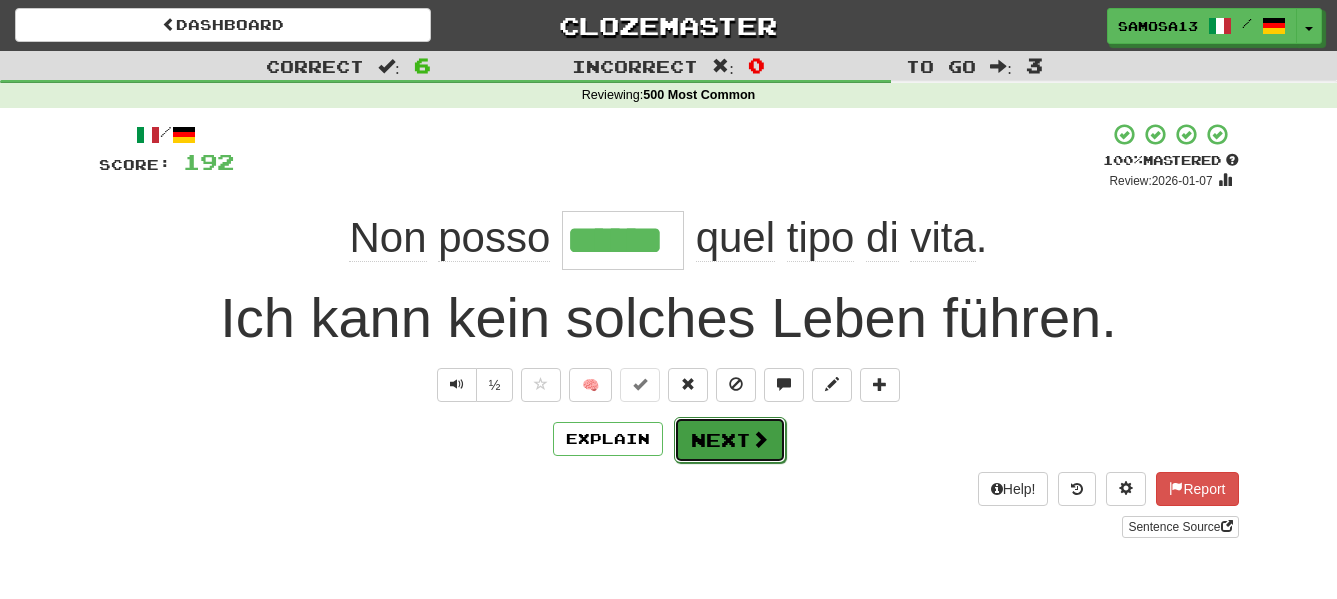 click on "Next" at bounding box center [730, 440] 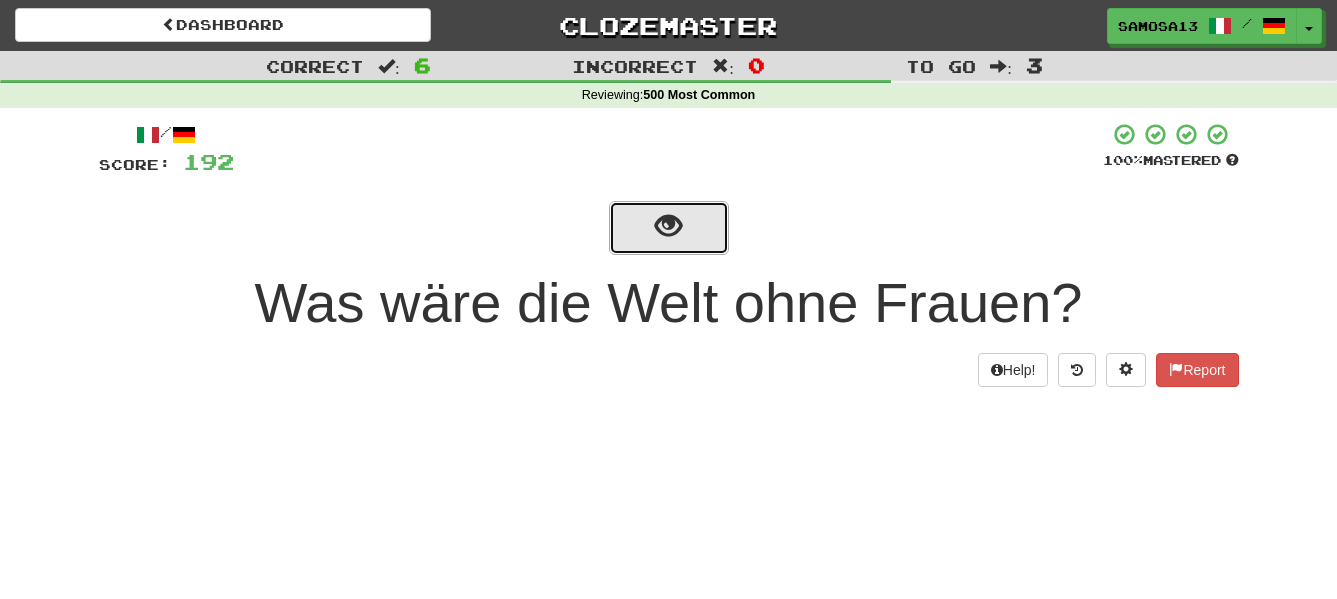 click at bounding box center [669, 228] 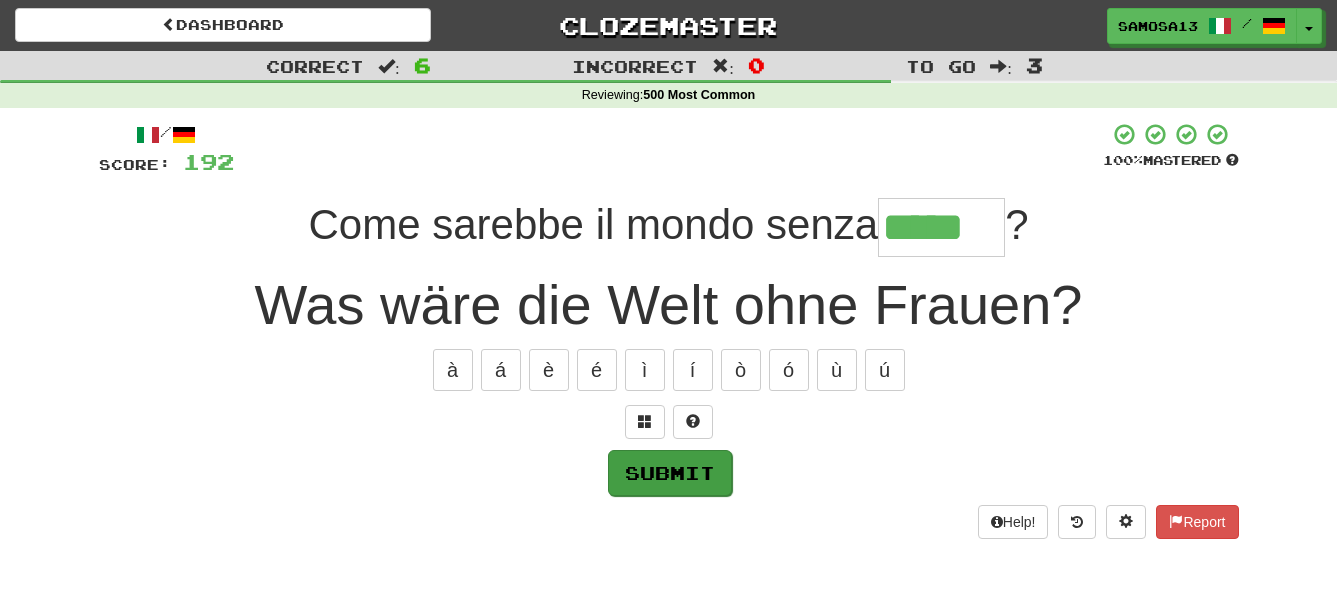 type on "*****" 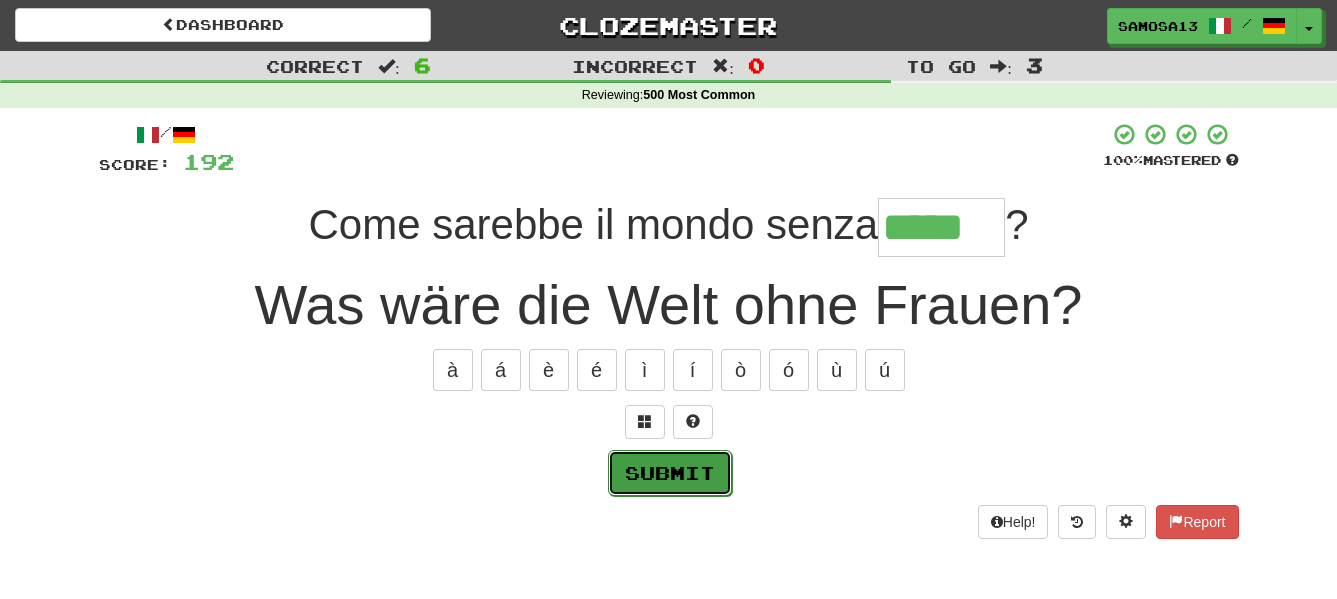 click on "Submit" at bounding box center [670, 473] 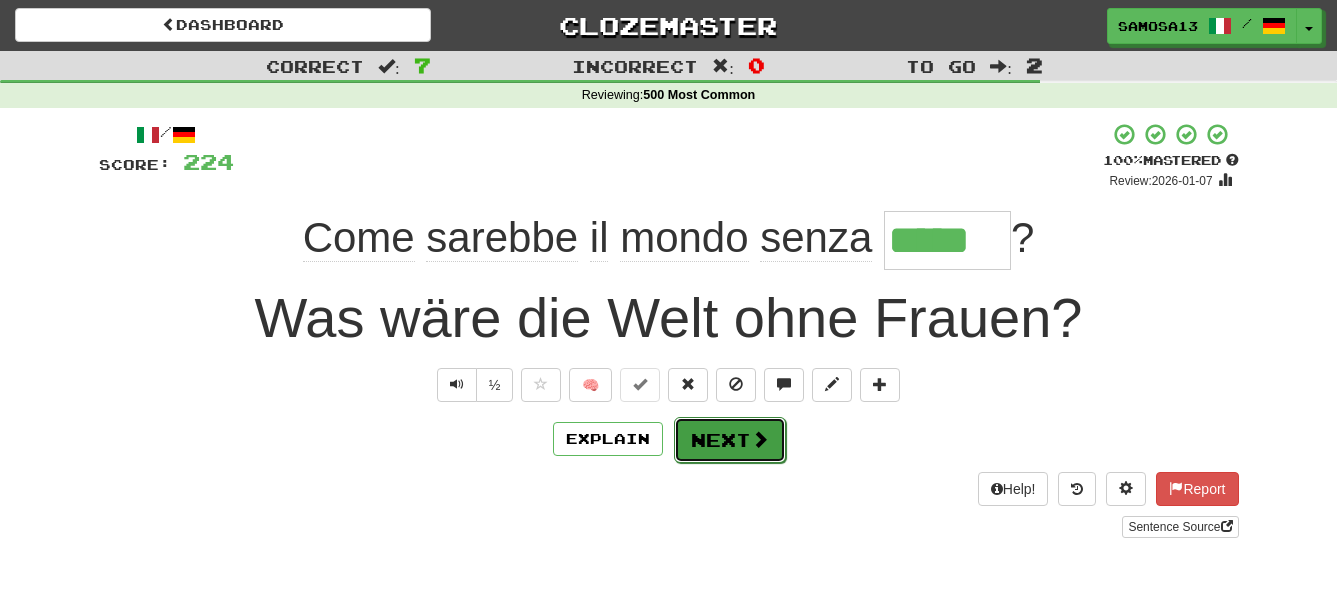 click on "Next" at bounding box center [730, 440] 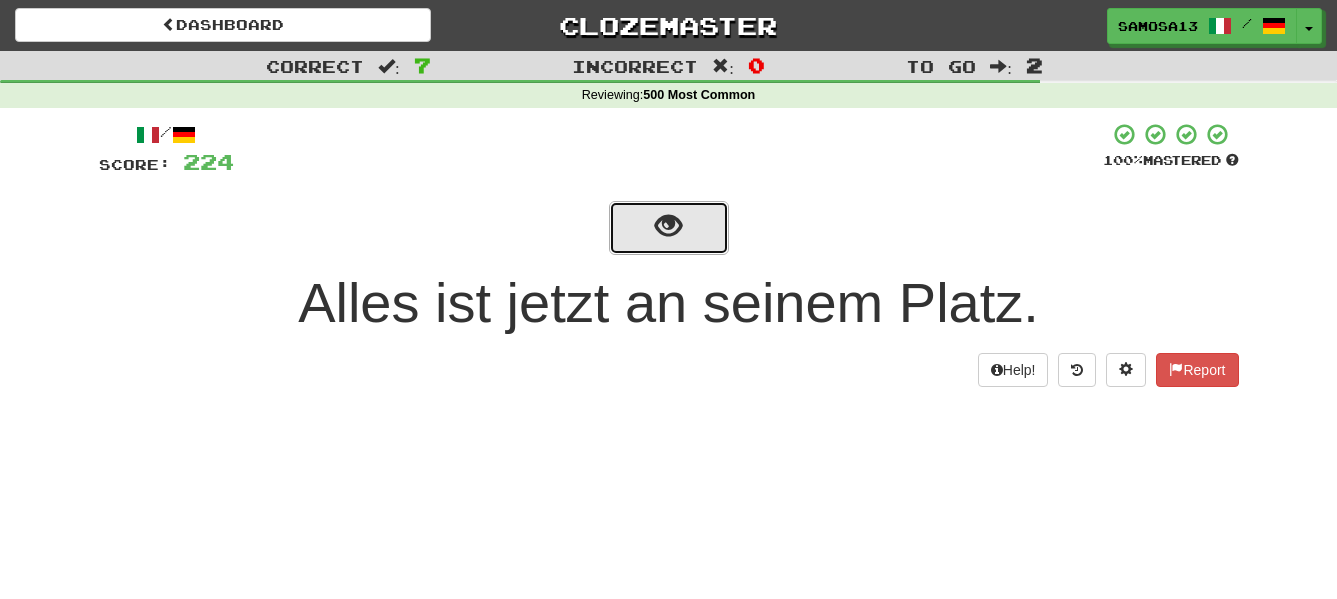 click at bounding box center (668, 226) 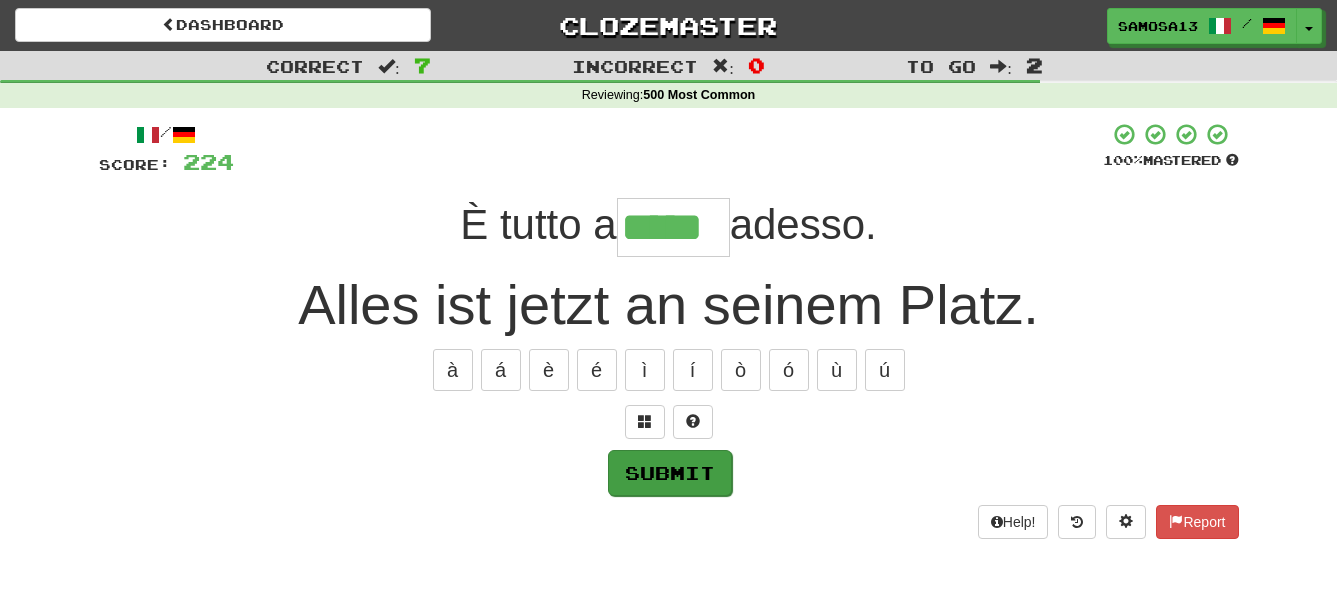 type on "*****" 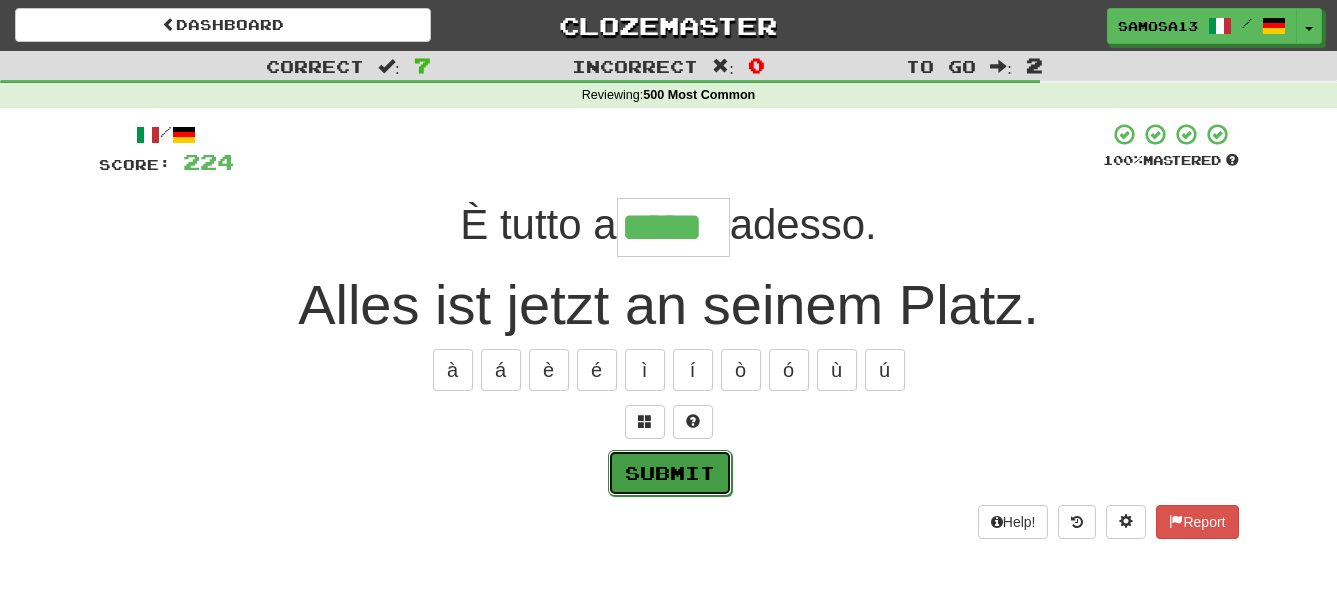 click on "Submit" at bounding box center (670, 473) 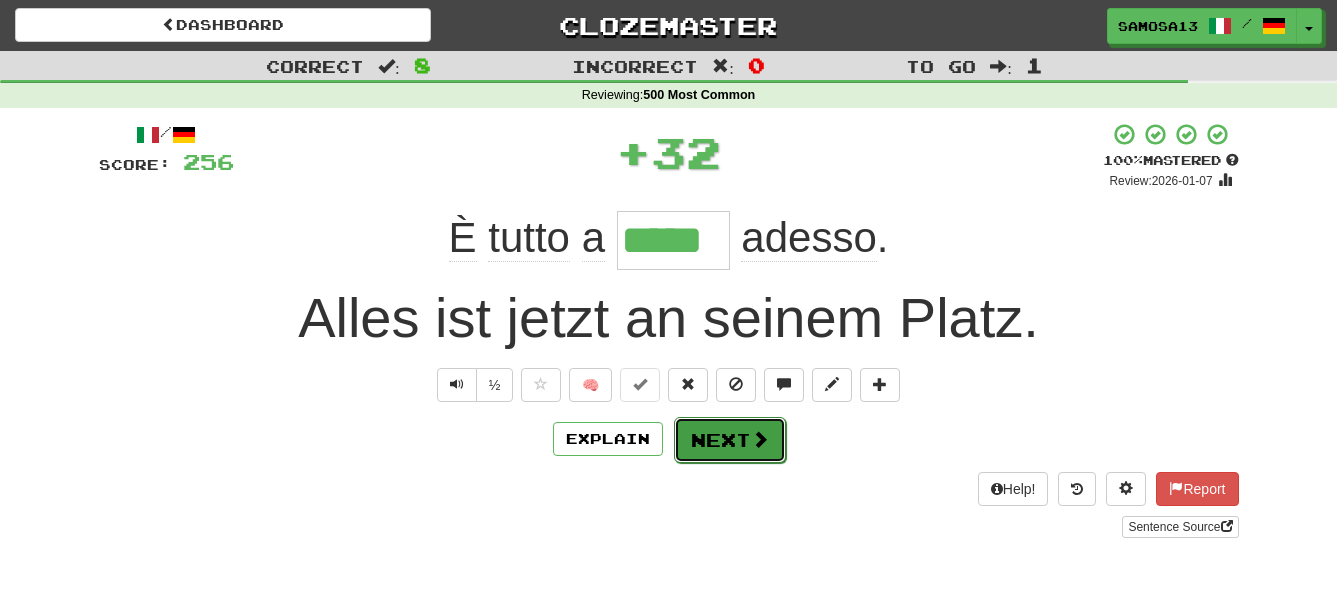 click on "Next" at bounding box center [730, 440] 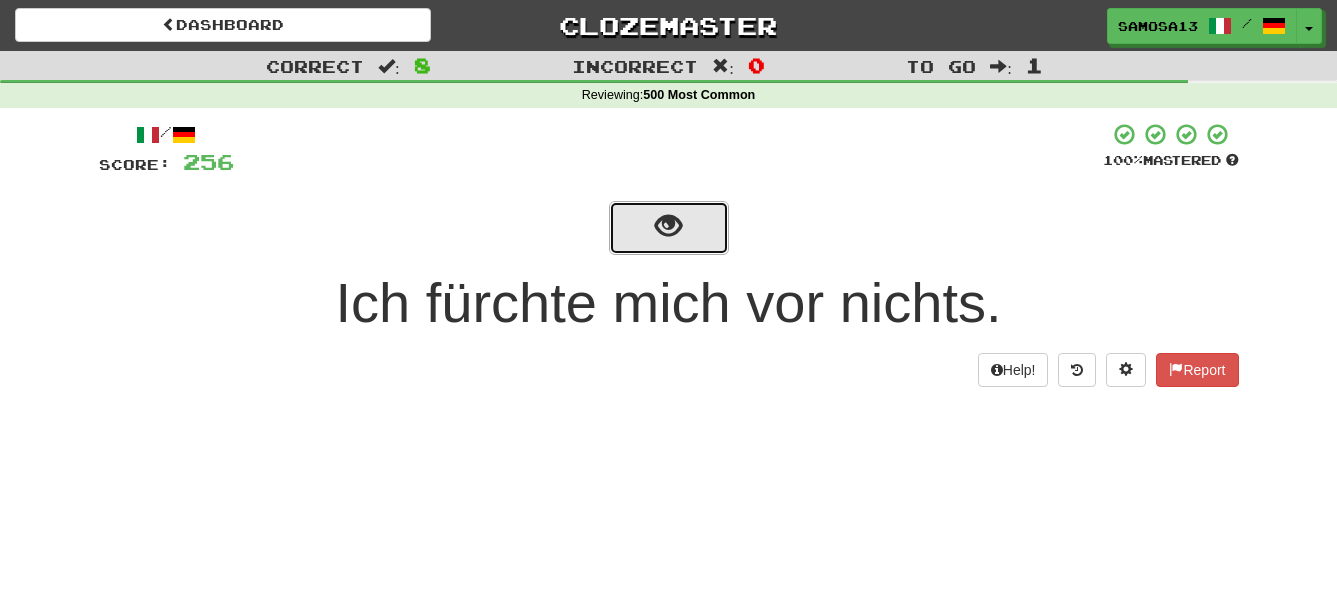 click at bounding box center (668, 226) 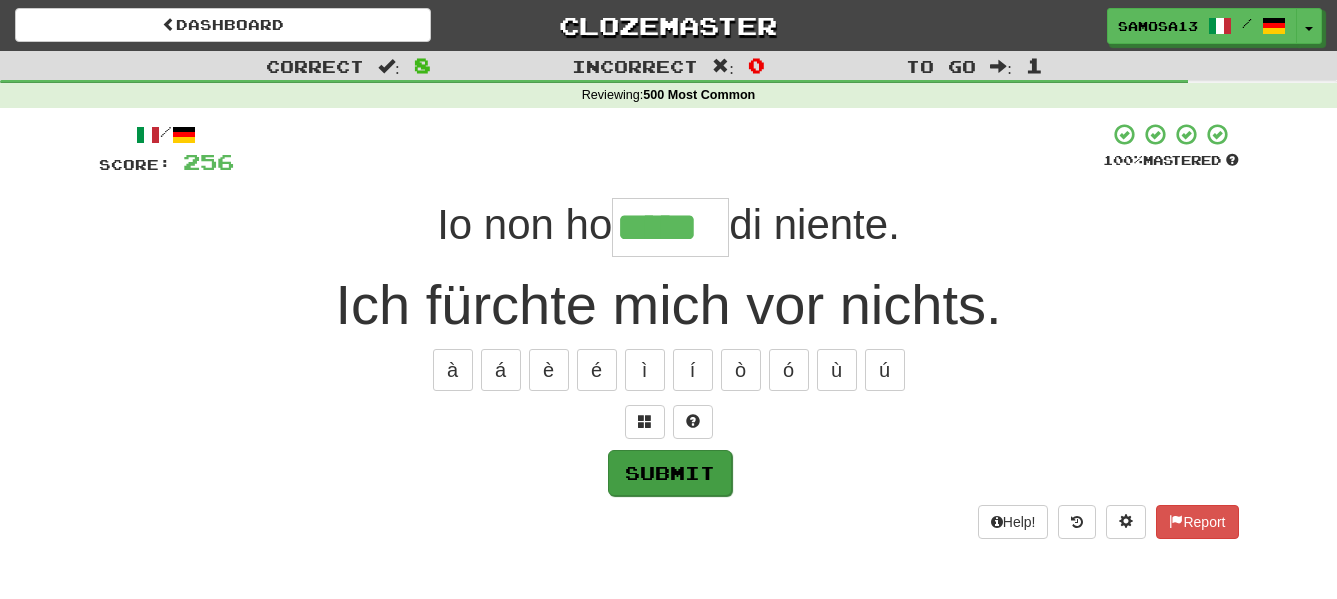 type on "*****" 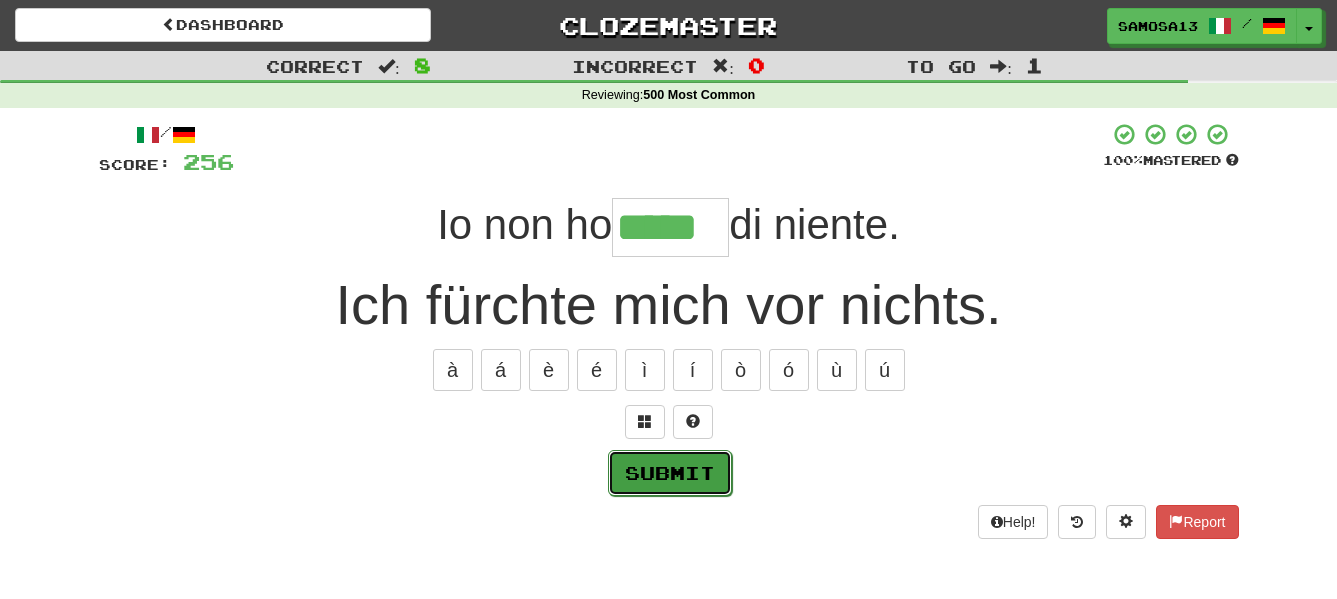 click on "Submit" at bounding box center [670, 473] 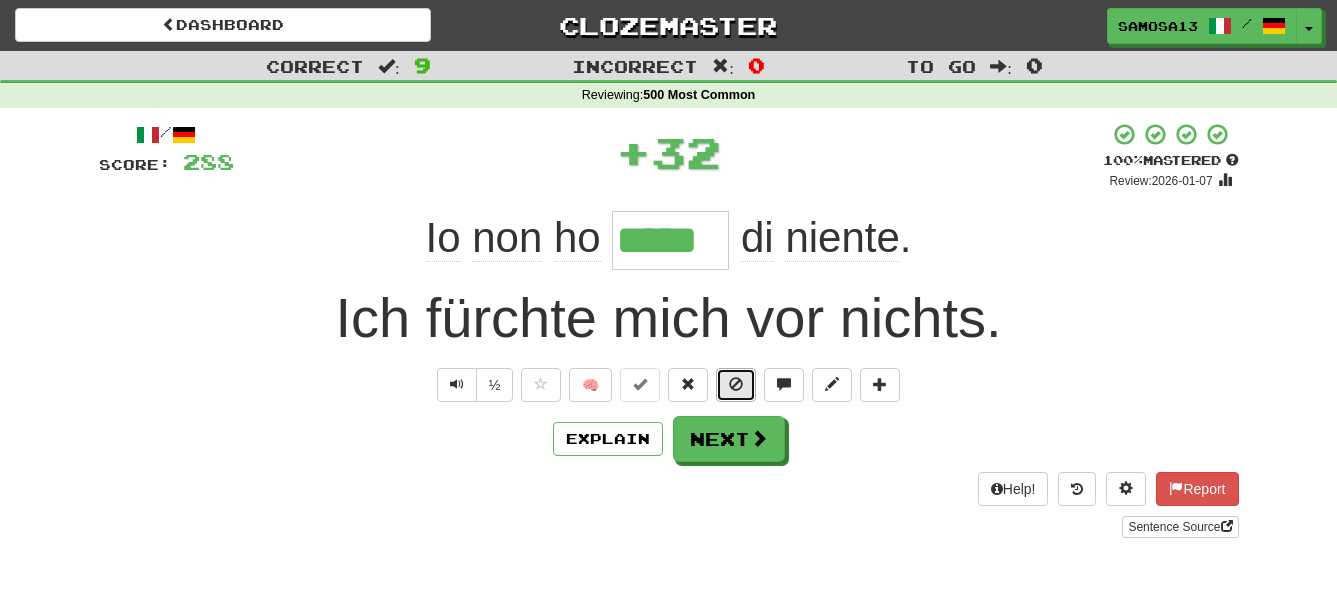 click at bounding box center [736, 384] 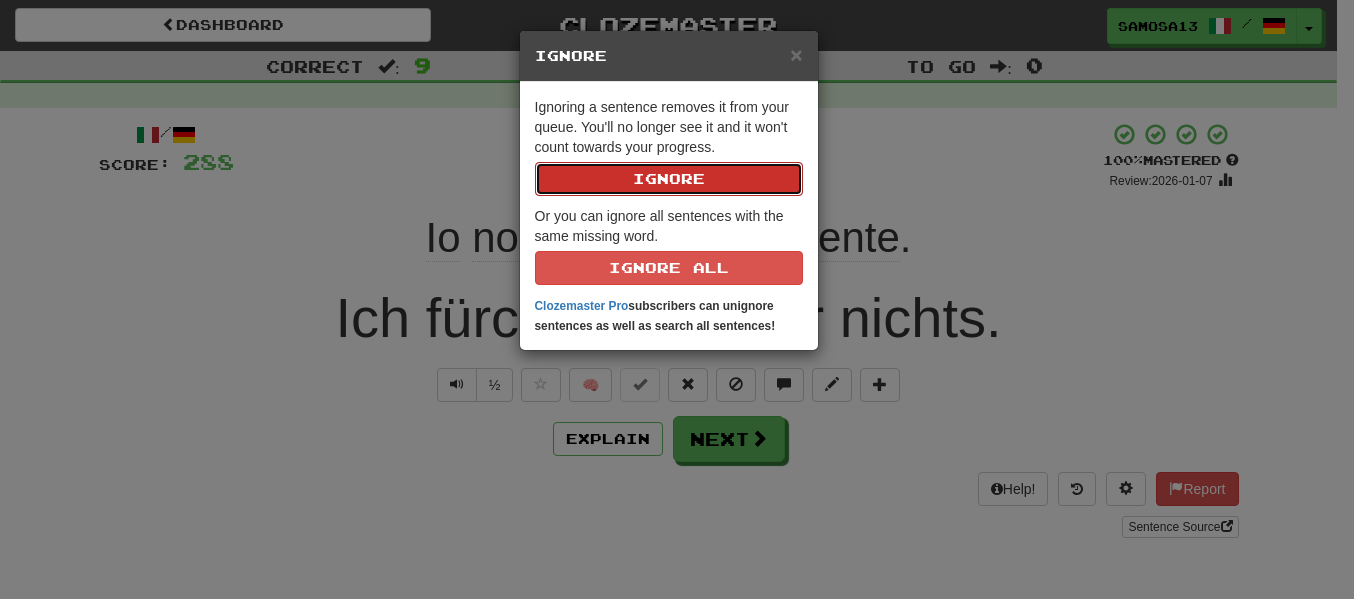 click on "Ignore" at bounding box center (669, 179) 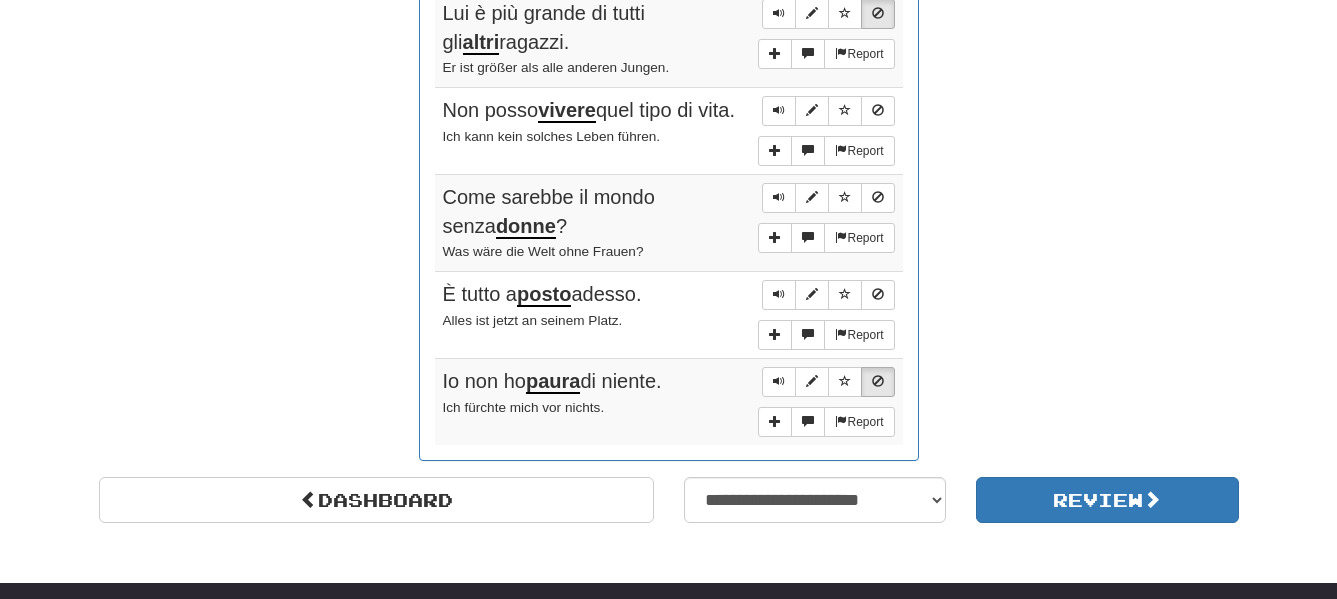scroll, scrollTop: 1632, scrollLeft: 0, axis: vertical 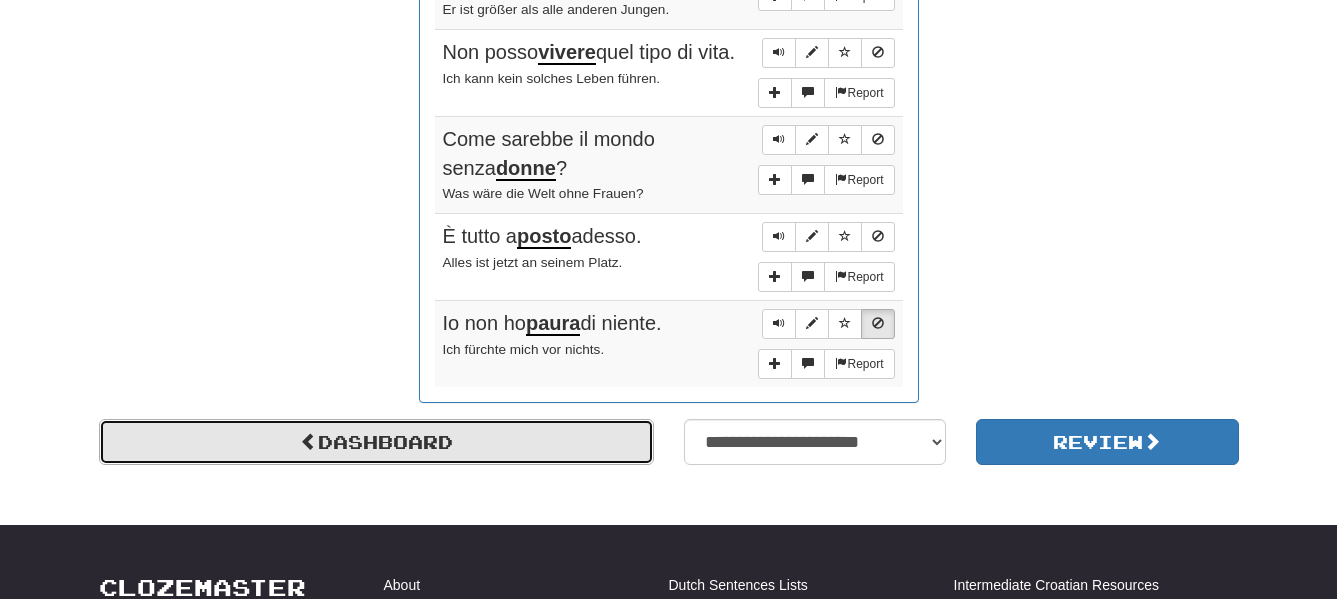 click on "Dashboard" at bounding box center (376, 442) 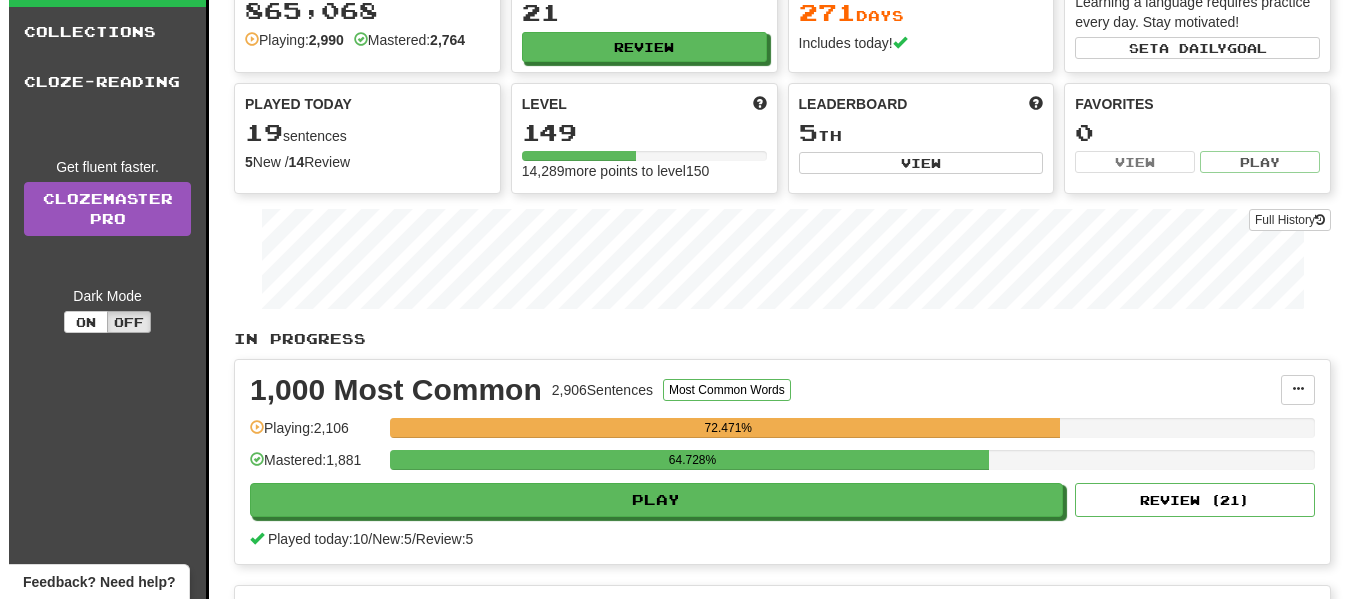 scroll, scrollTop: 0, scrollLeft: 0, axis: both 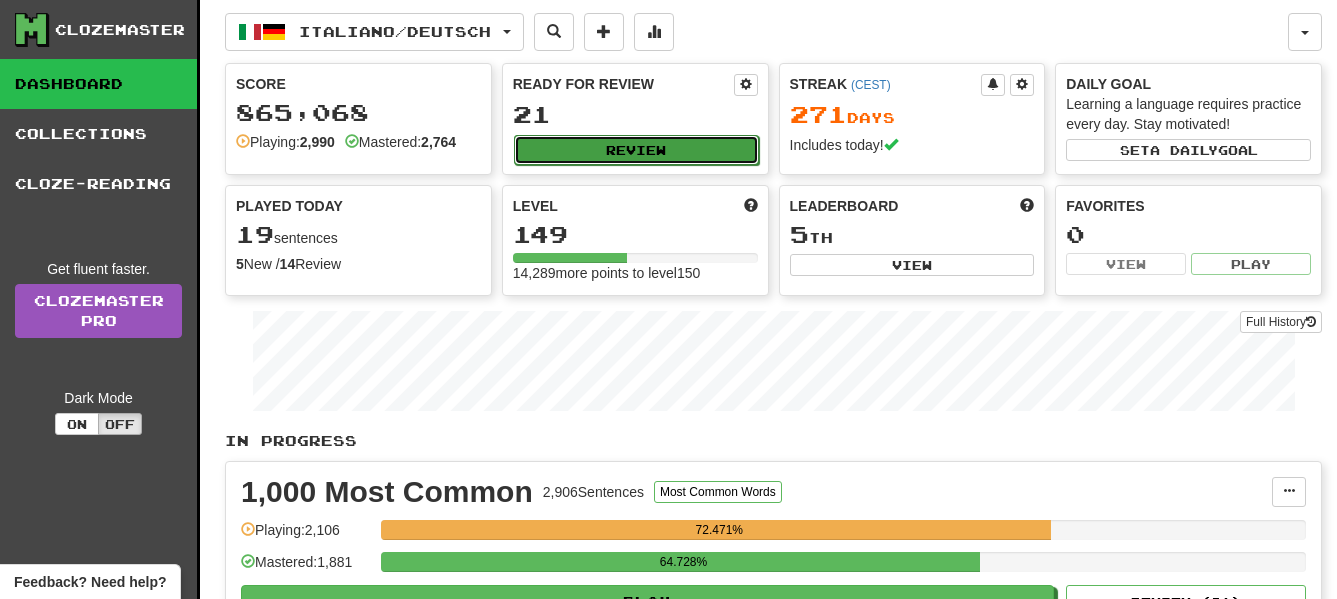click on "Review" at bounding box center (636, 150) 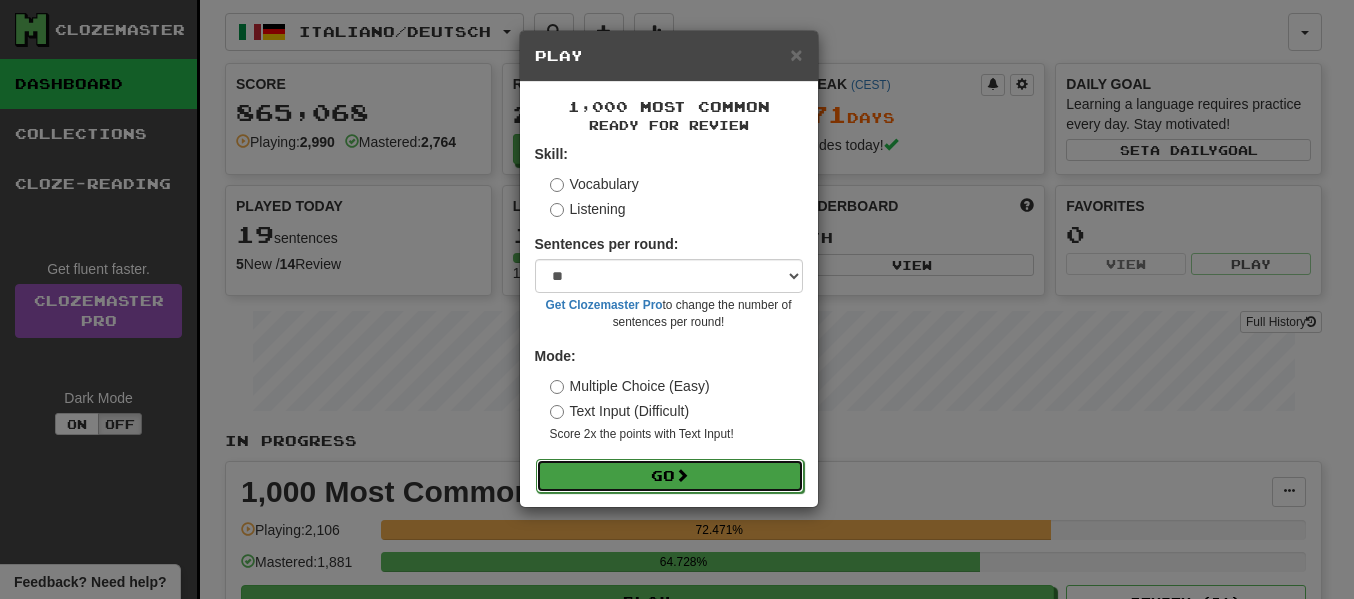 click on "Go" at bounding box center [670, 476] 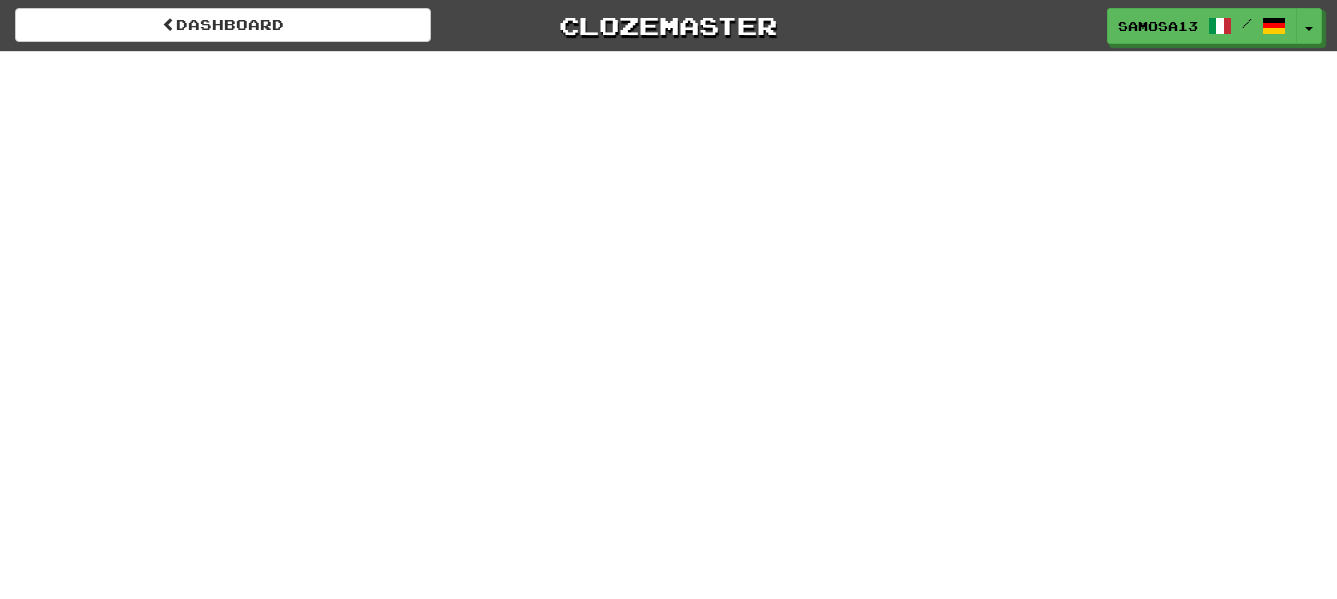 scroll, scrollTop: 0, scrollLeft: 0, axis: both 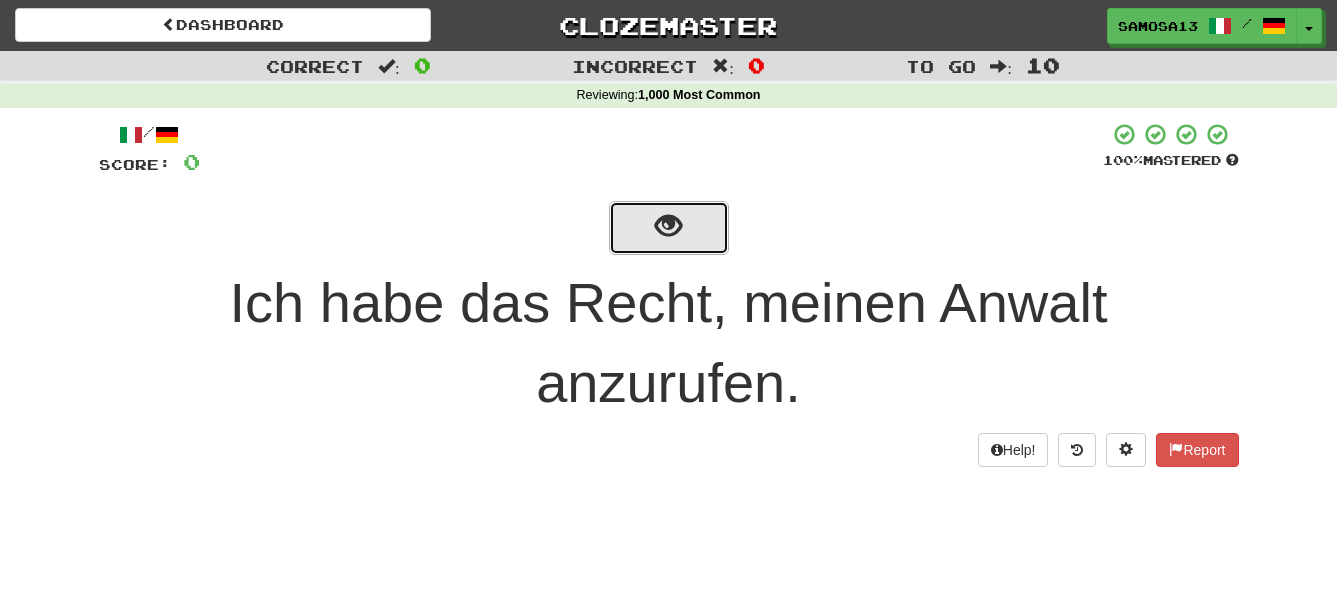 click at bounding box center (668, 226) 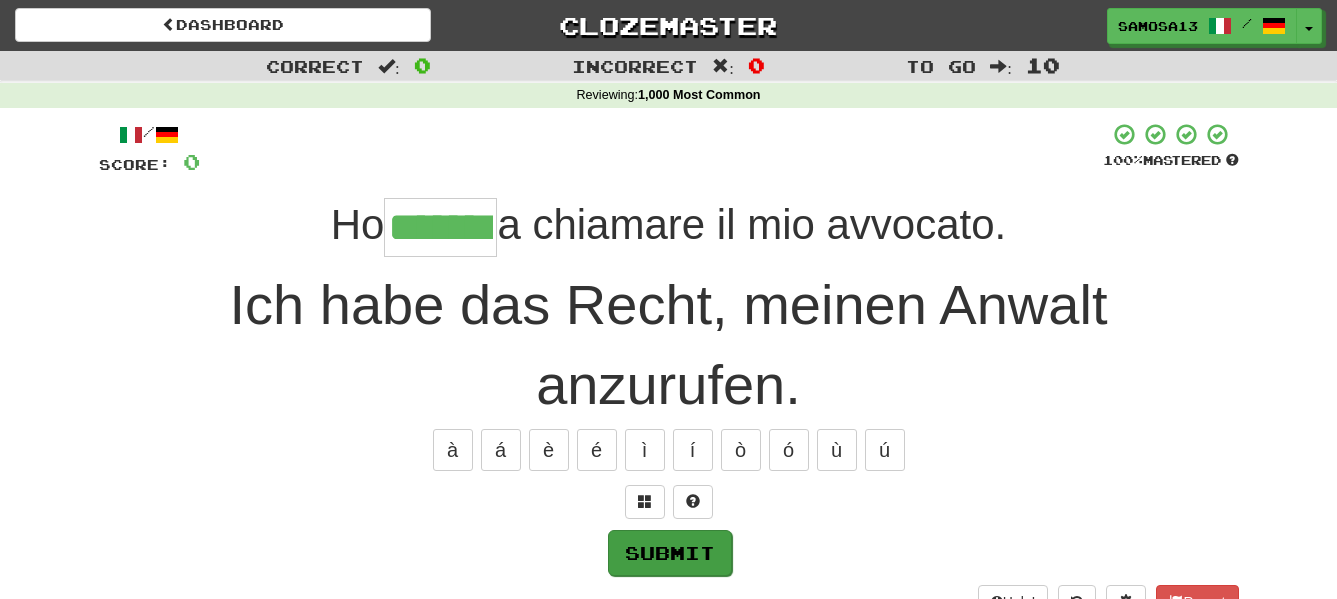 type on "*******" 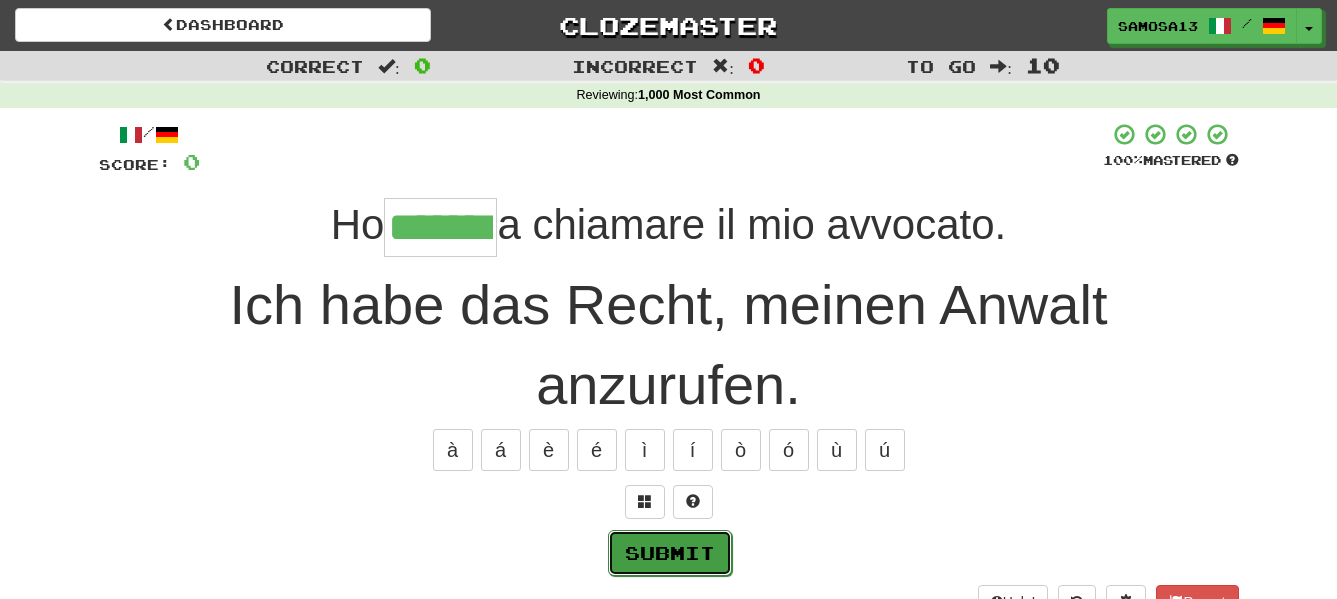 click on "Submit" at bounding box center [670, 553] 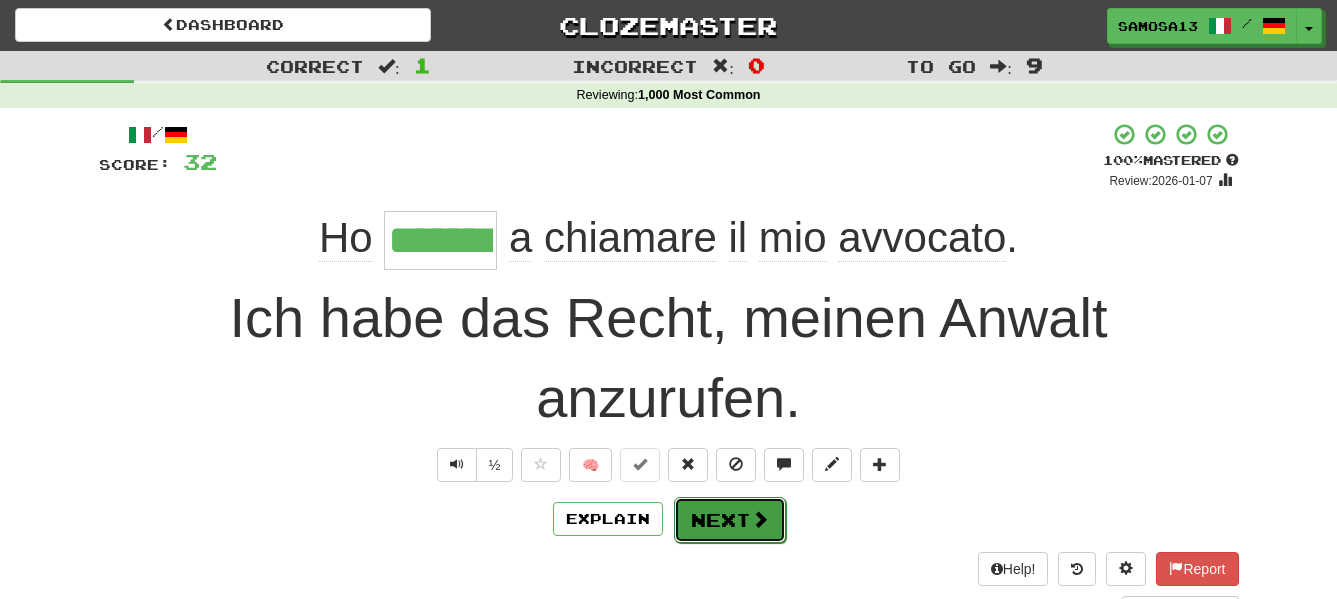 click on "Next" at bounding box center [730, 520] 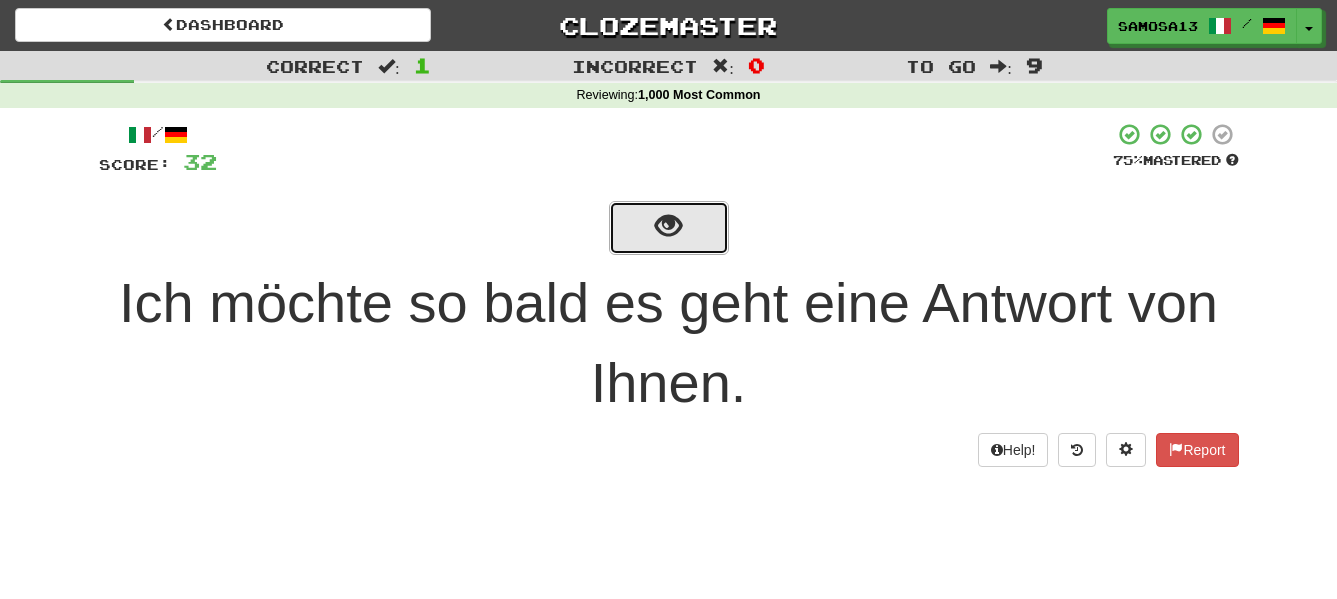 click at bounding box center (668, 226) 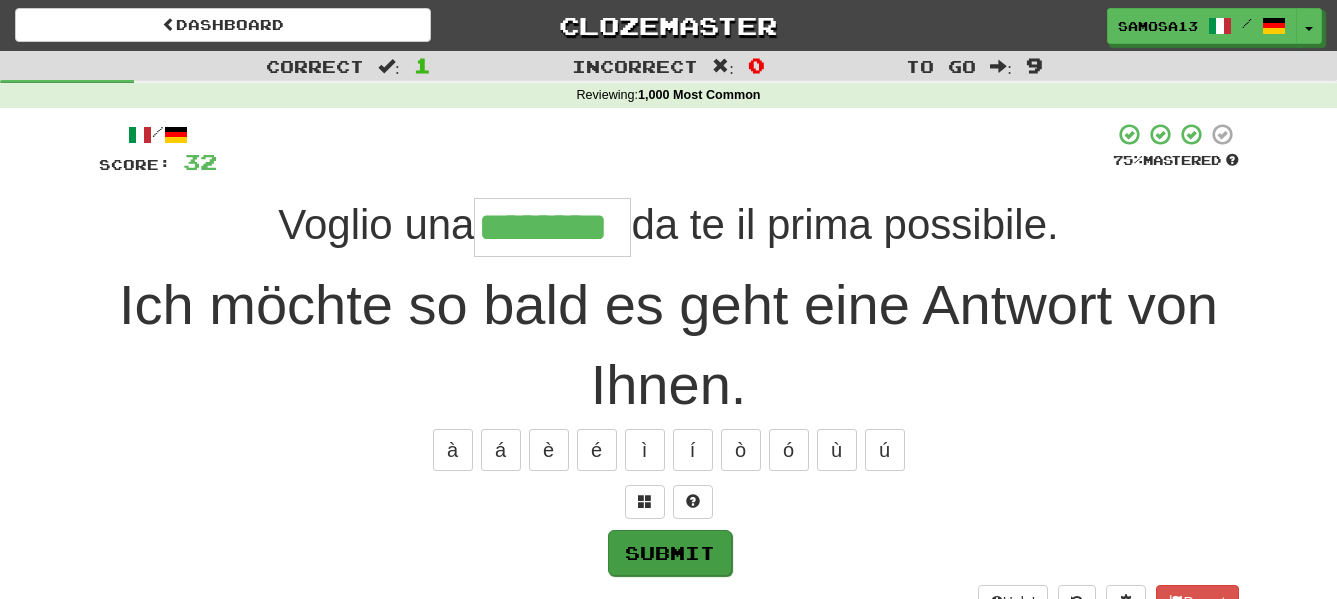 type on "********" 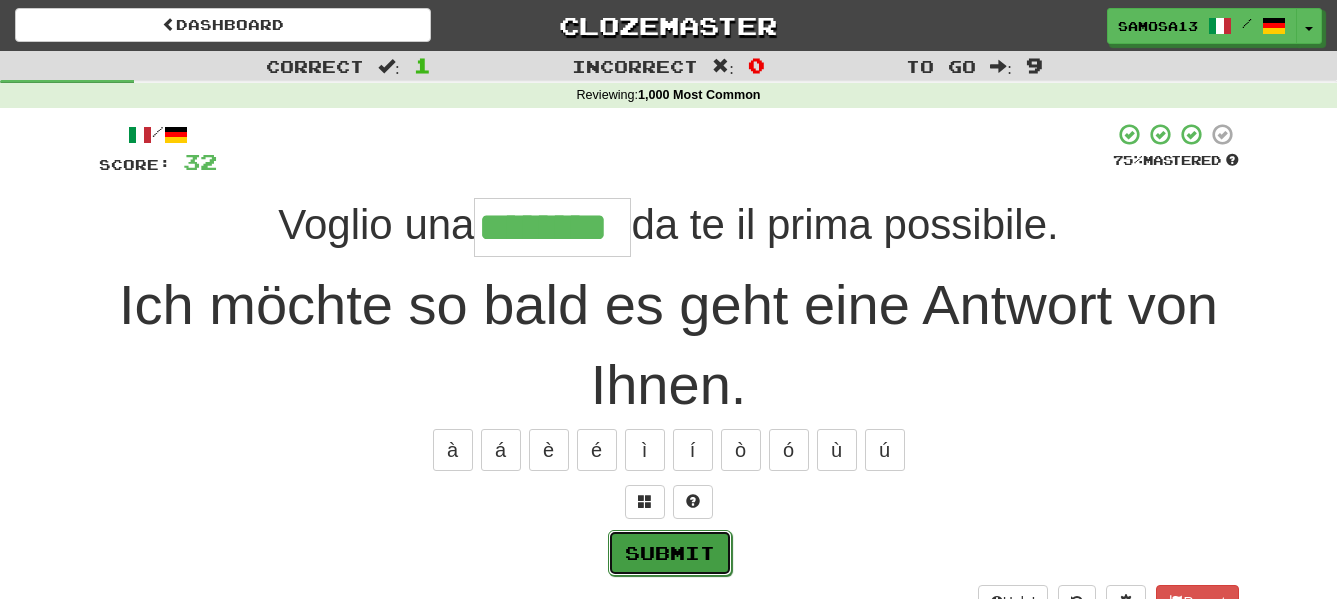 click on "Submit" at bounding box center [670, 553] 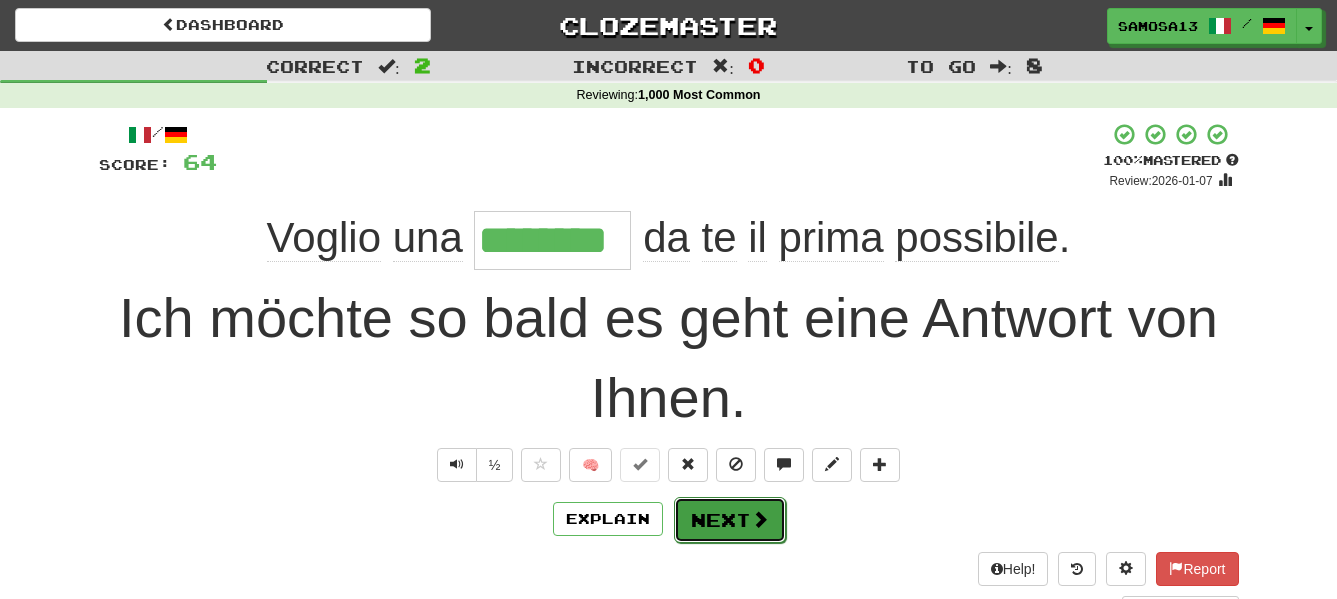 click on "Next" at bounding box center [730, 520] 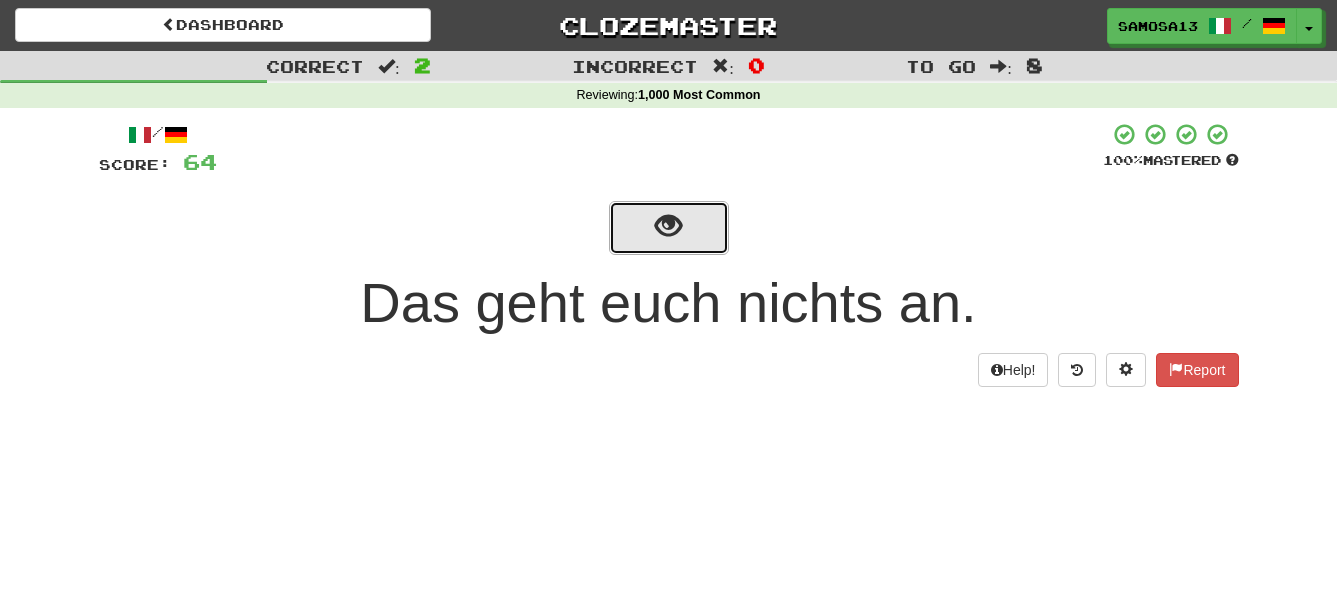click at bounding box center [668, 226] 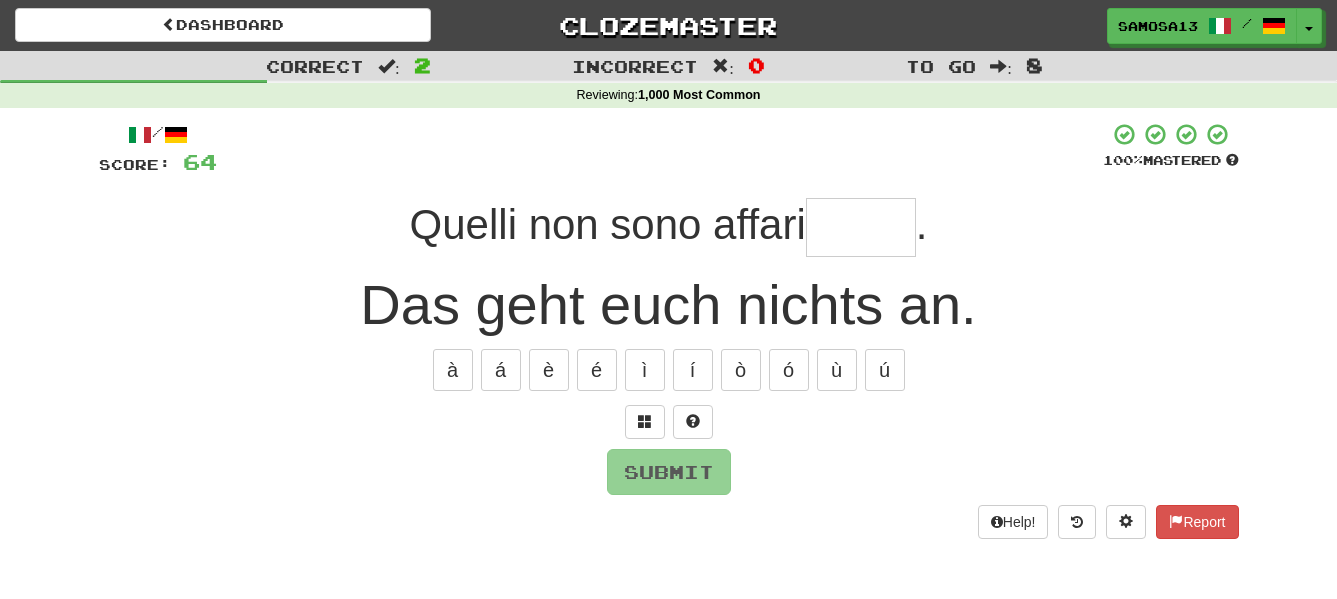 type on "*" 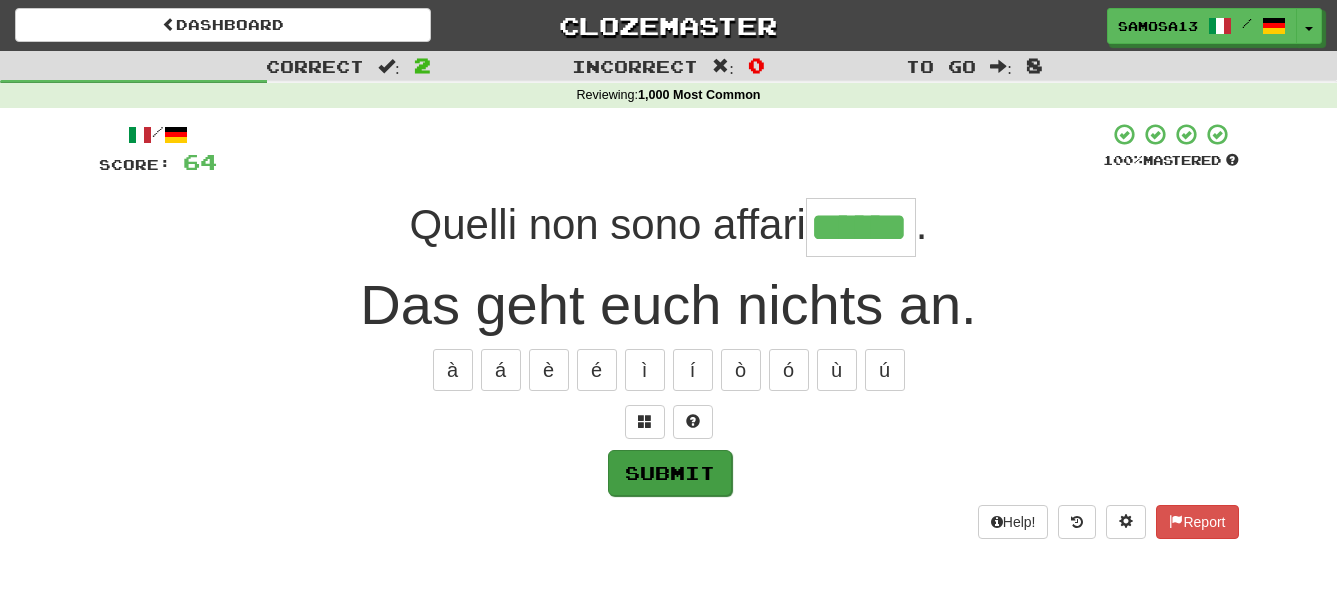 type on "******" 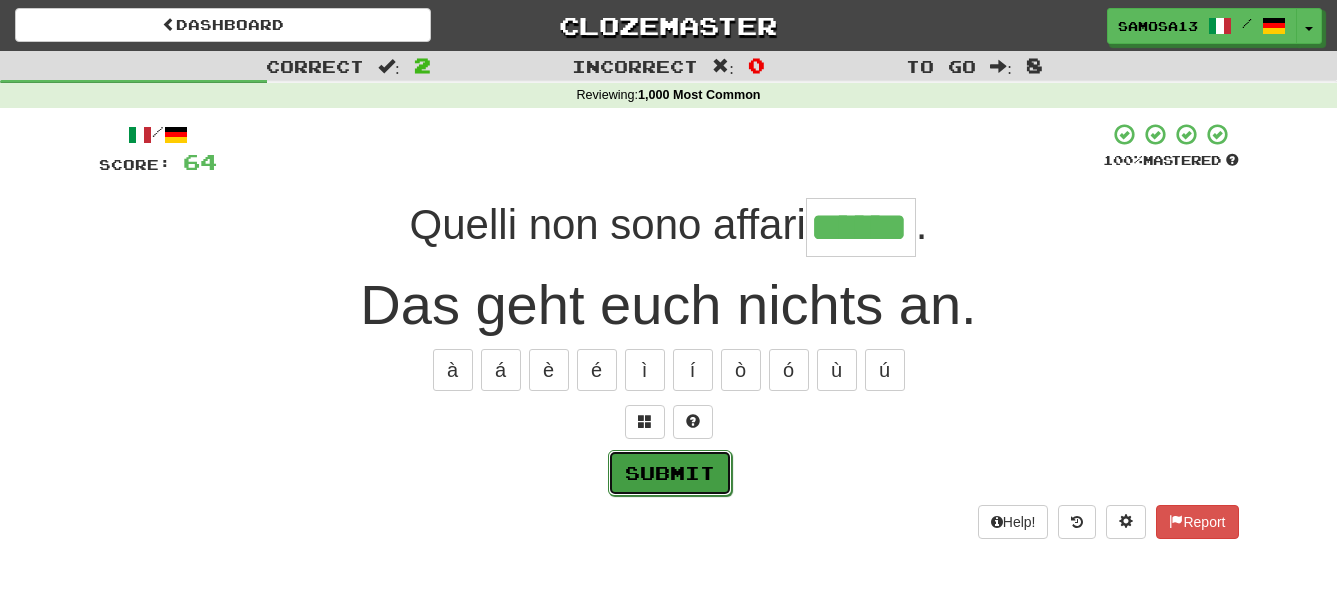 click on "Submit" at bounding box center (670, 473) 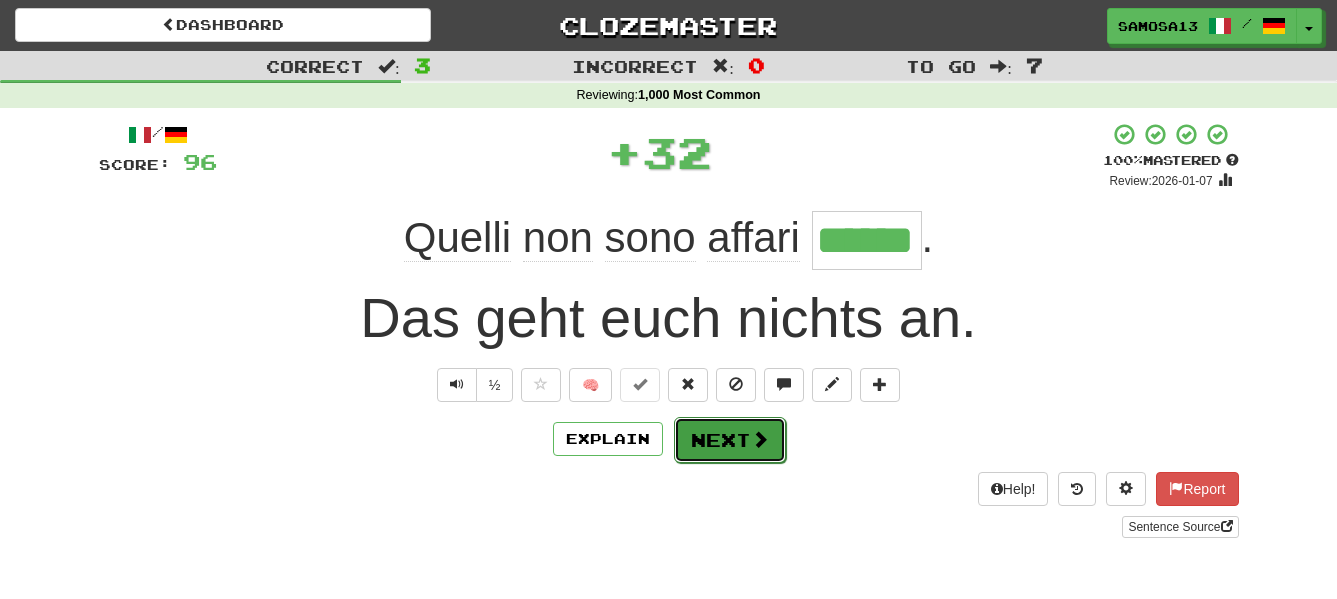 click at bounding box center [760, 439] 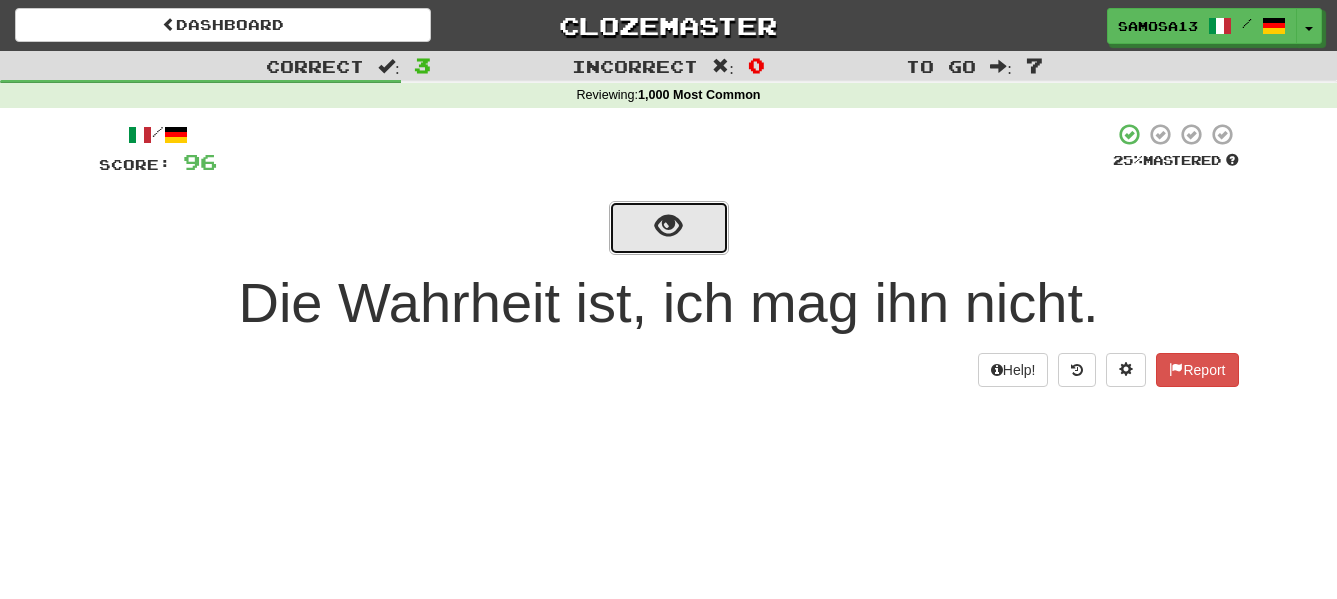 click at bounding box center [668, 226] 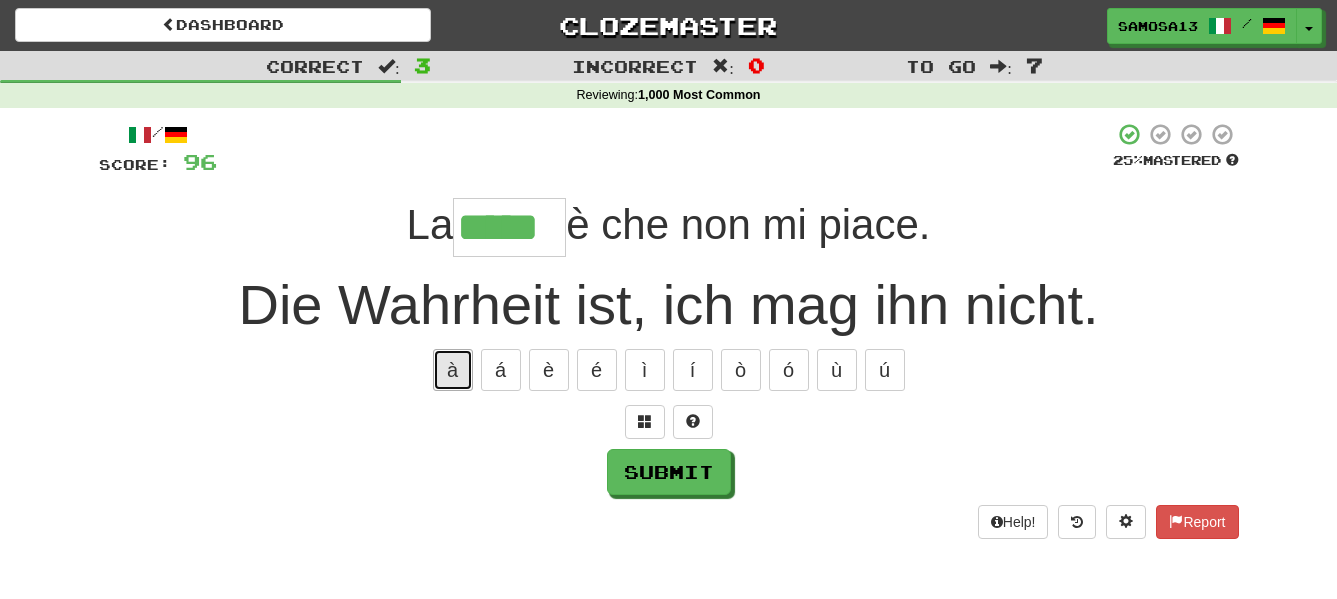 click on "à" at bounding box center [453, 370] 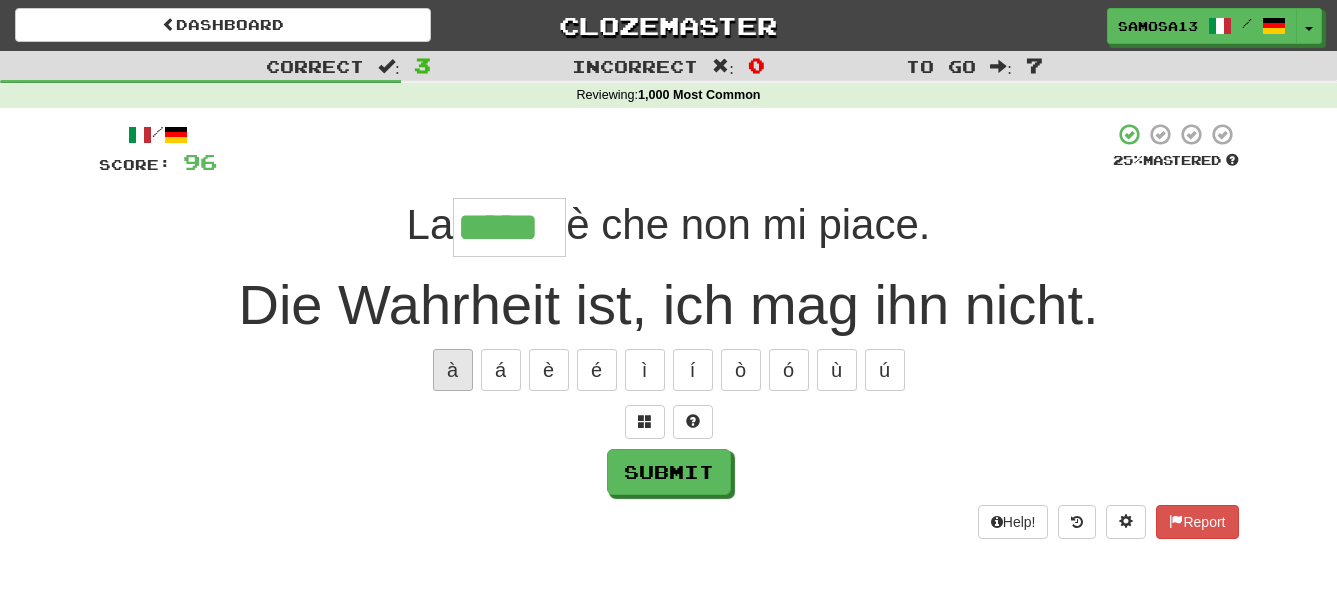 type on "******" 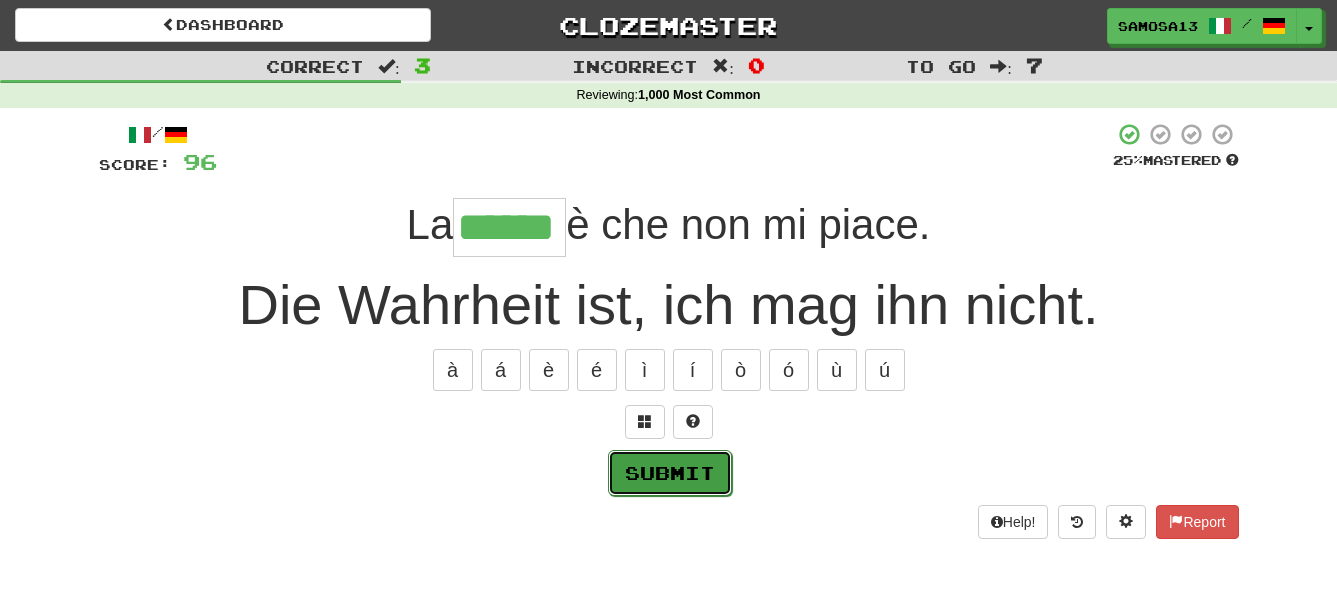 click on "Submit" at bounding box center [670, 473] 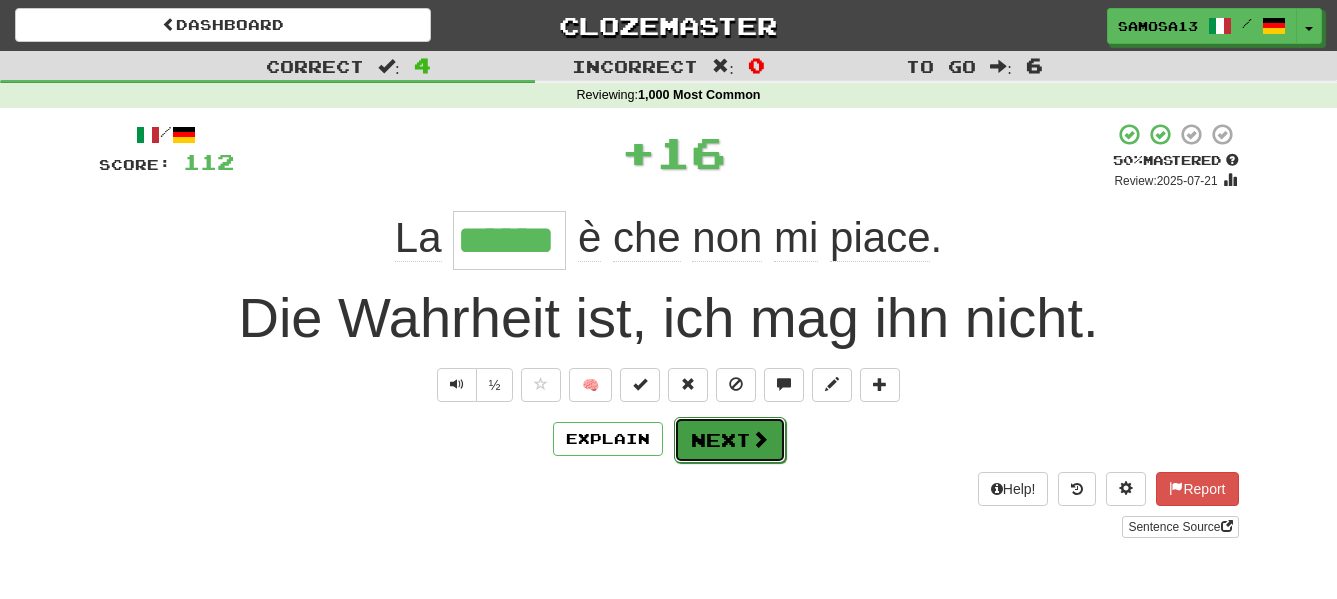 click on "Next" at bounding box center [730, 440] 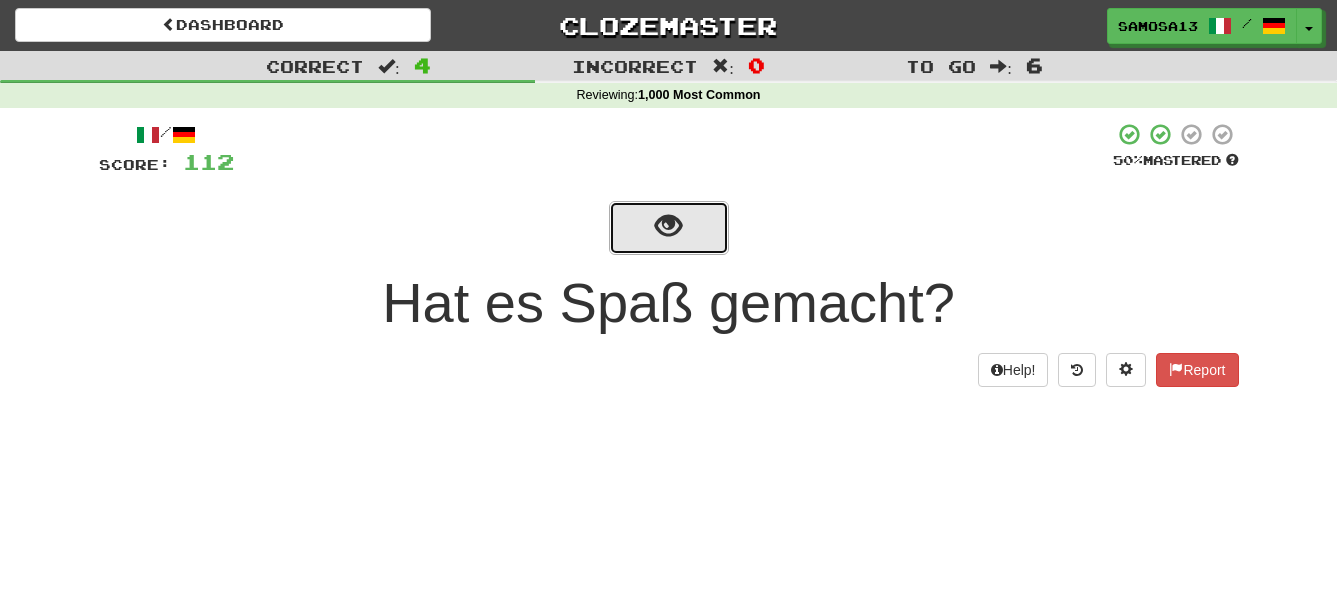click at bounding box center [668, 226] 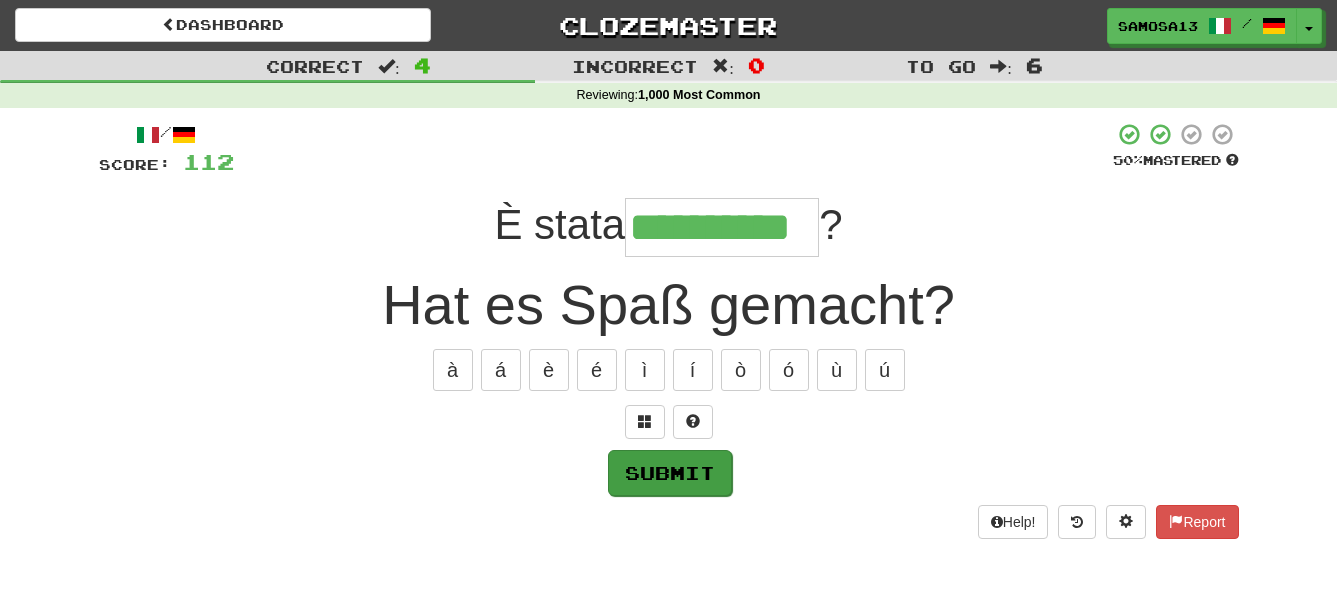 type on "**********" 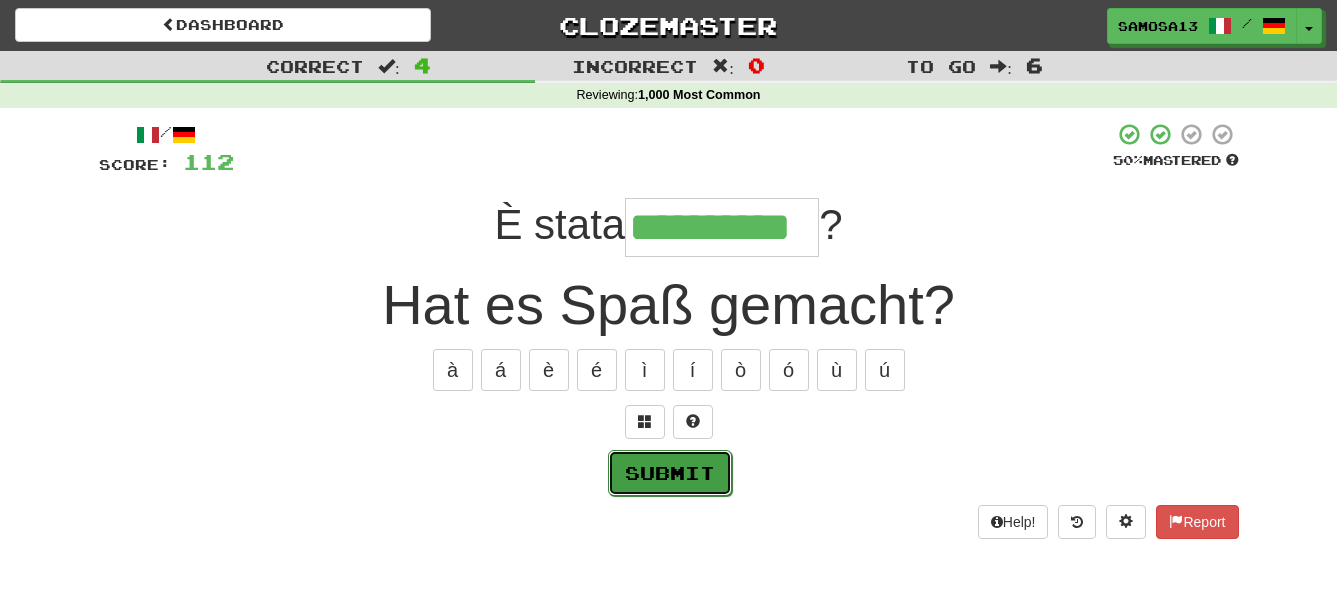 click on "Submit" at bounding box center (670, 473) 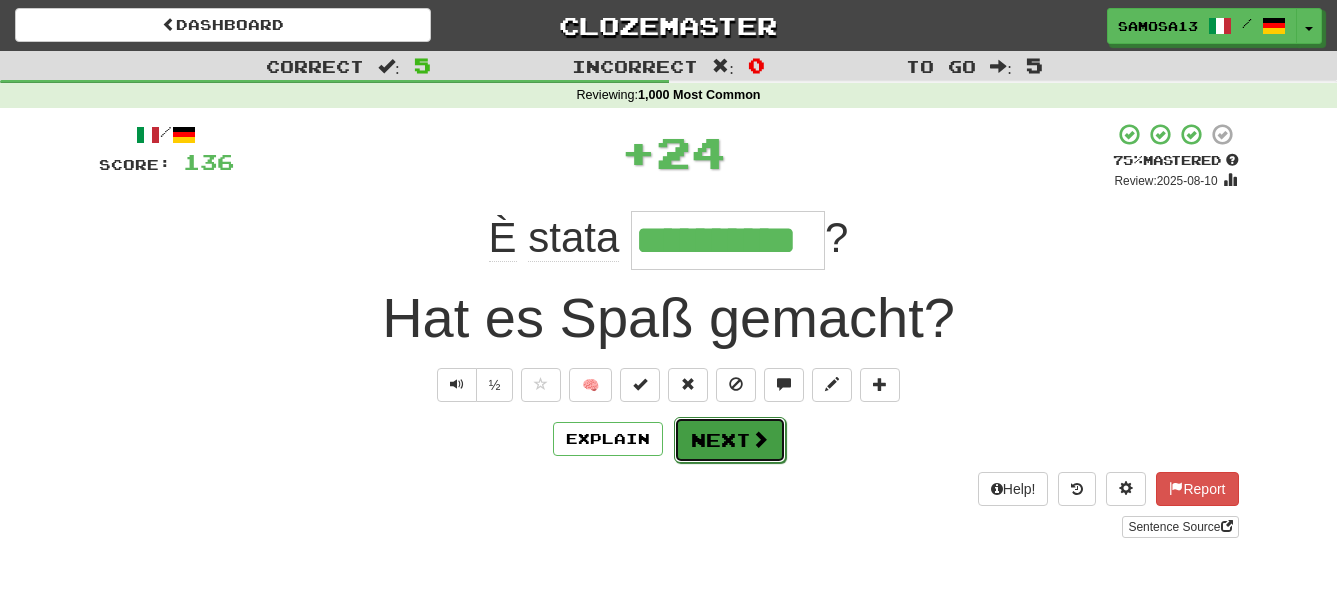 click on "Next" at bounding box center (730, 440) 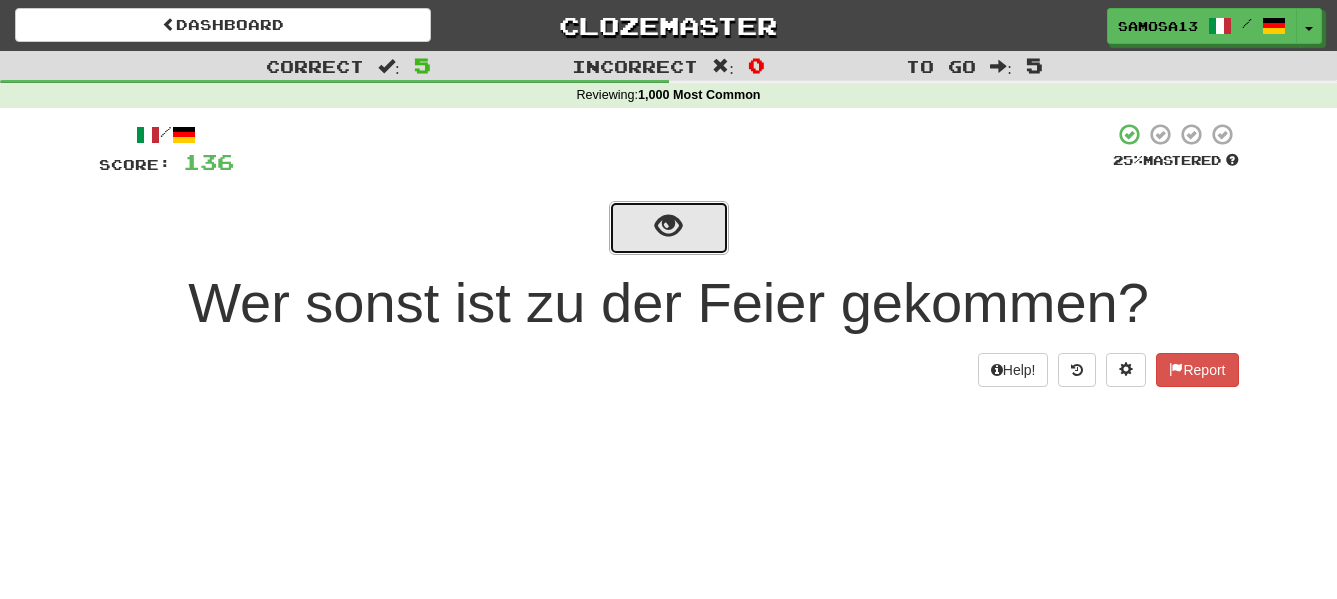 click at bounding box center [668, 226] 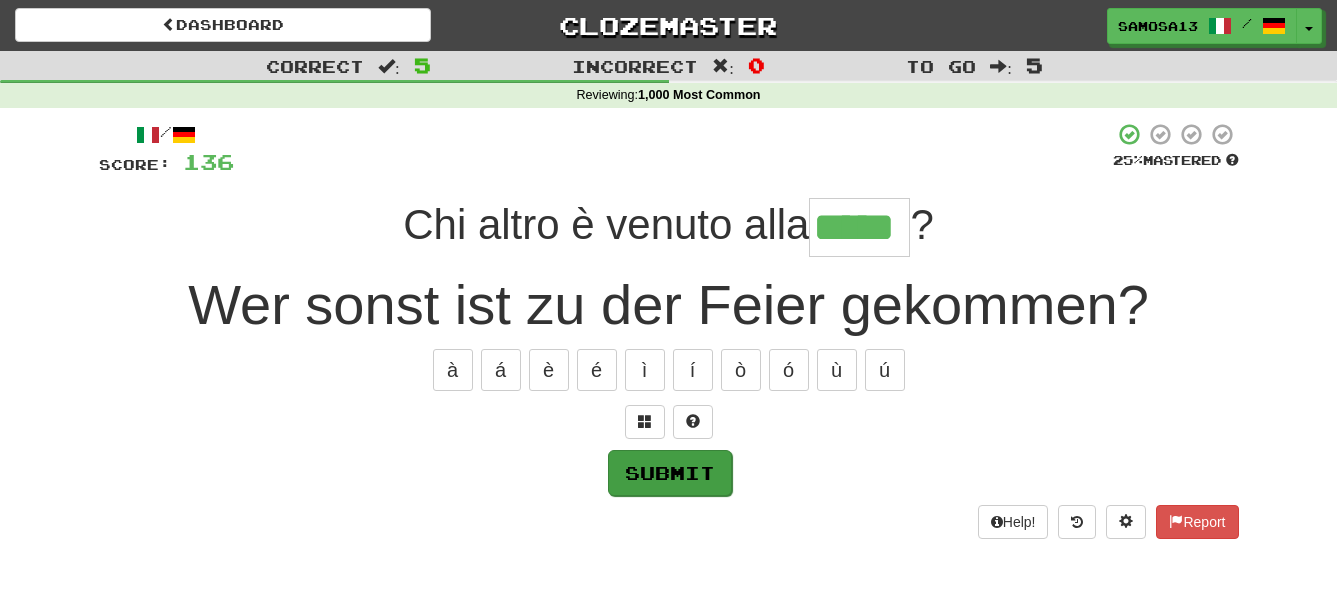 type on "*****" 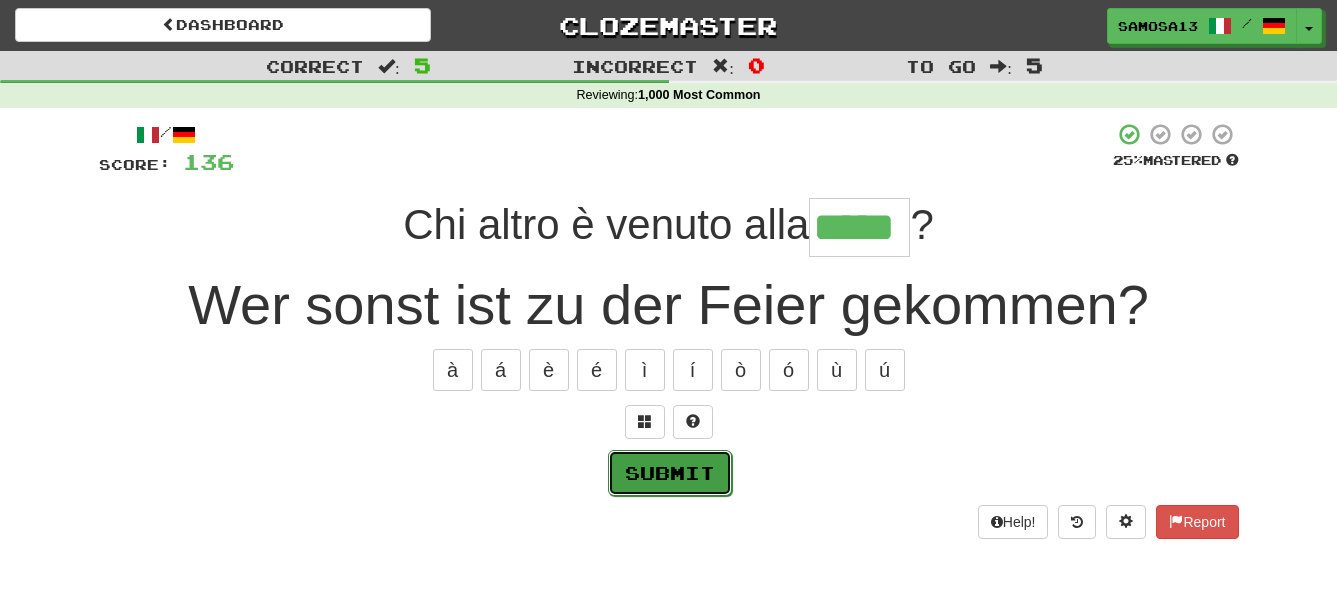 click on "Submit" at bounding box center (670, 473) 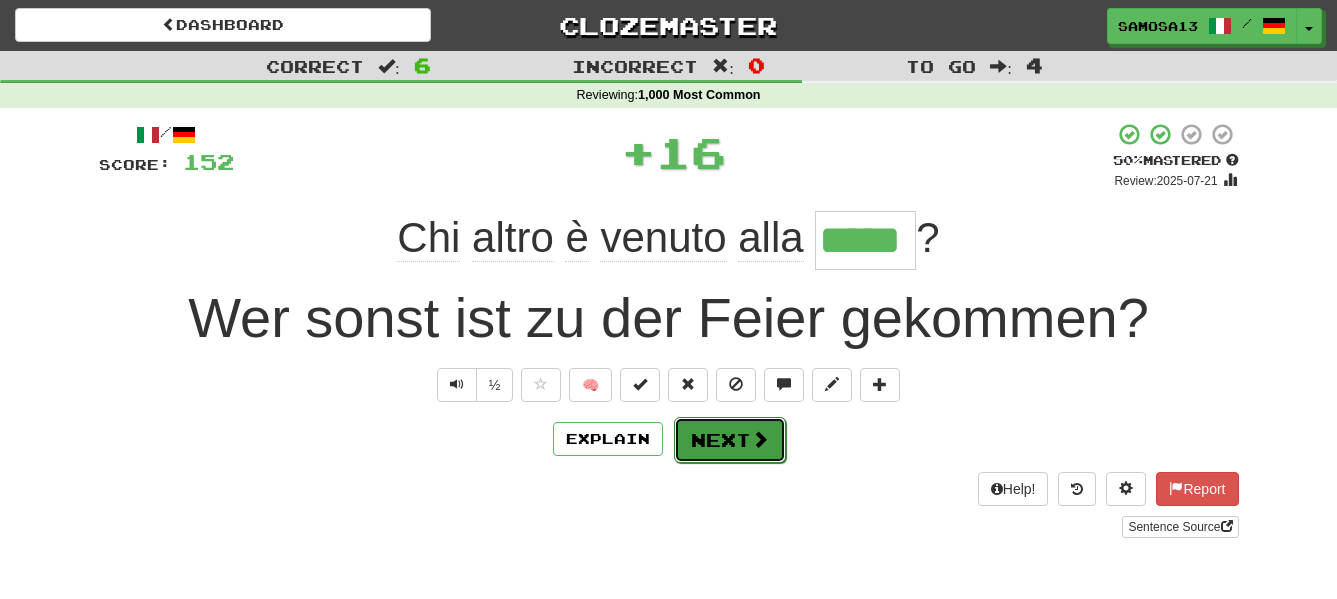 click on "Next" at bounding box center (730, 440) 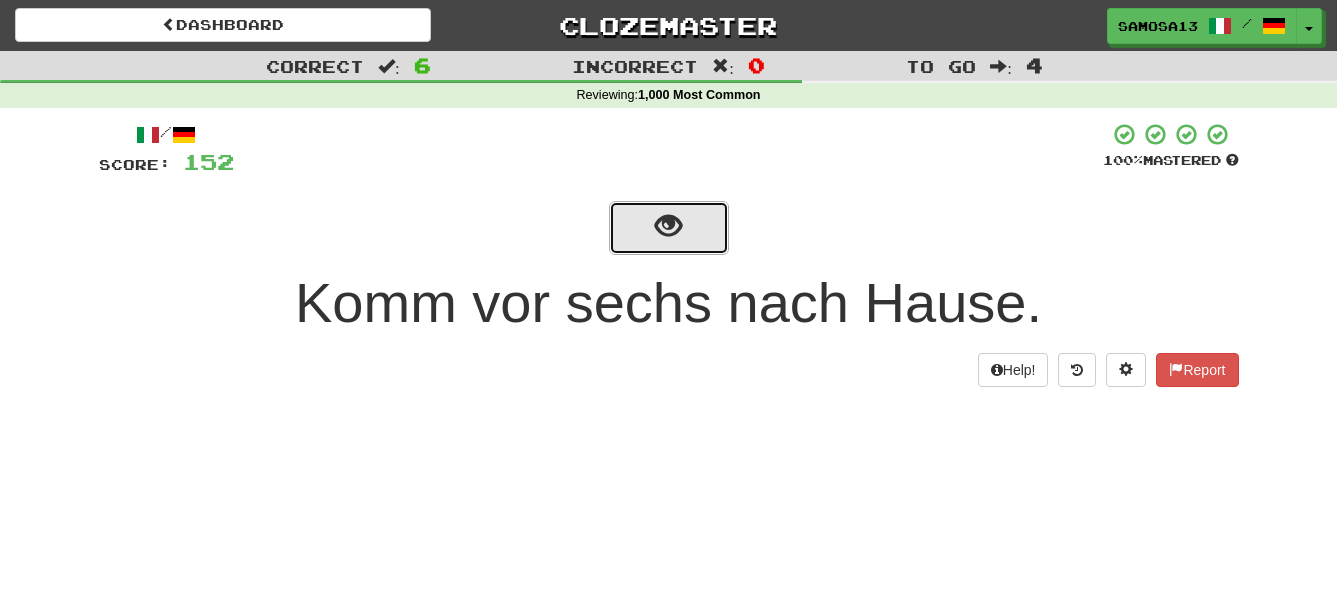 click at bounding box center [668, 226] 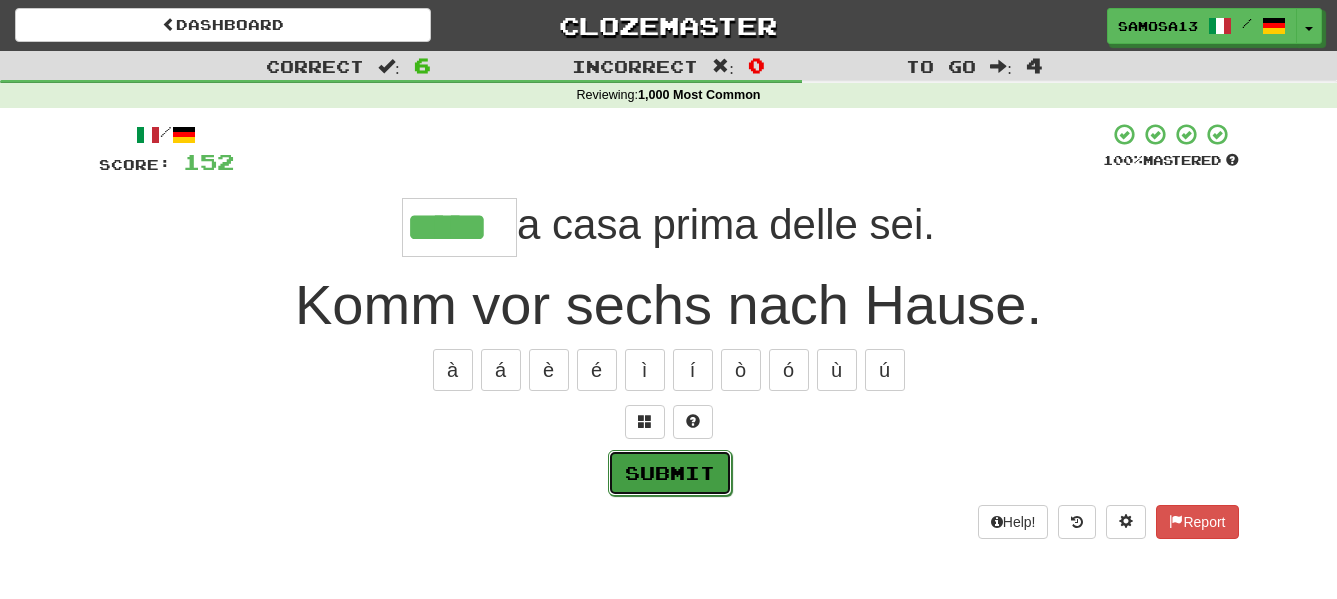 click on "Submit" at bounding box center [670, 473] 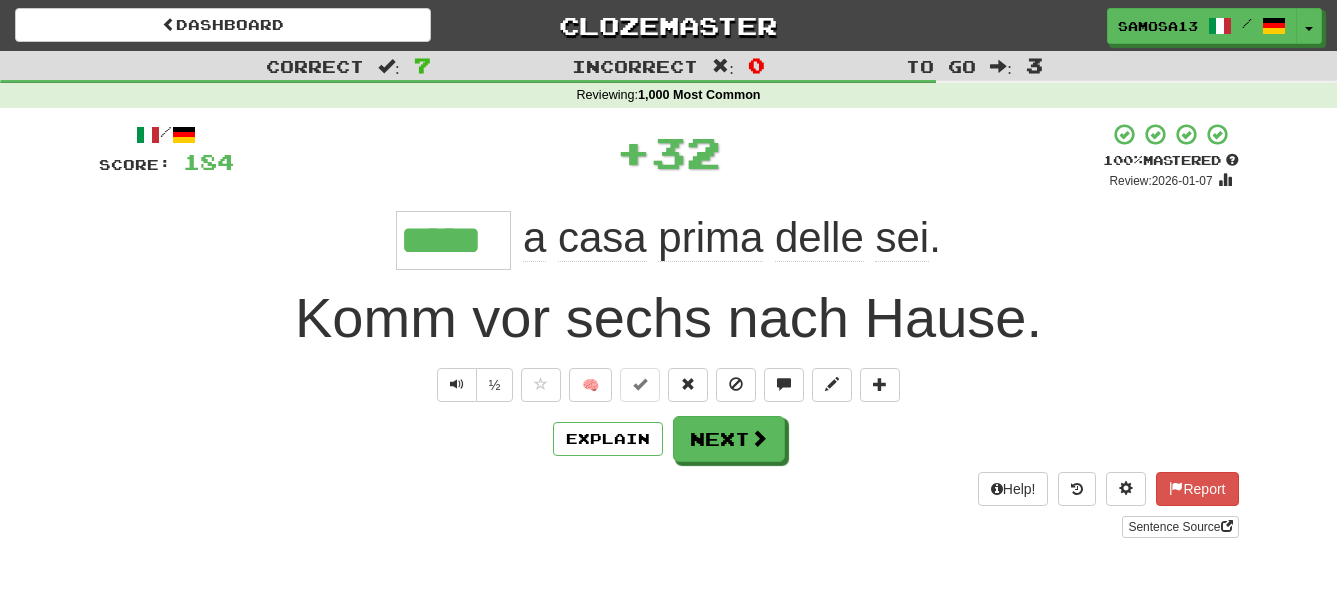 type on "*****" 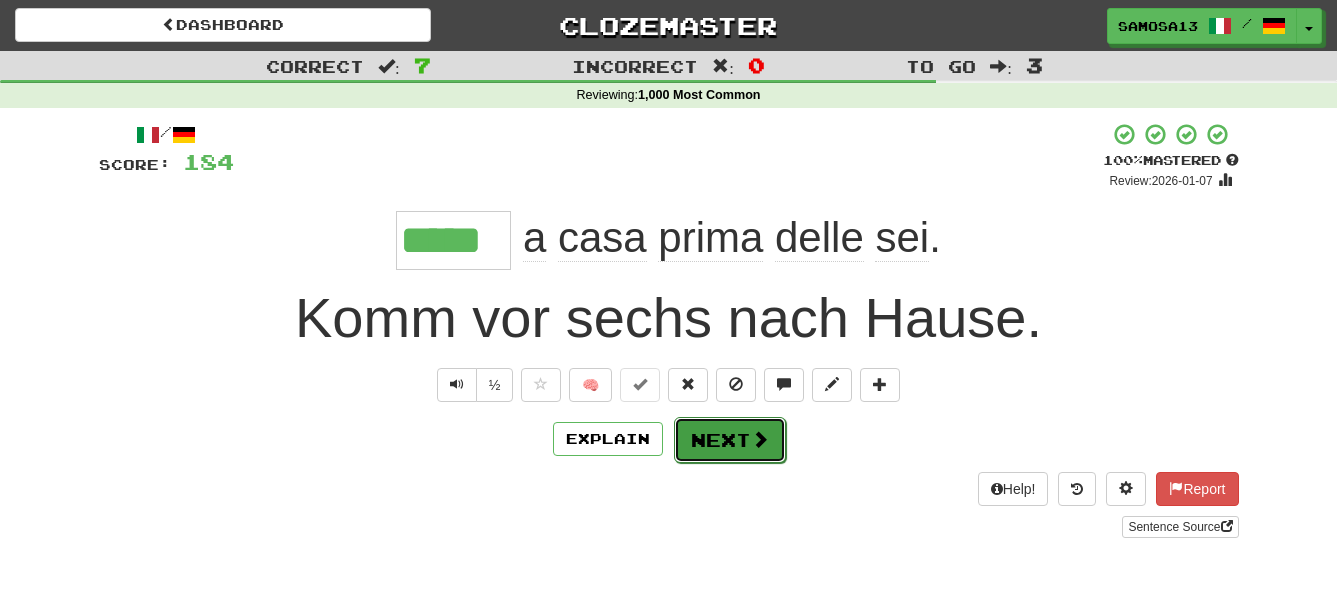 click on "Next" at bounding box center (730, 440) 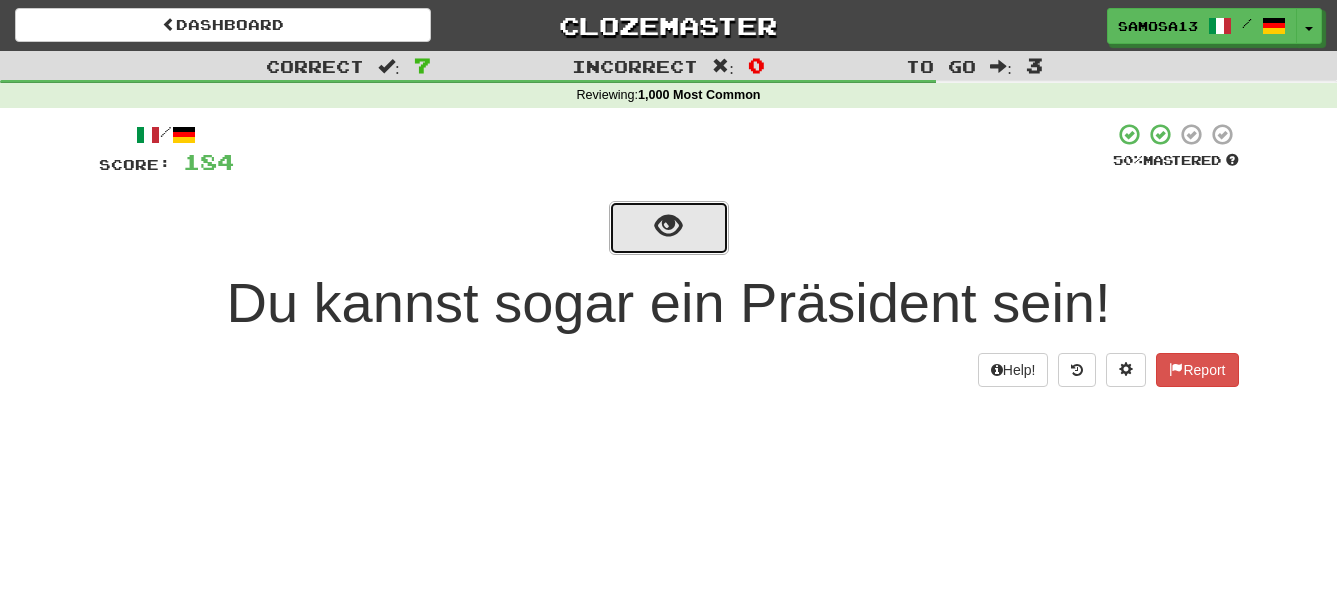 click at bounding box center (669, 228) 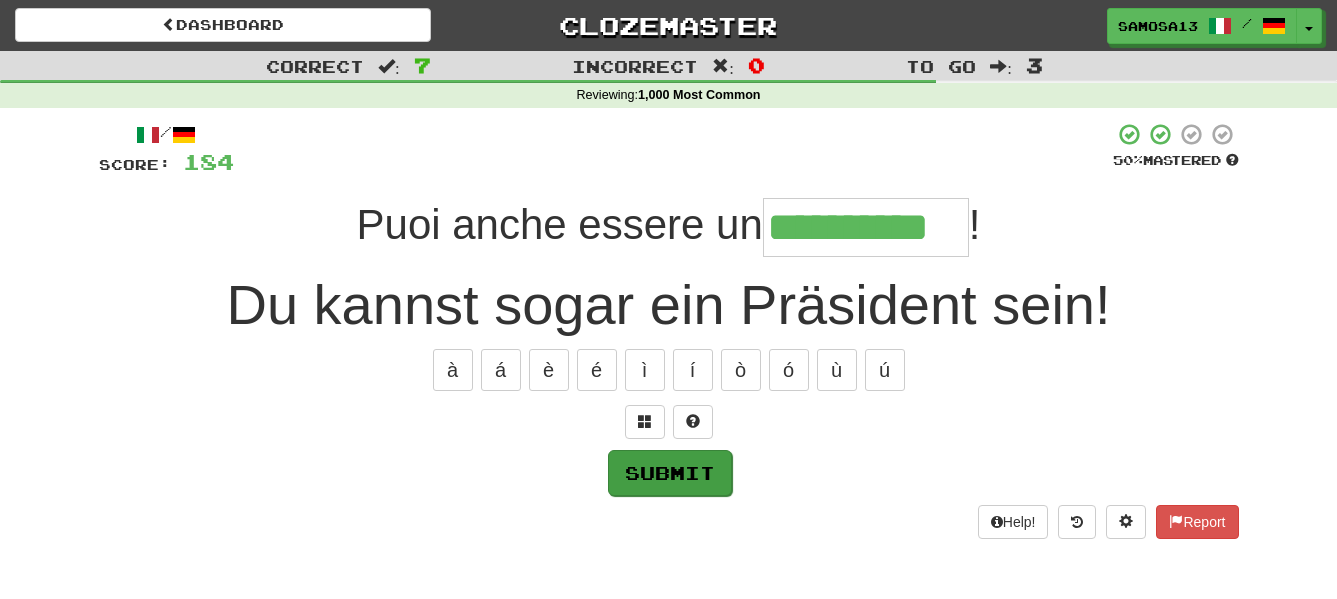 type on "**********" 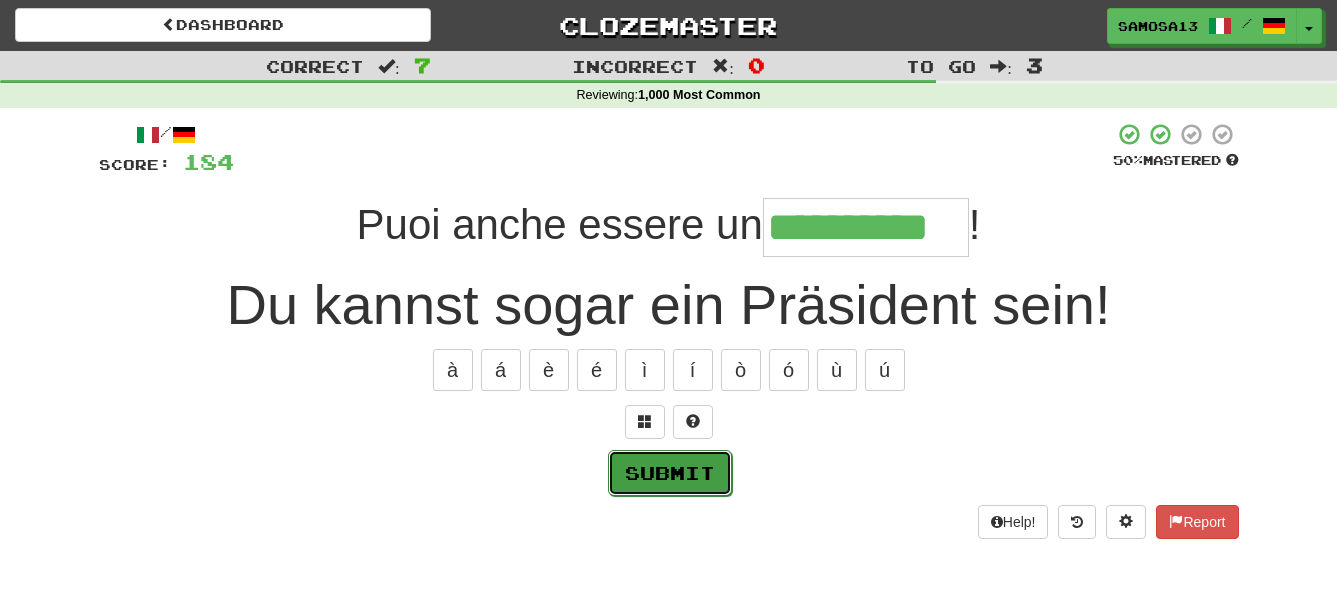 click on "Submit" at bounding box center [670, 473] 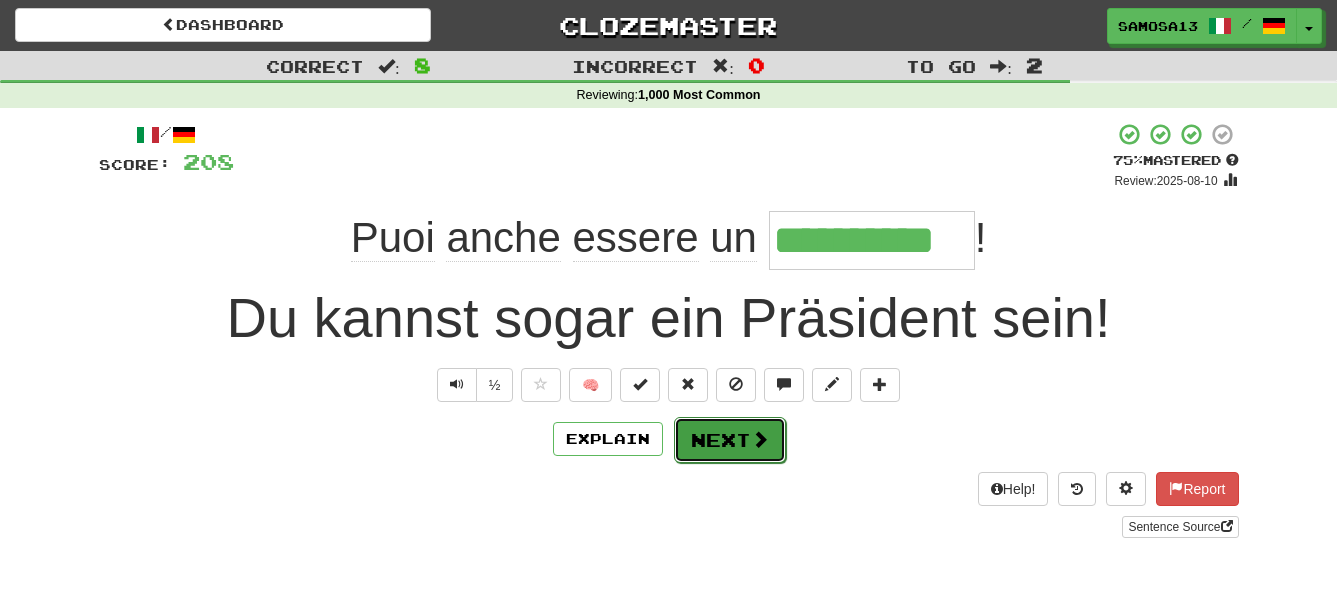 click on "Next" at bounding box center (730, 440) 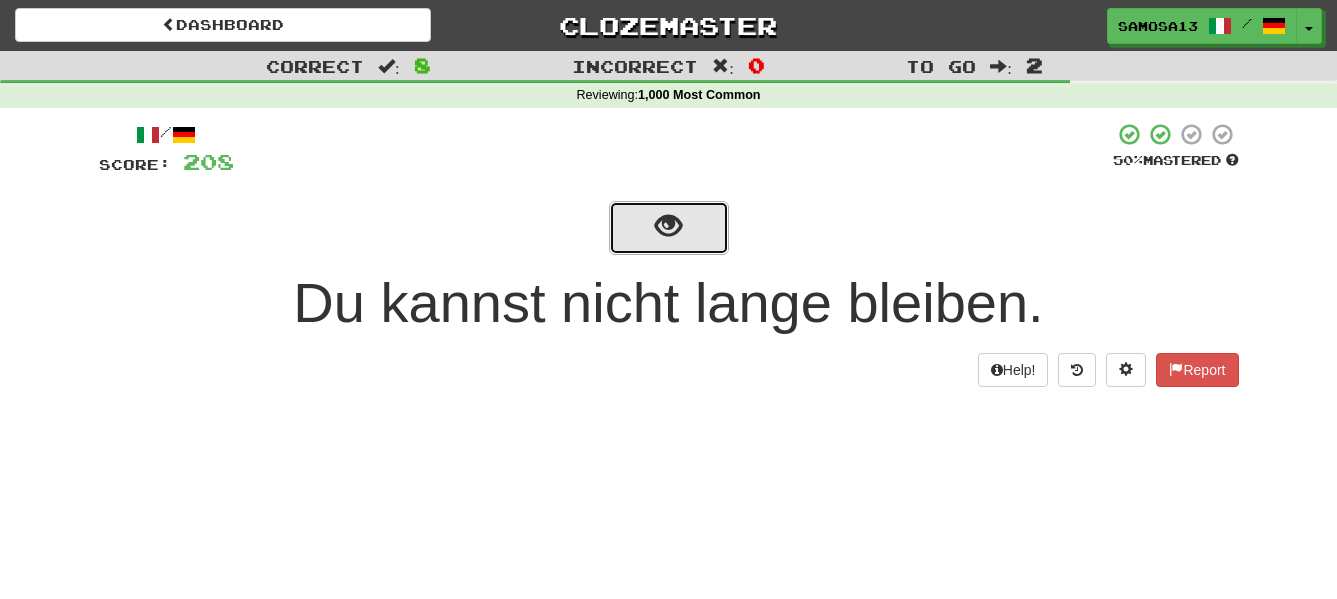 click at bounding box center (669, 228) 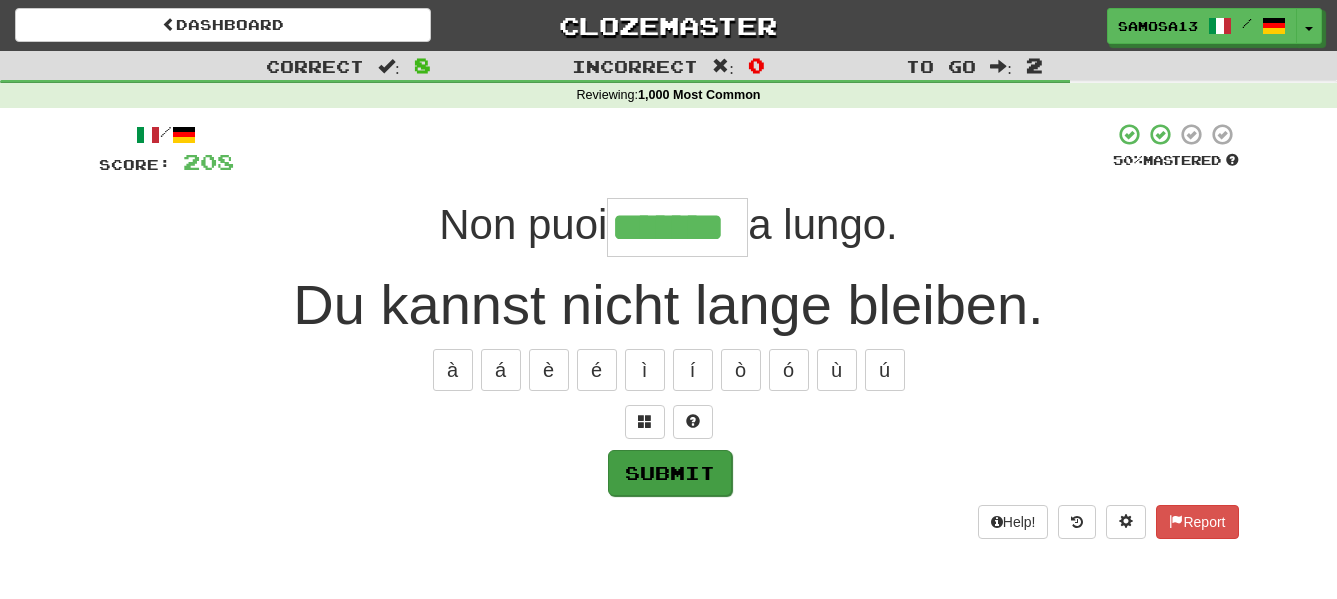 type on "*******" 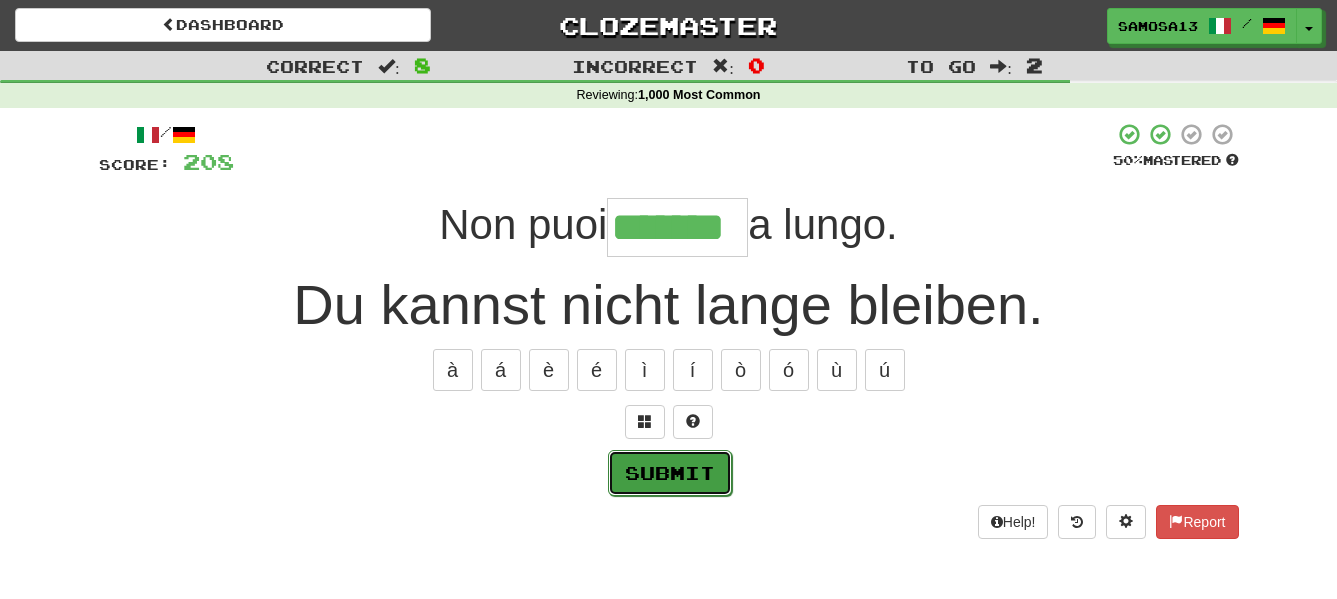 click on "Submit" at bounding box center (670, 473) 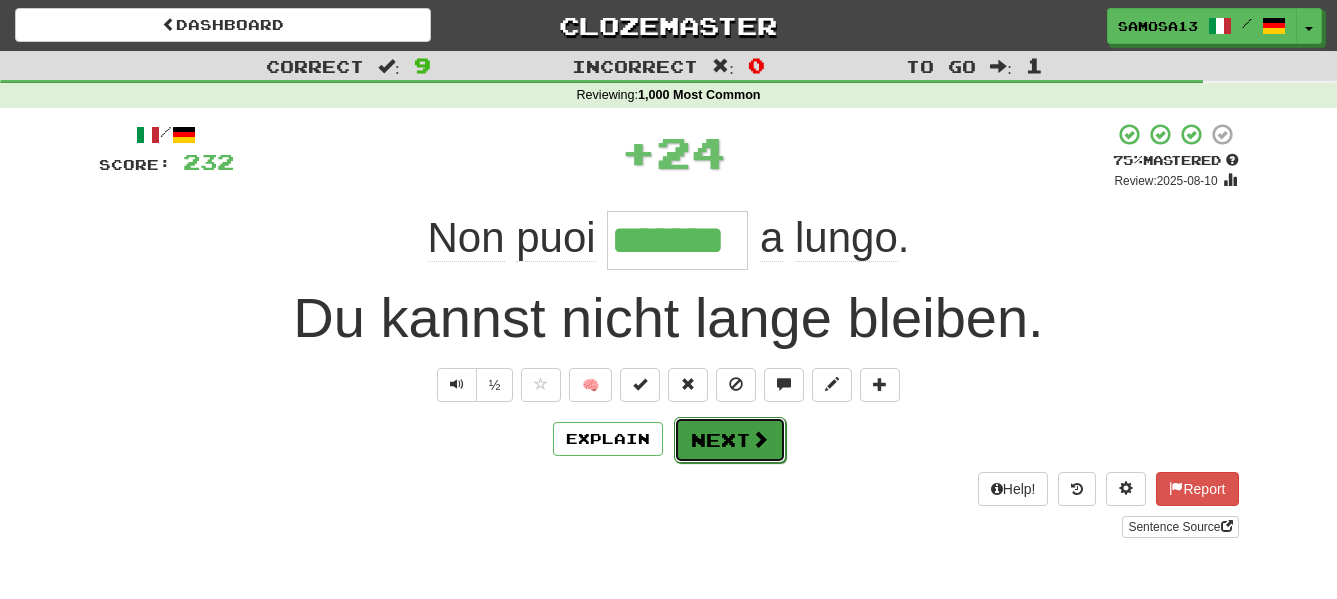click at bounding box center (760, 439) 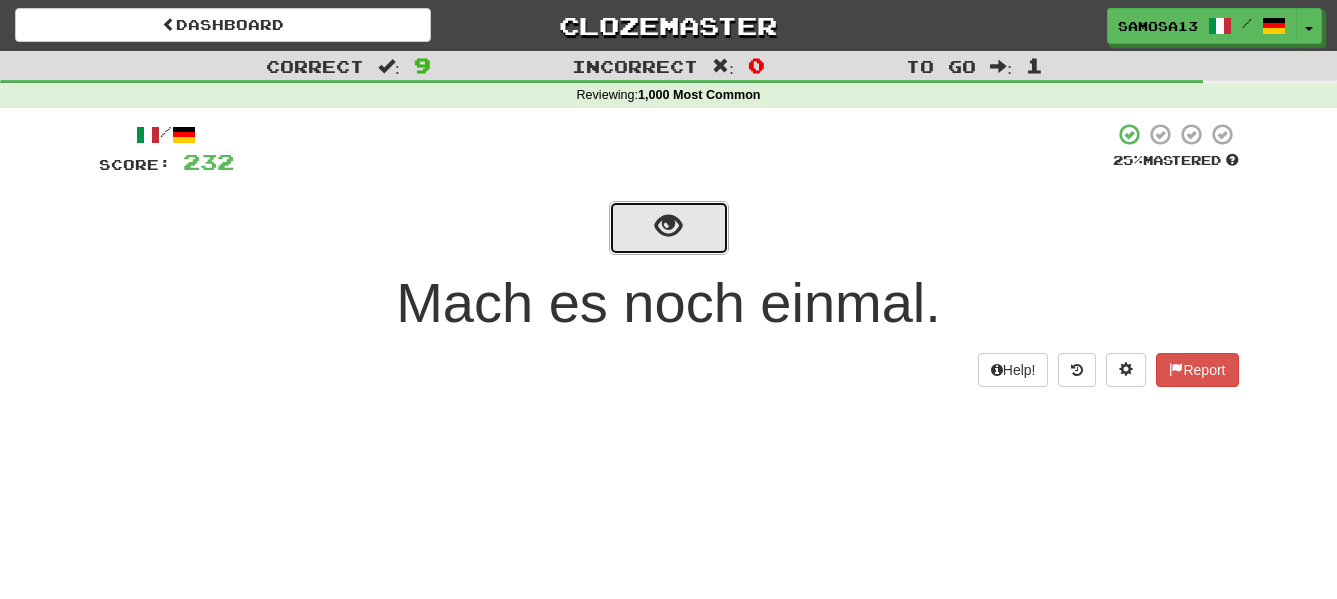 click at bounding box center [668, 226] 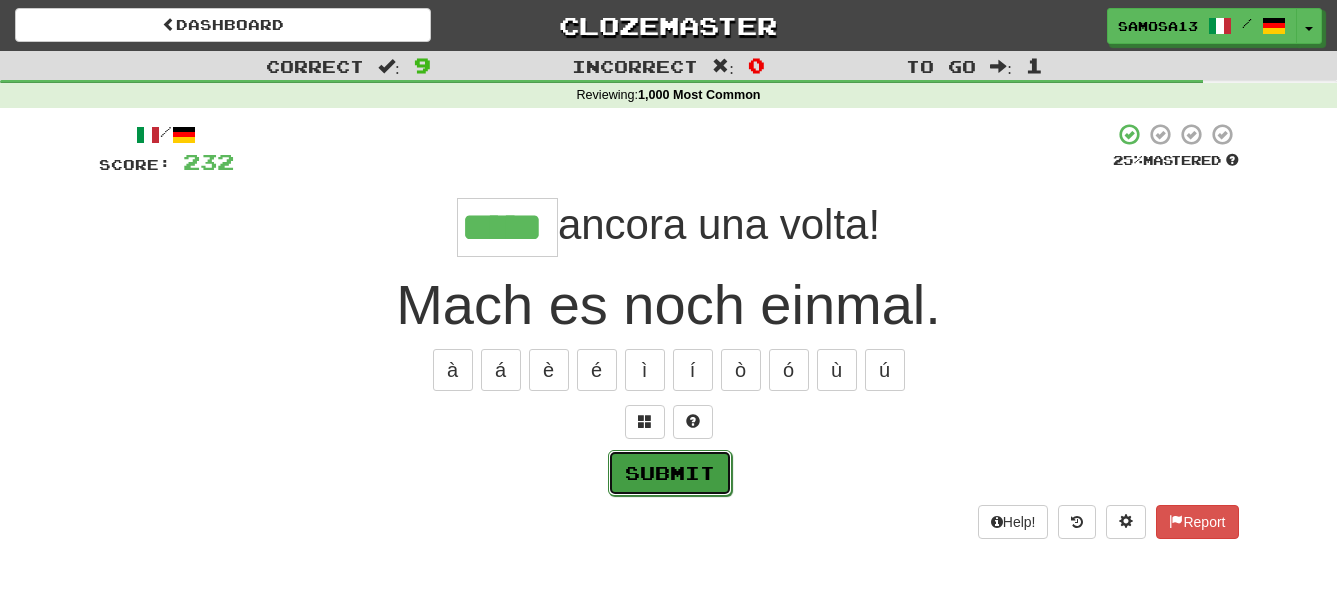 click on "Submit" at bounding box center [670, 473] 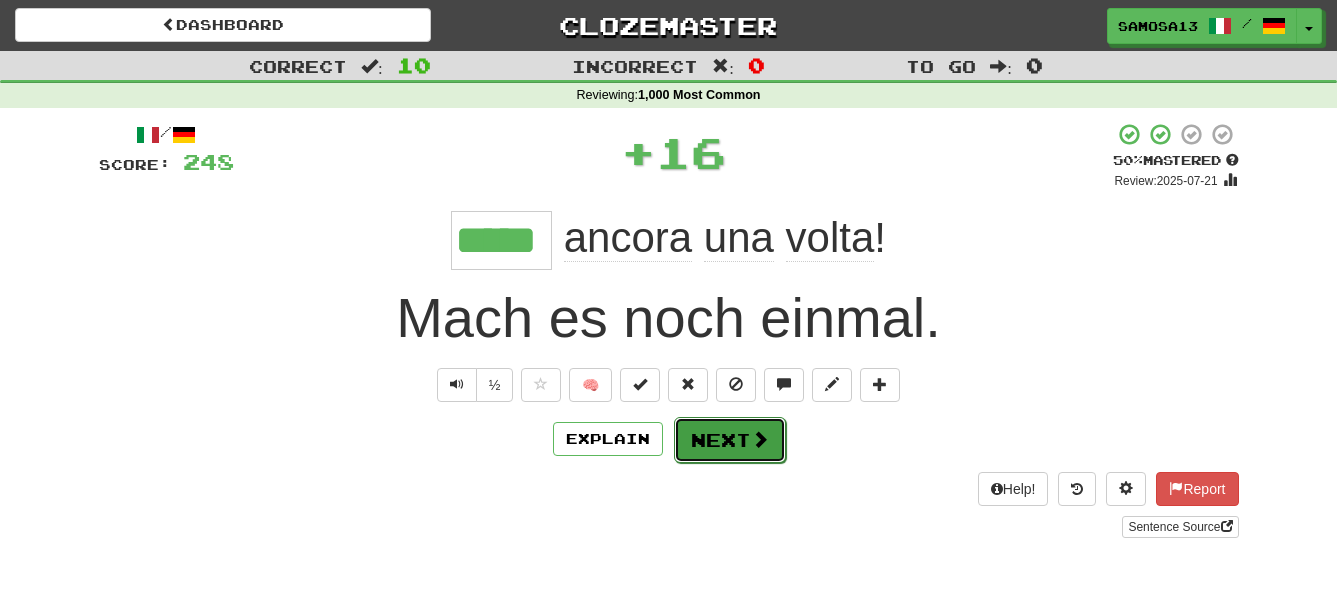 click on "Next" at bounding box center (730, 440) 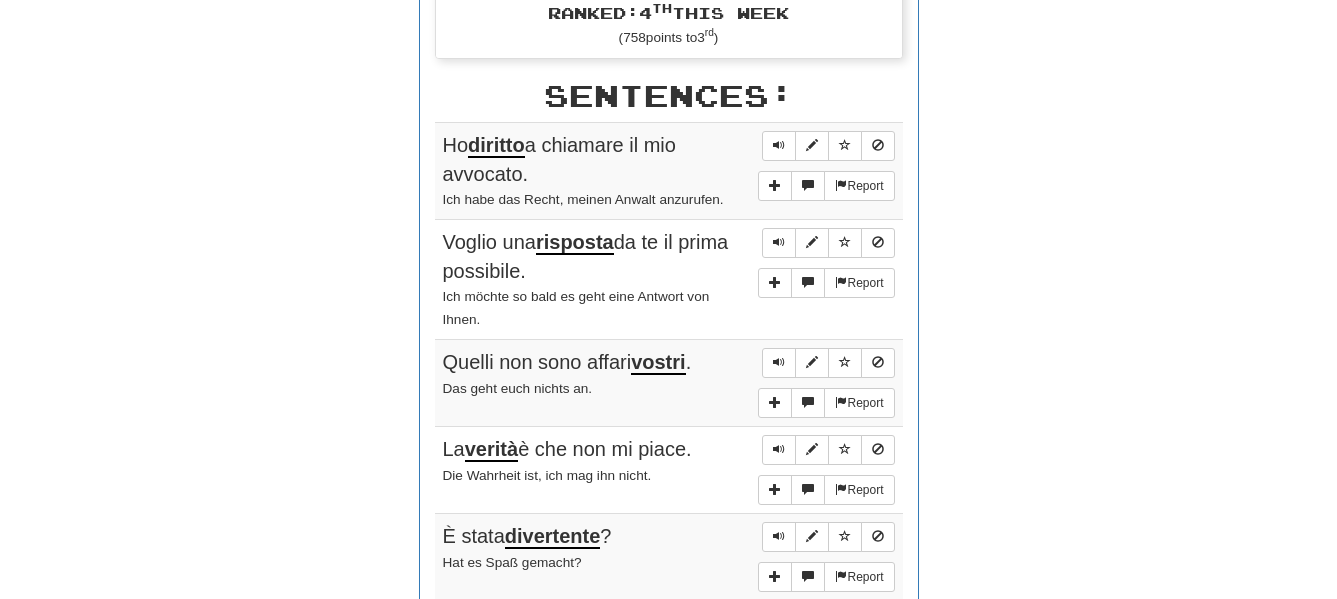 scroll, scrollTop: 1122, scrollLeft: 0, axis: vertical 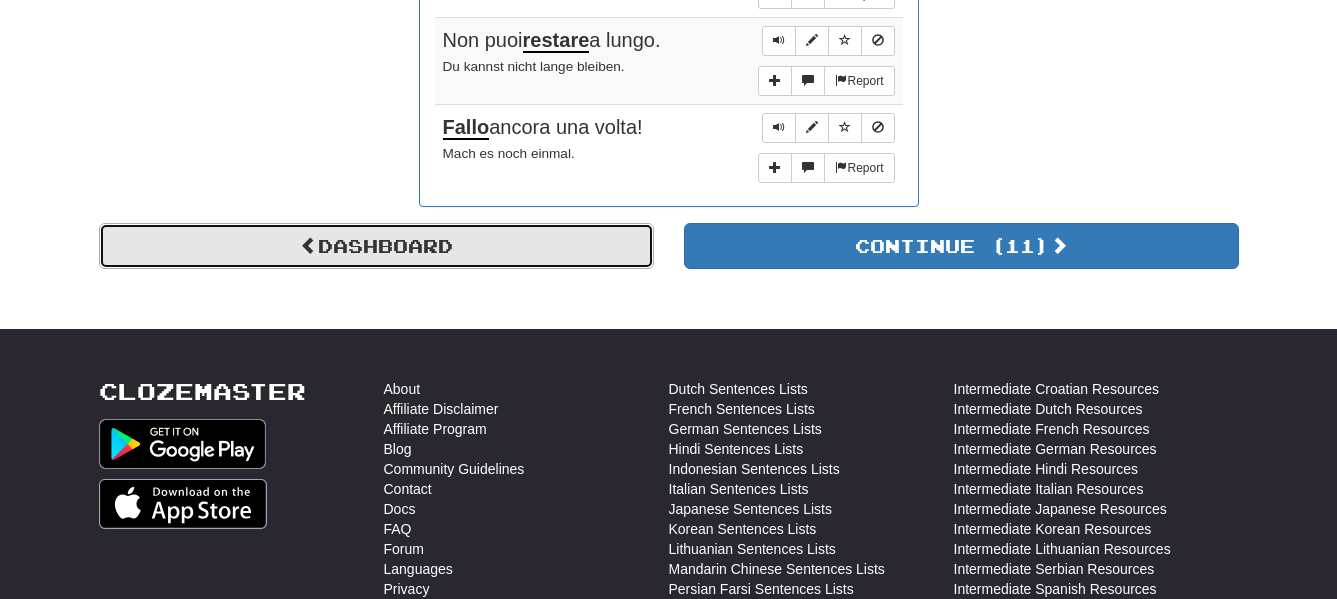 click on "Dashboard" at bounding box center [376, 246] 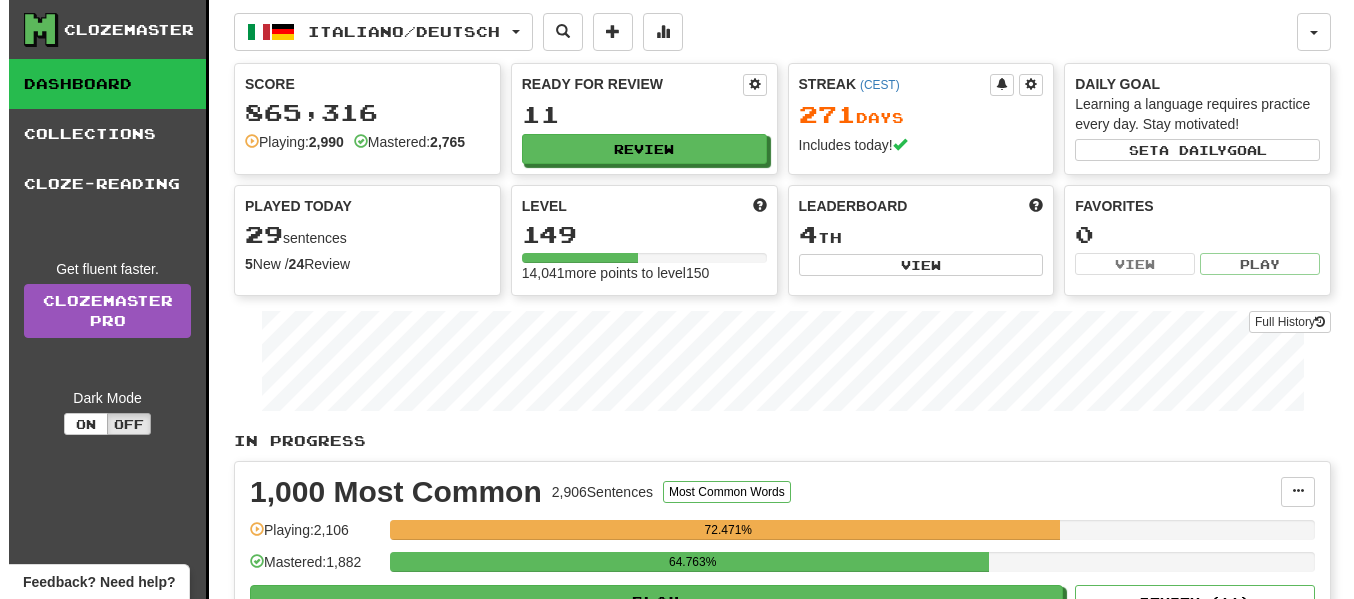 scroll, scrollTop: 0, scrollLeft: 0, axis: both 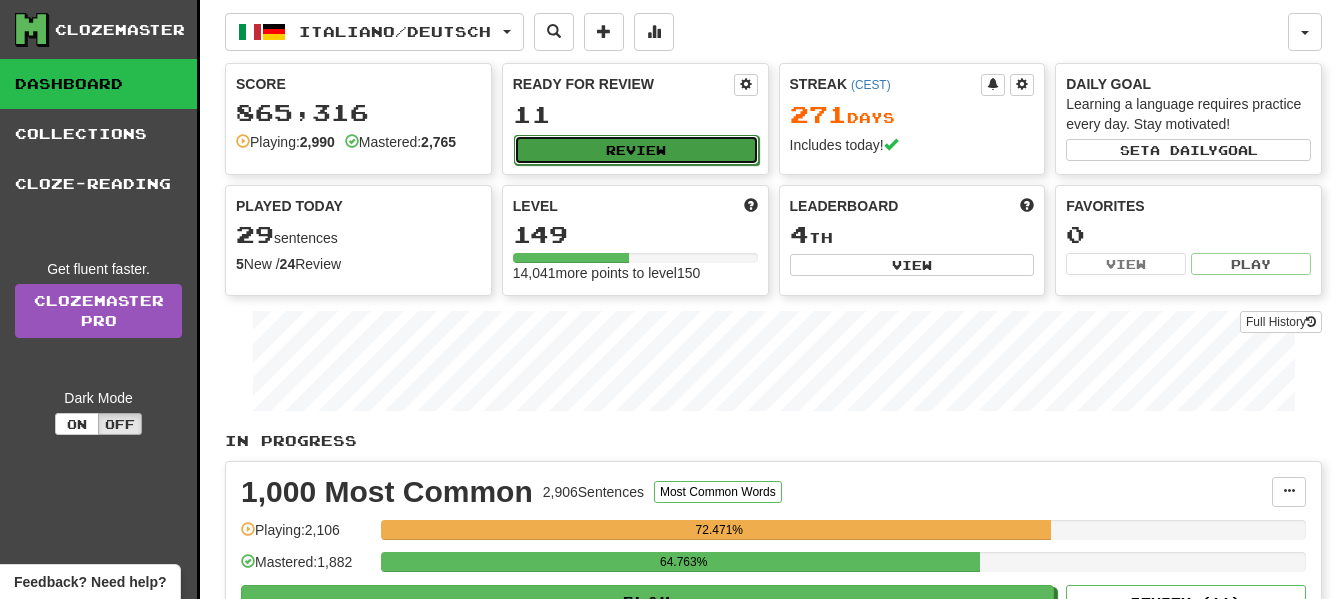 click on "Review" at bounding box center [636, 150] 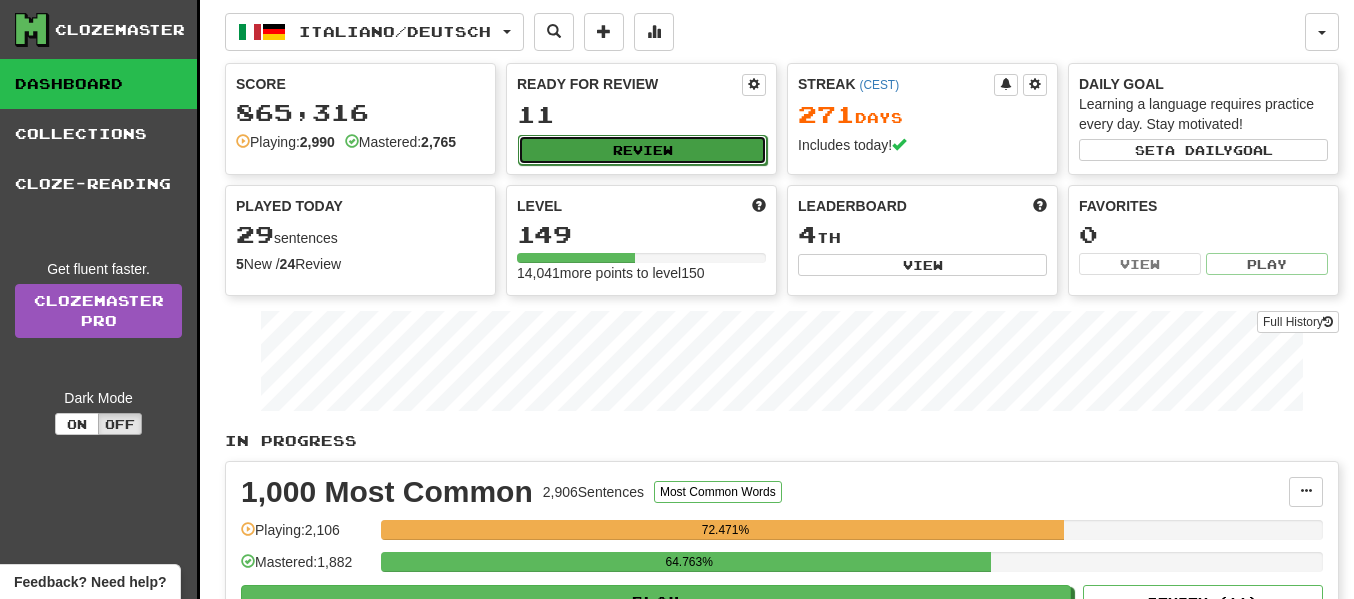 select on "**" 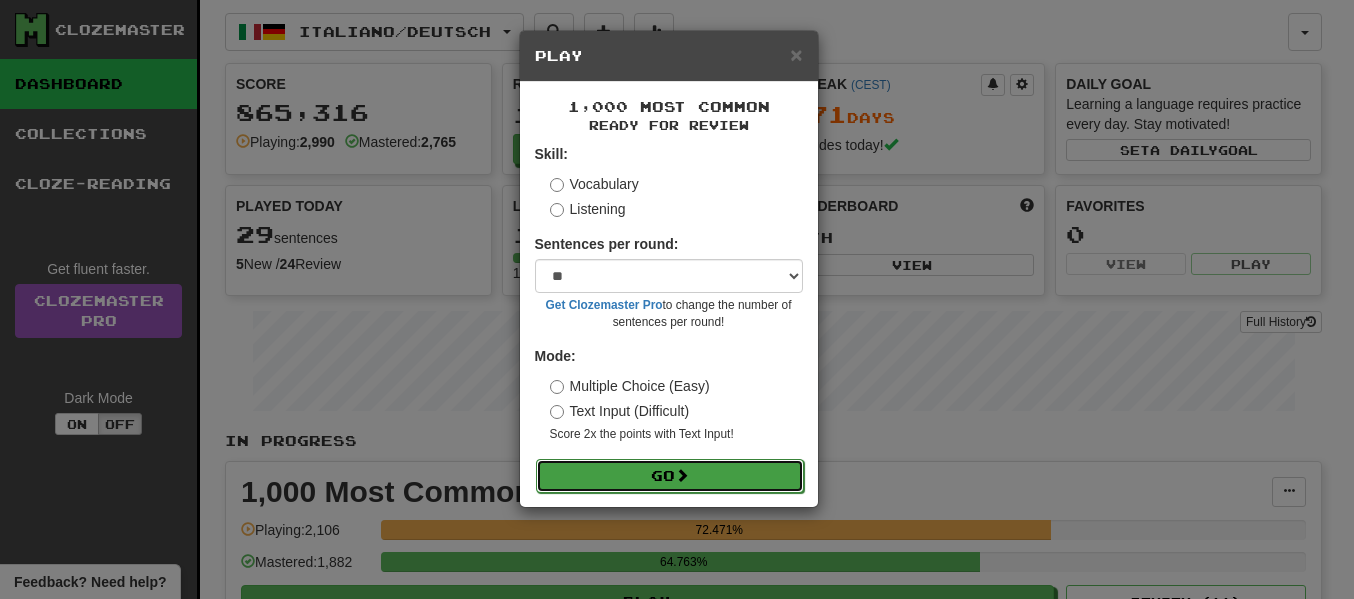 click at bounding box center (682, 475) 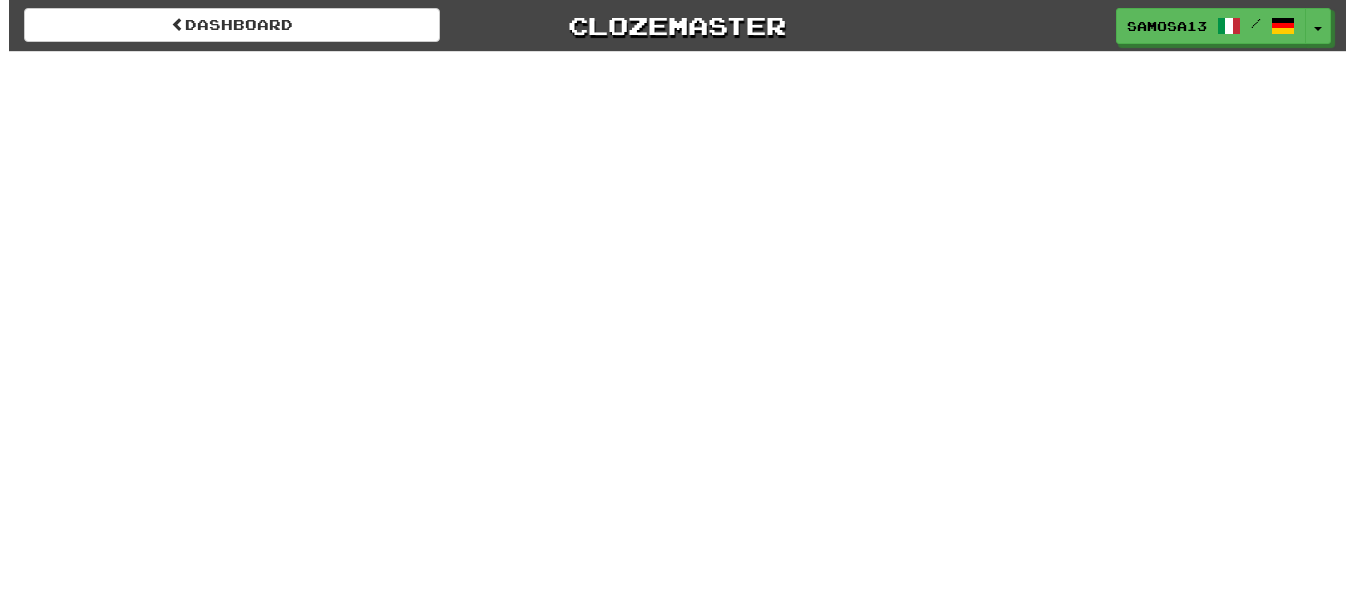 scroll, scrollTop: 0, scrollLeft: 0, axis: both 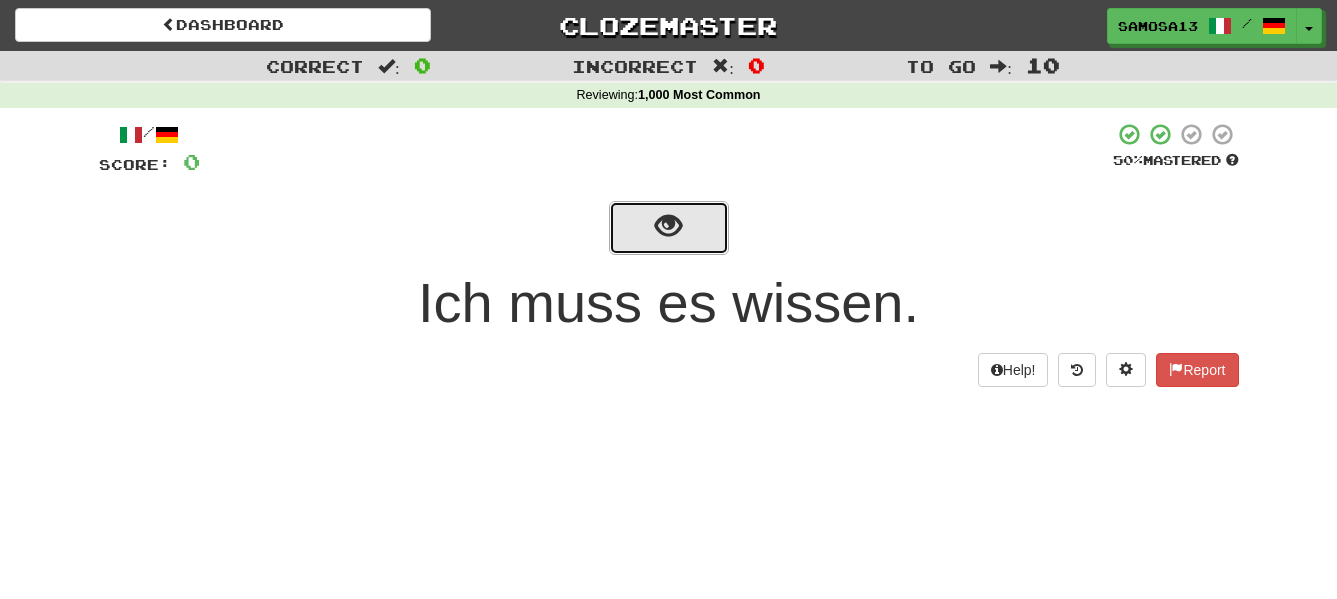 click at bounding box center [668, 226] 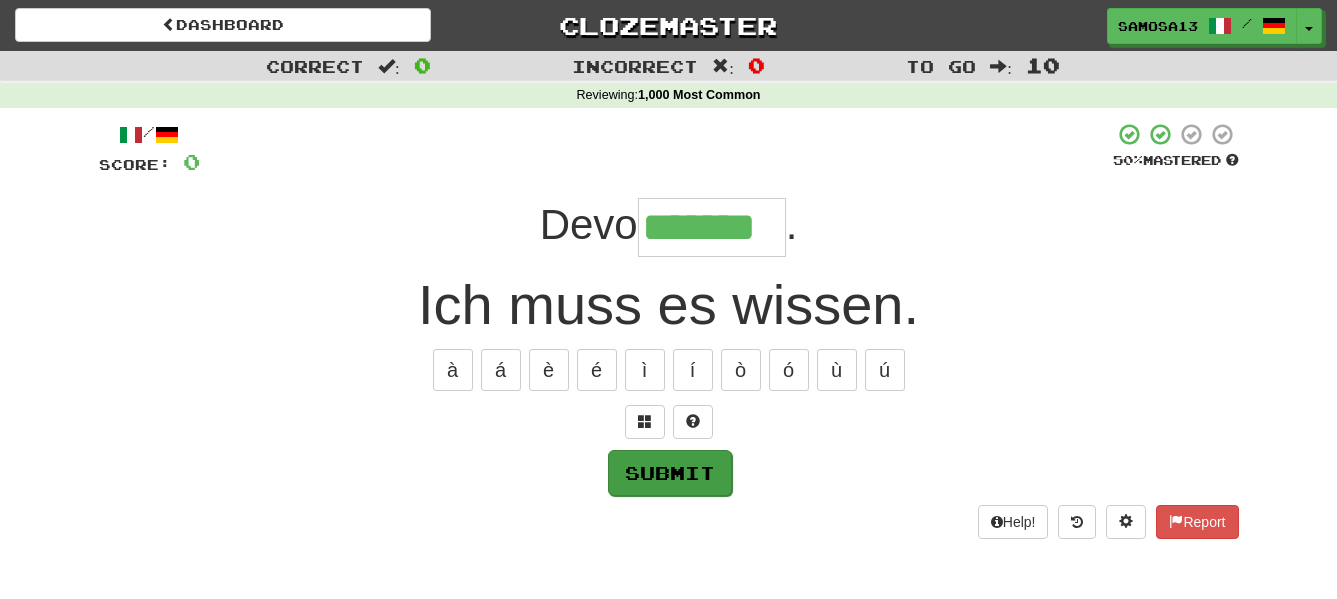 type on "*******" 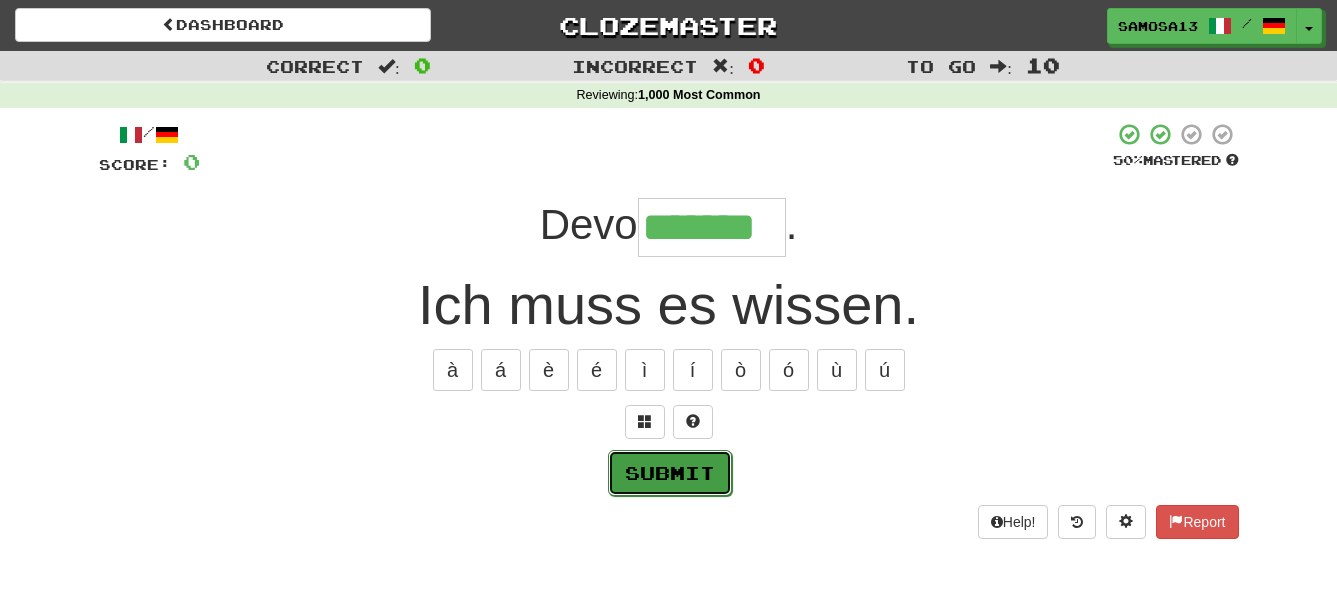 click on "Submit" at bounding box center [670, 473] 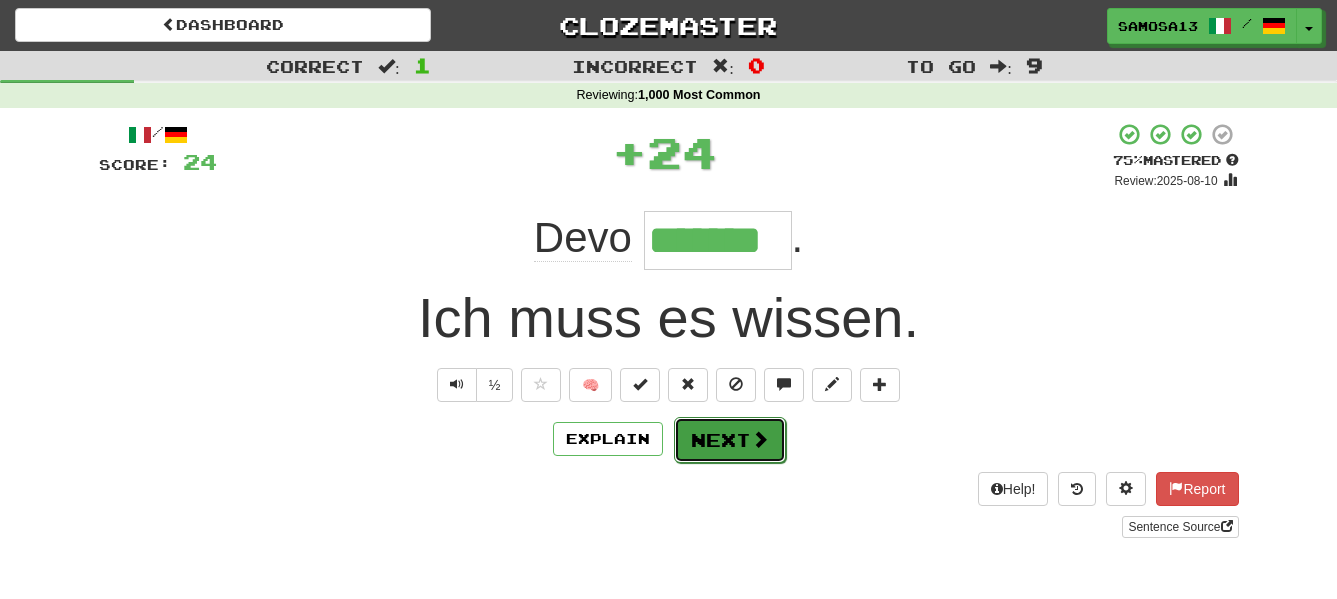 click on "Next" at bounding box center [730, 440] 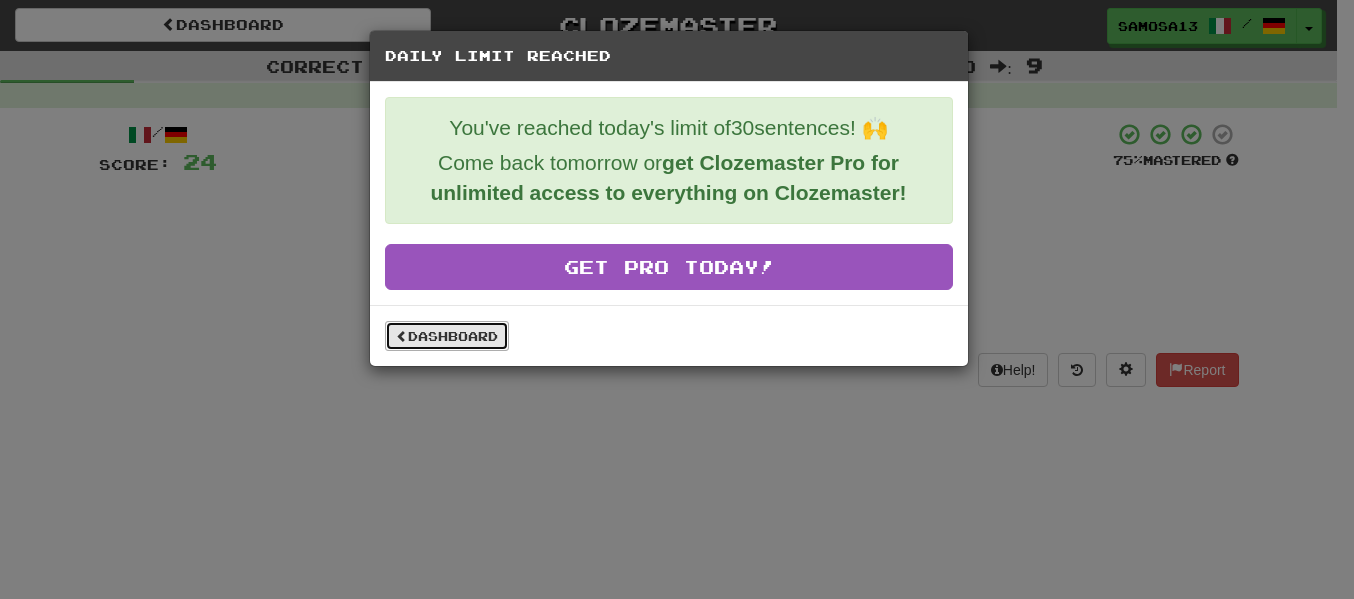 click on "Dashboard" at bounding box center [447, 336] 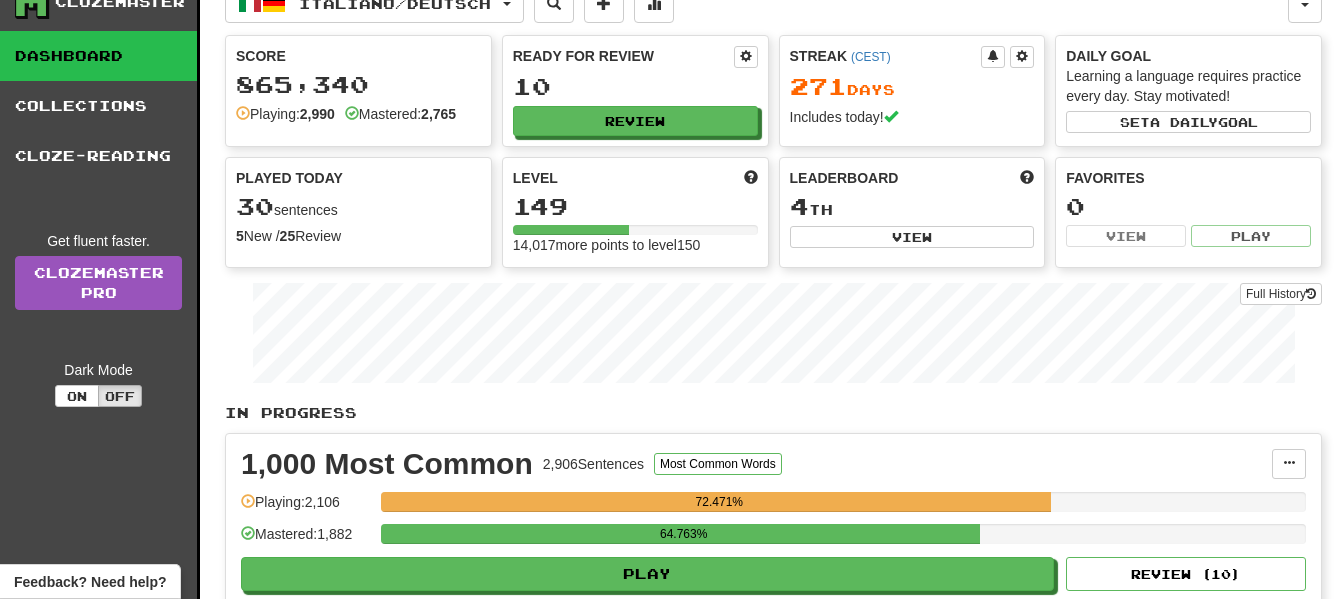 scroll, scrollTop: 0, scrollLeft: 0, axis: both 